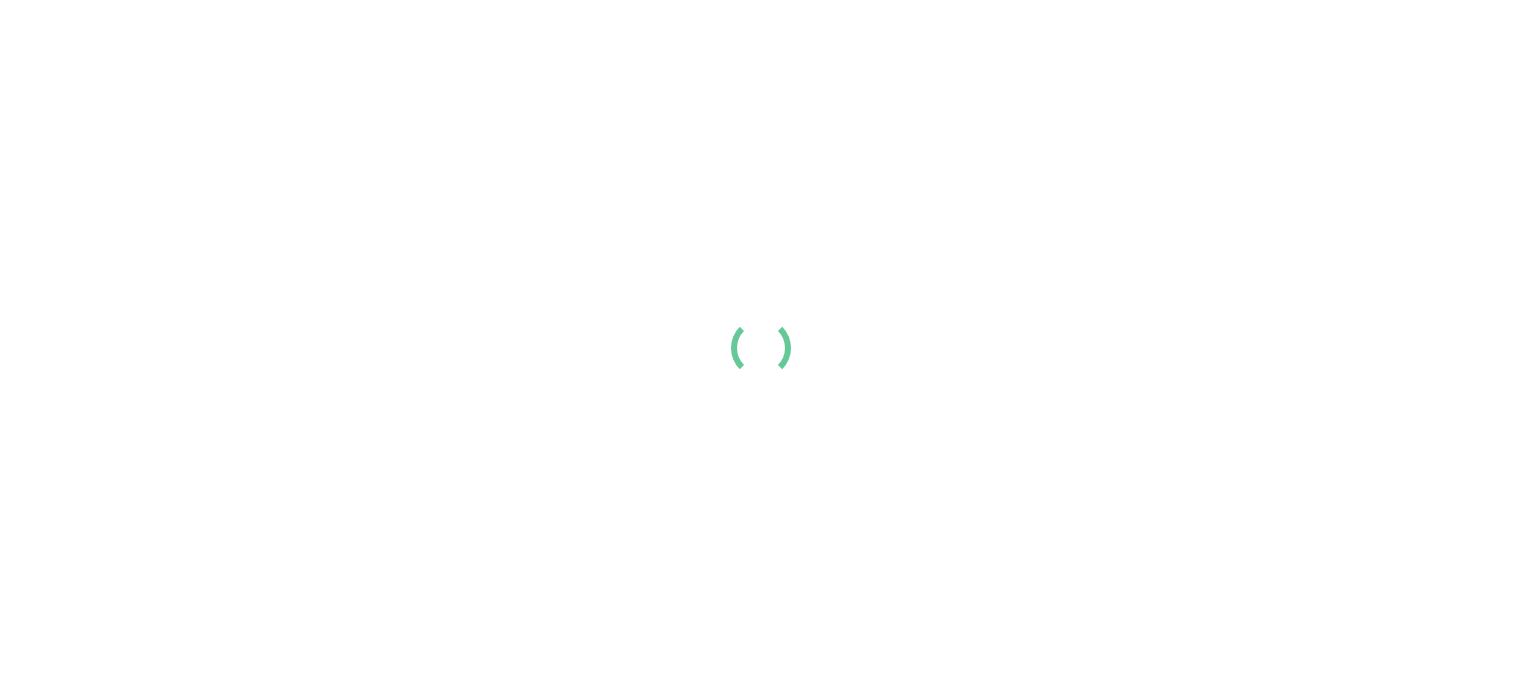 scroll, scrollTop: 0, scrollLeft: 0, axis: both 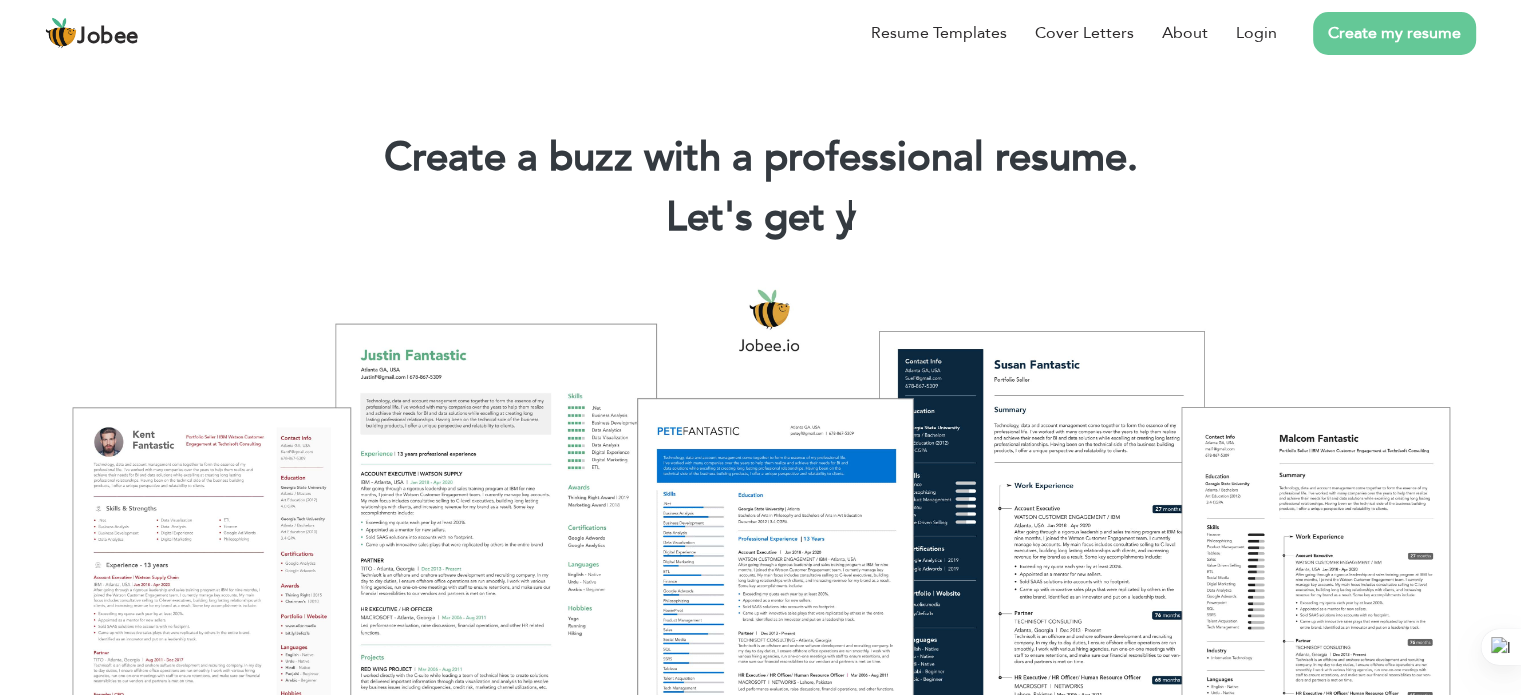 click on "Create my resume" at bounding box center (1394, 33) 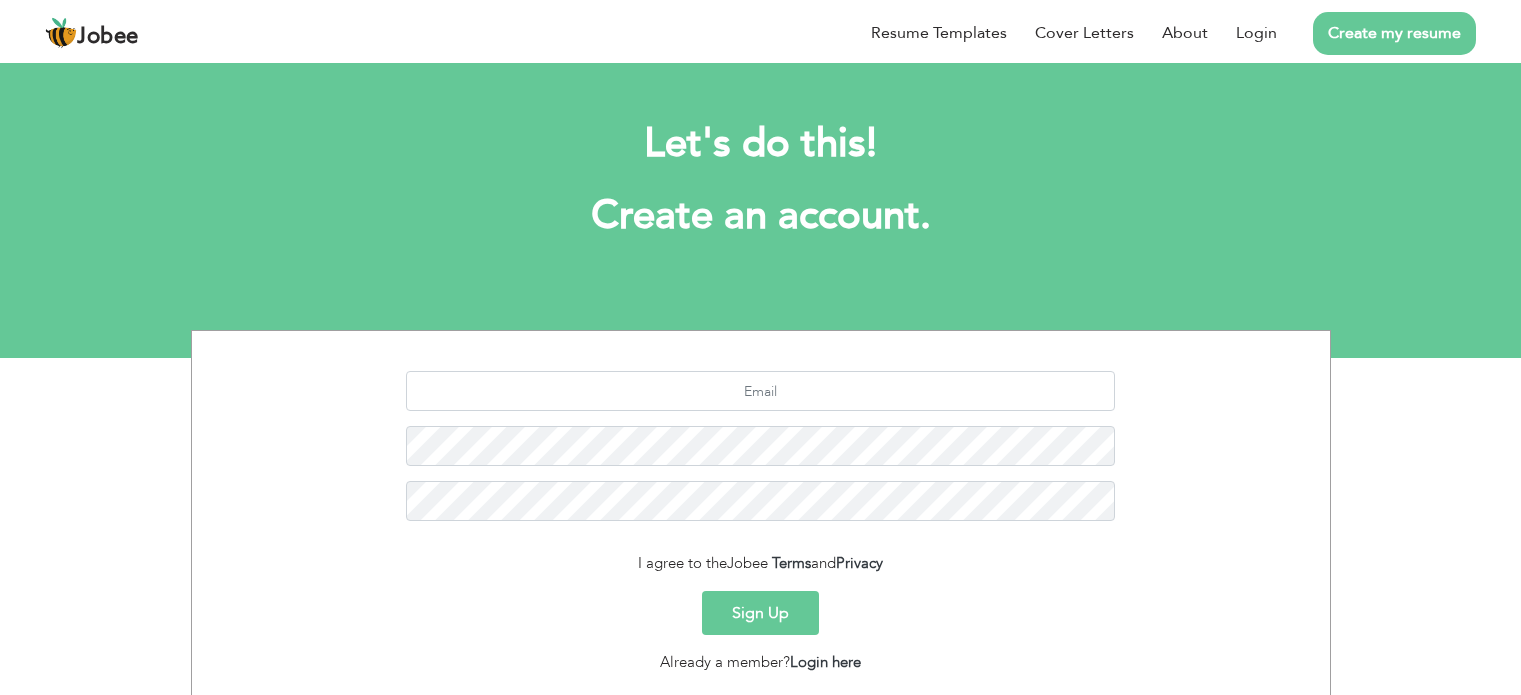scroll, scrollTop: 0, scrollLeft: 0, axis: both 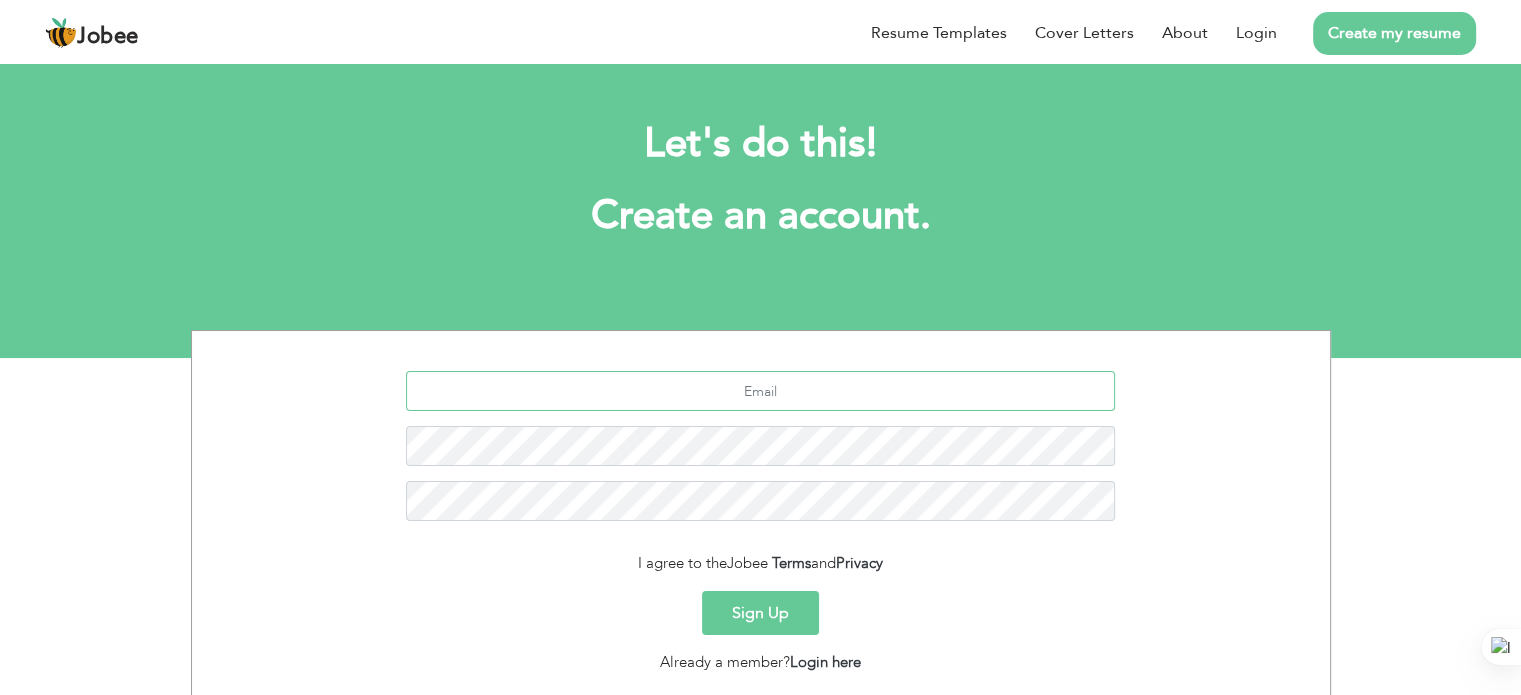 click at bounding box center (760, 391) 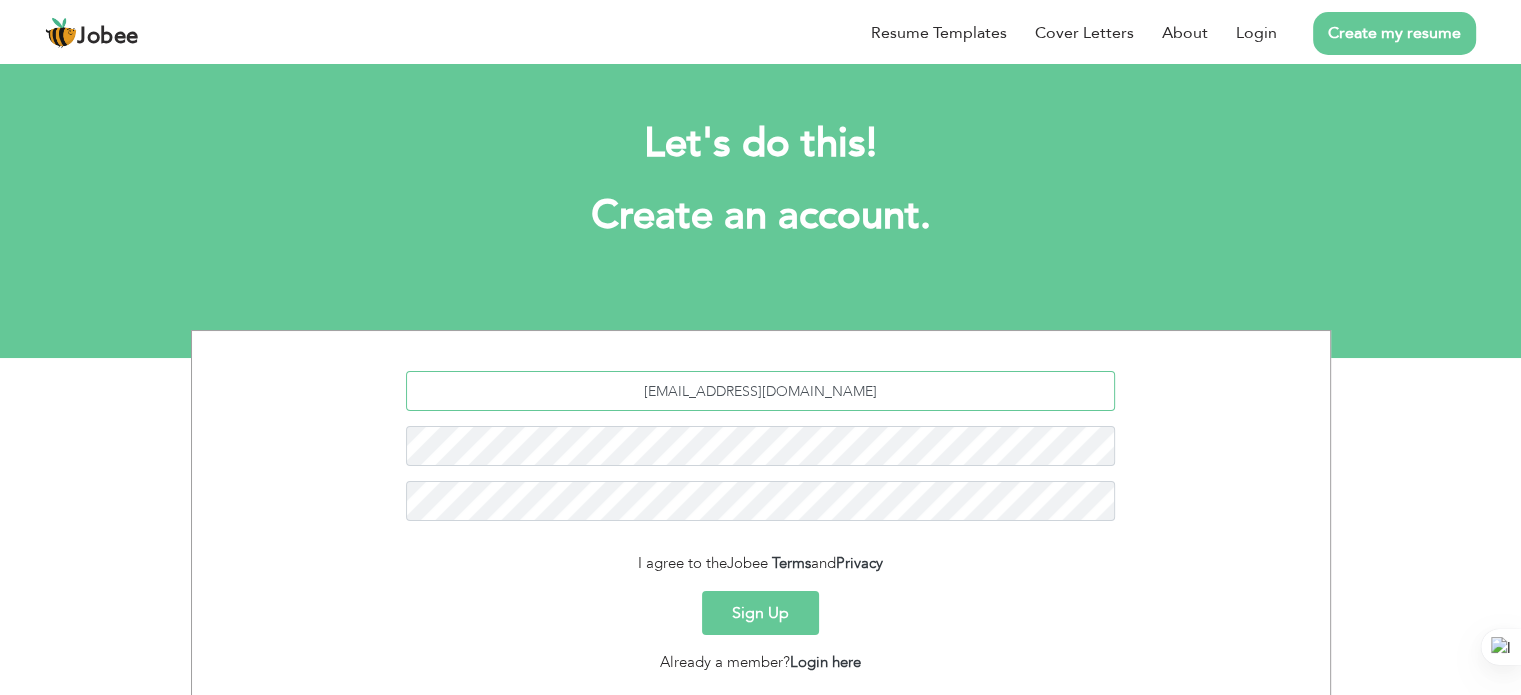 type on "mustafamhq@gmail.com" 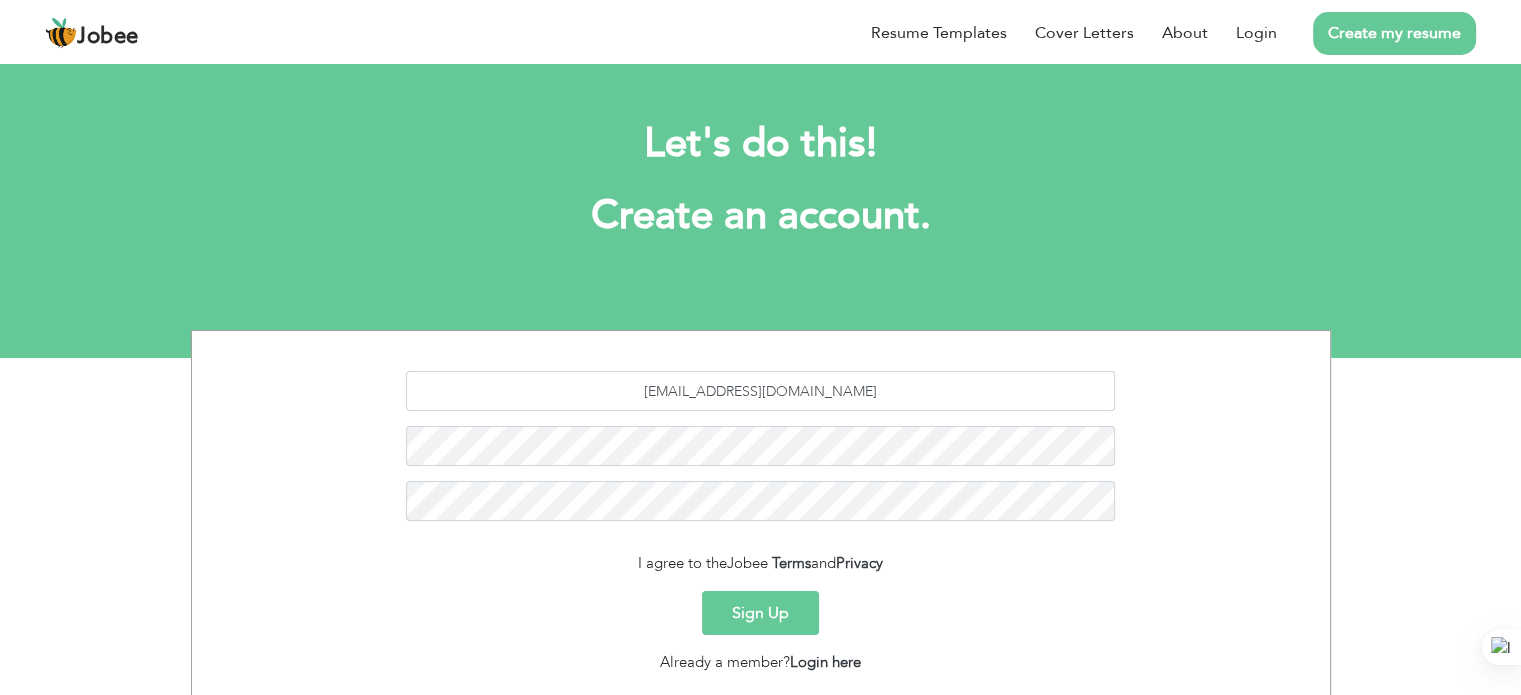 click on "Sign Up" at bounding box center [760, 613] 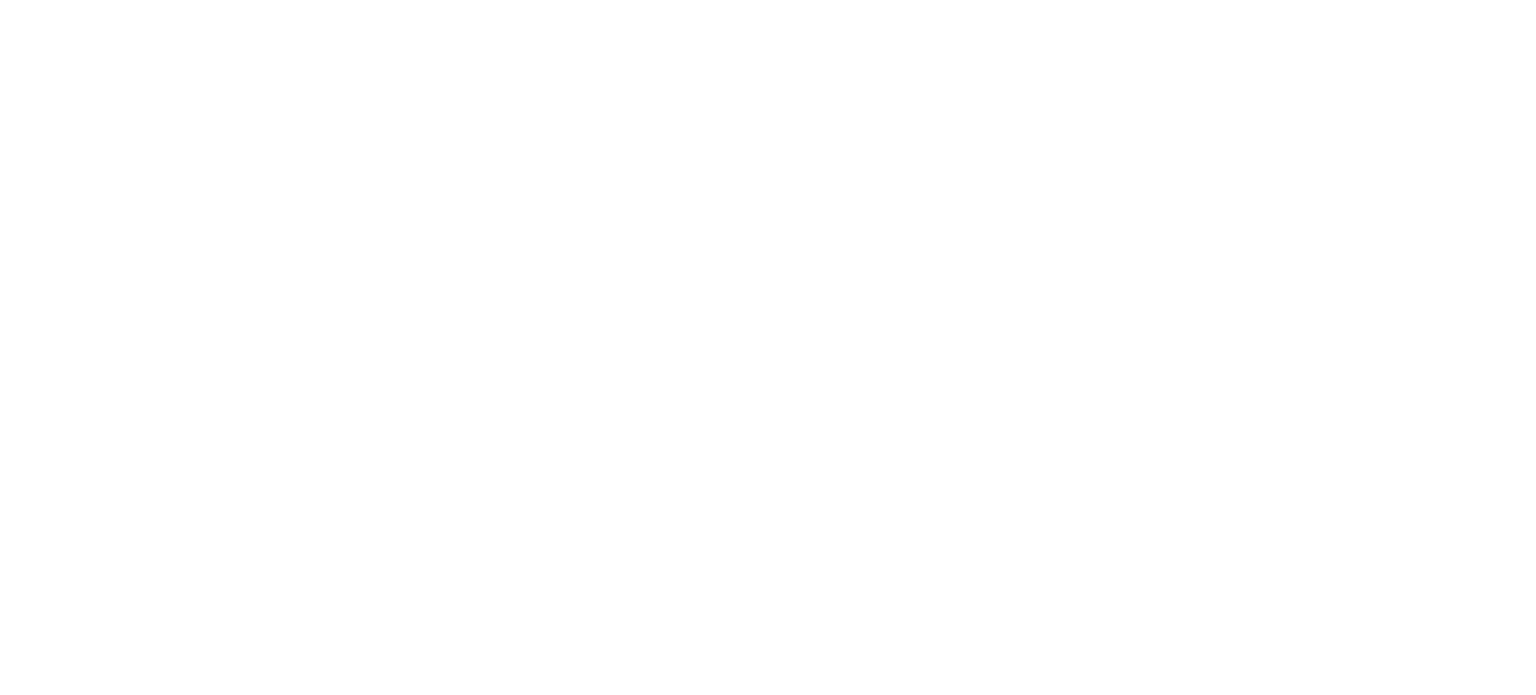 scroll, scrollTop: 0, scrollLeft: 0, axis: both 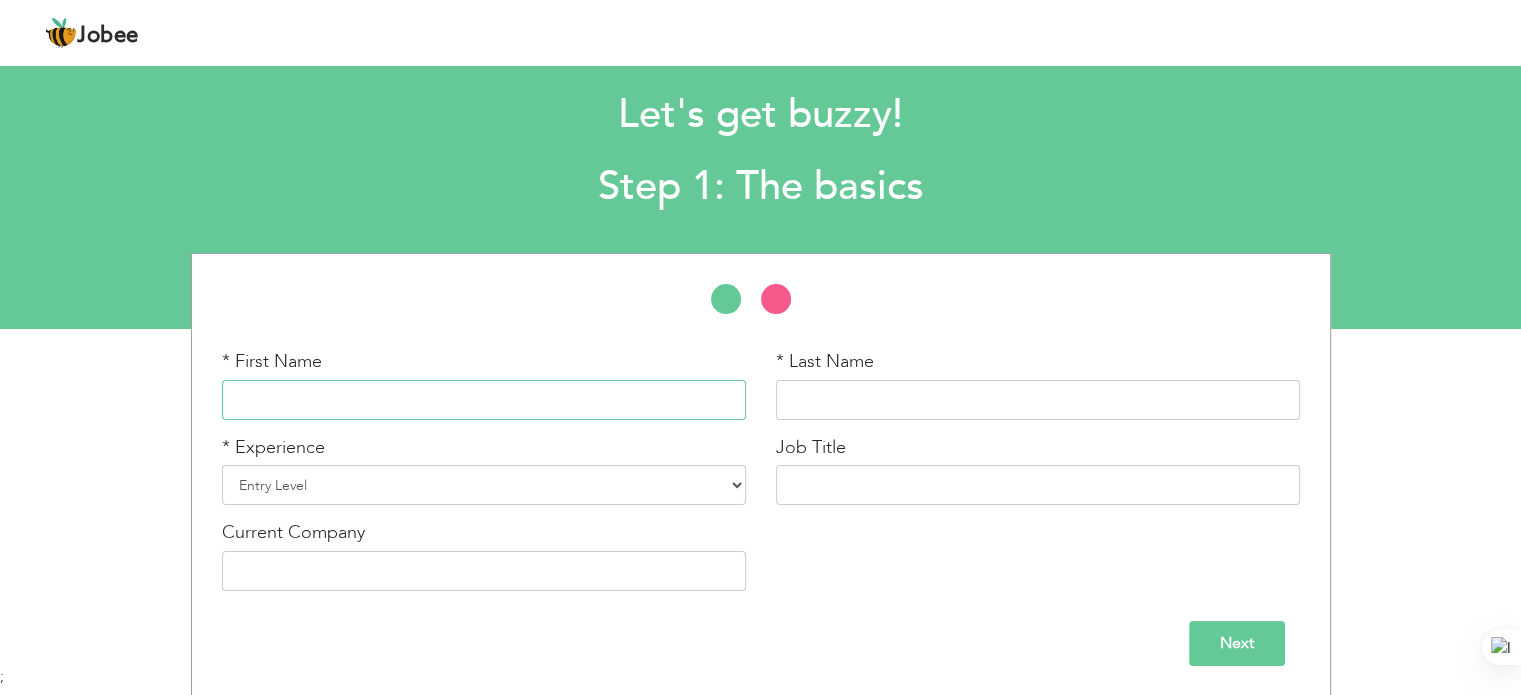 click at bounding box center (484, 400) 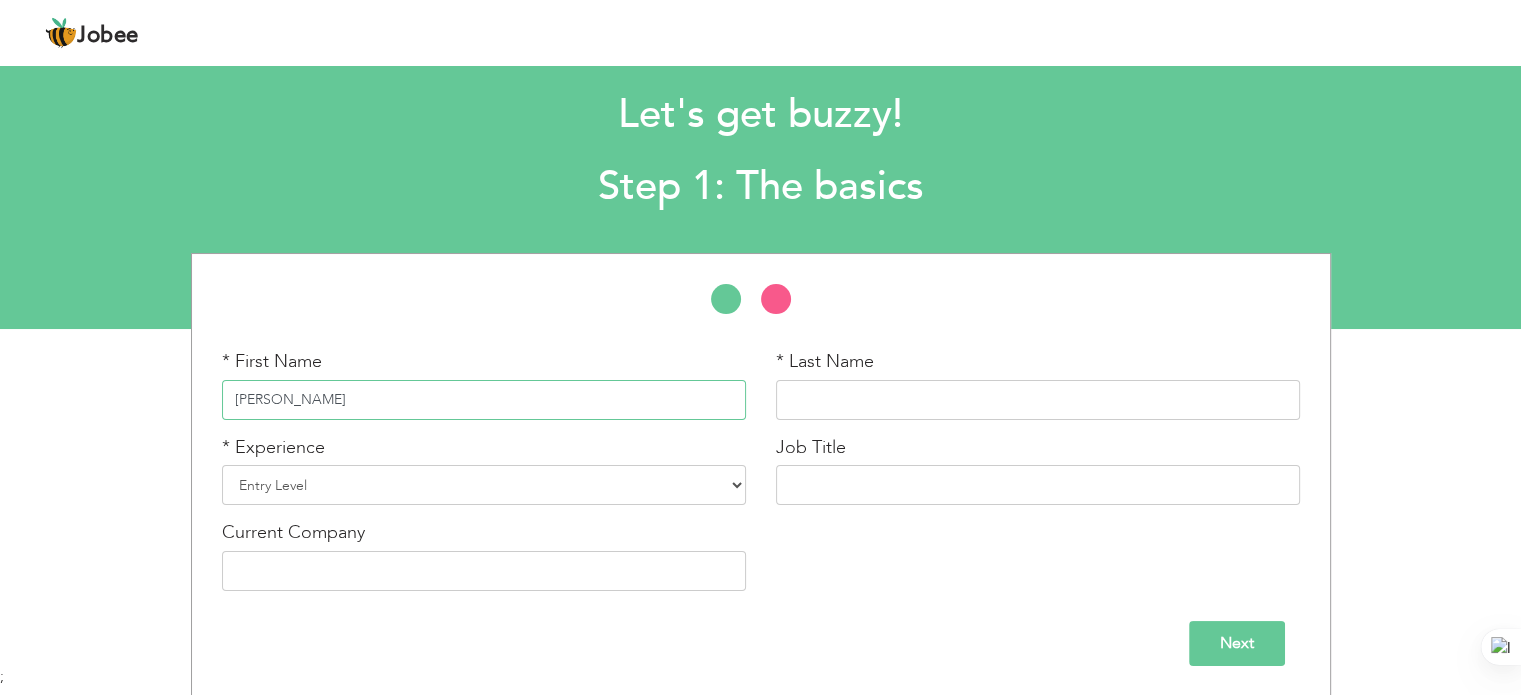 type on "[PERSON_NAME]" 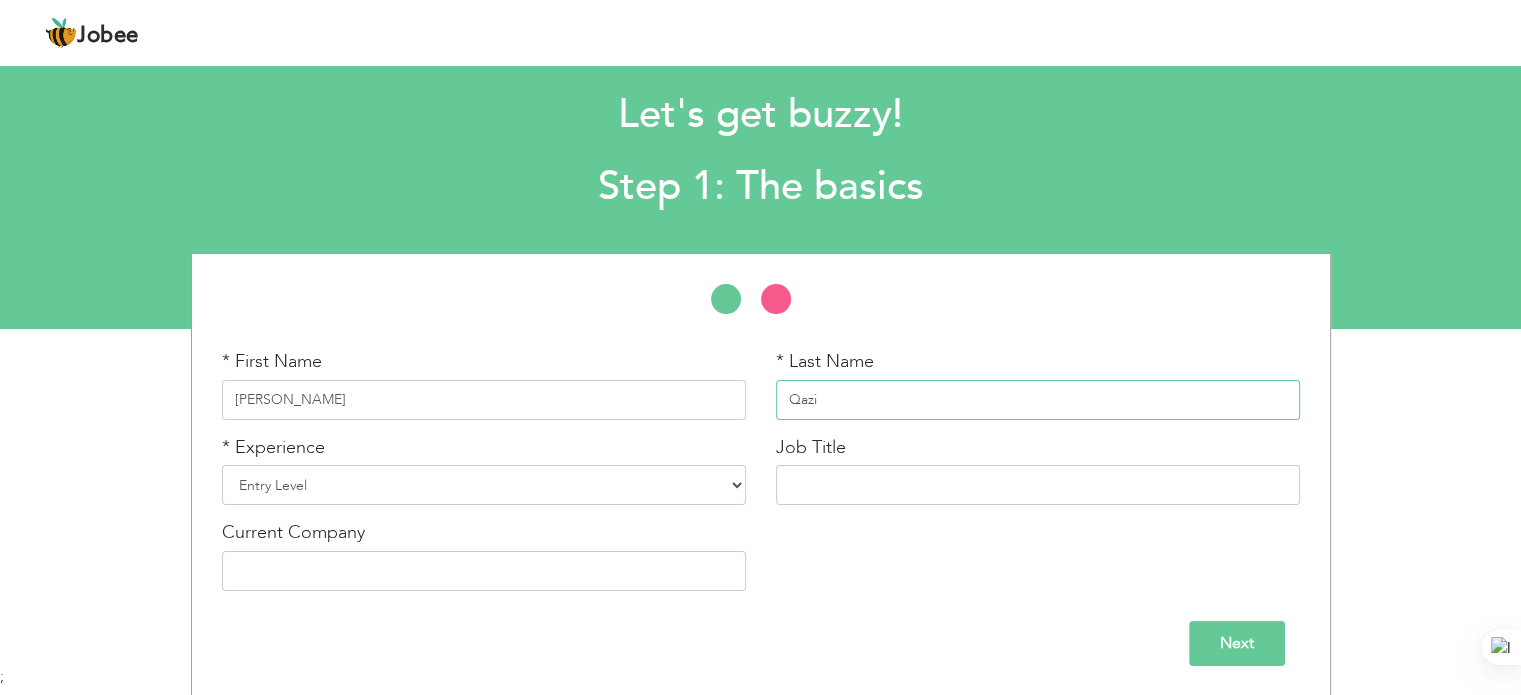 type on "Qazi" 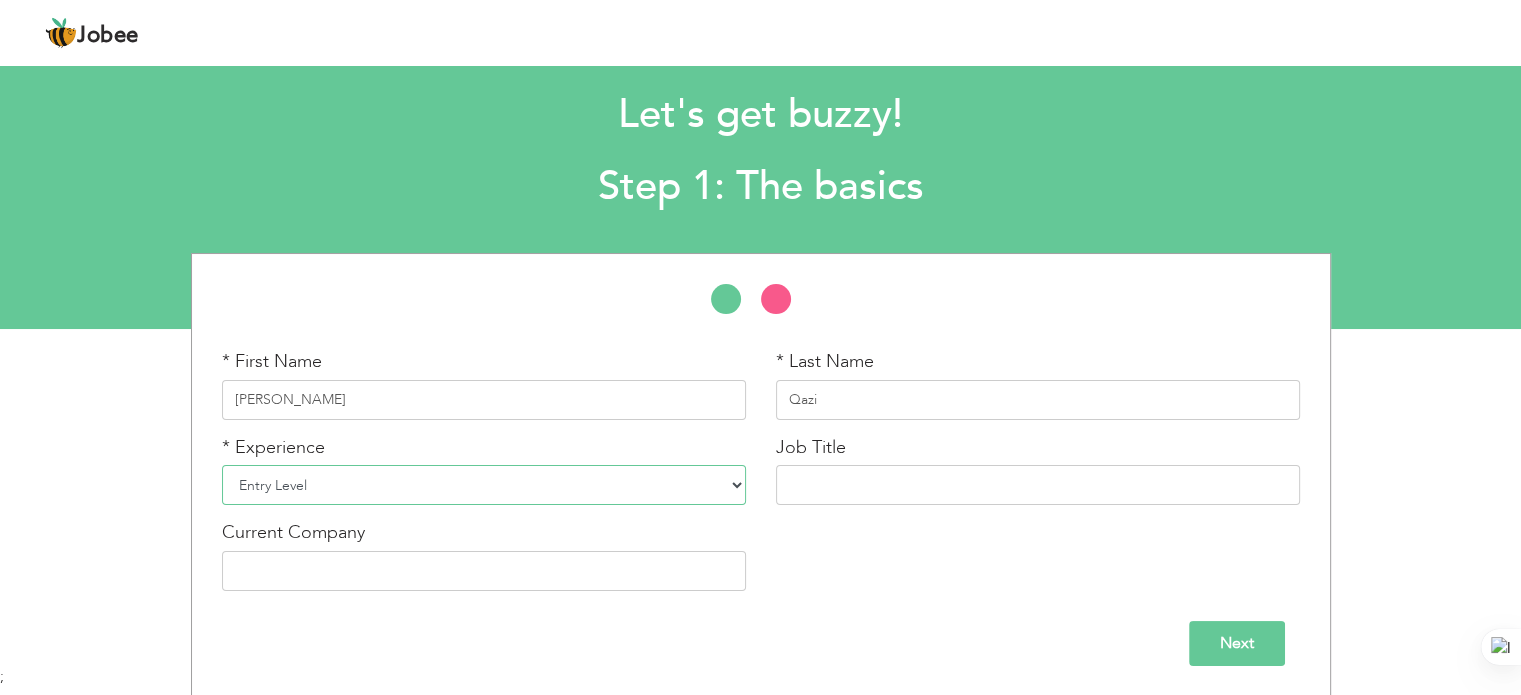 click on "Entry Level
Less than 1 Year
1 Year
2 Years
3 Years
4 Years
5 Years
6 Years
7 Years
8 Years
9 Years
10 Years
11 Years
12 Years
13 Years
14 Years
15 Years
16 Years
17 Years
18 Years
19 Years
20 Years
21 Years
22 Years
23 Years
24 Years
25 Years
26 Years
27 Years
28 Years
29 Years
30 Years
31 Years
32 Years
33 Years
34 Years
35 Years
More than 35 Years" at bounding box center (484, 485) 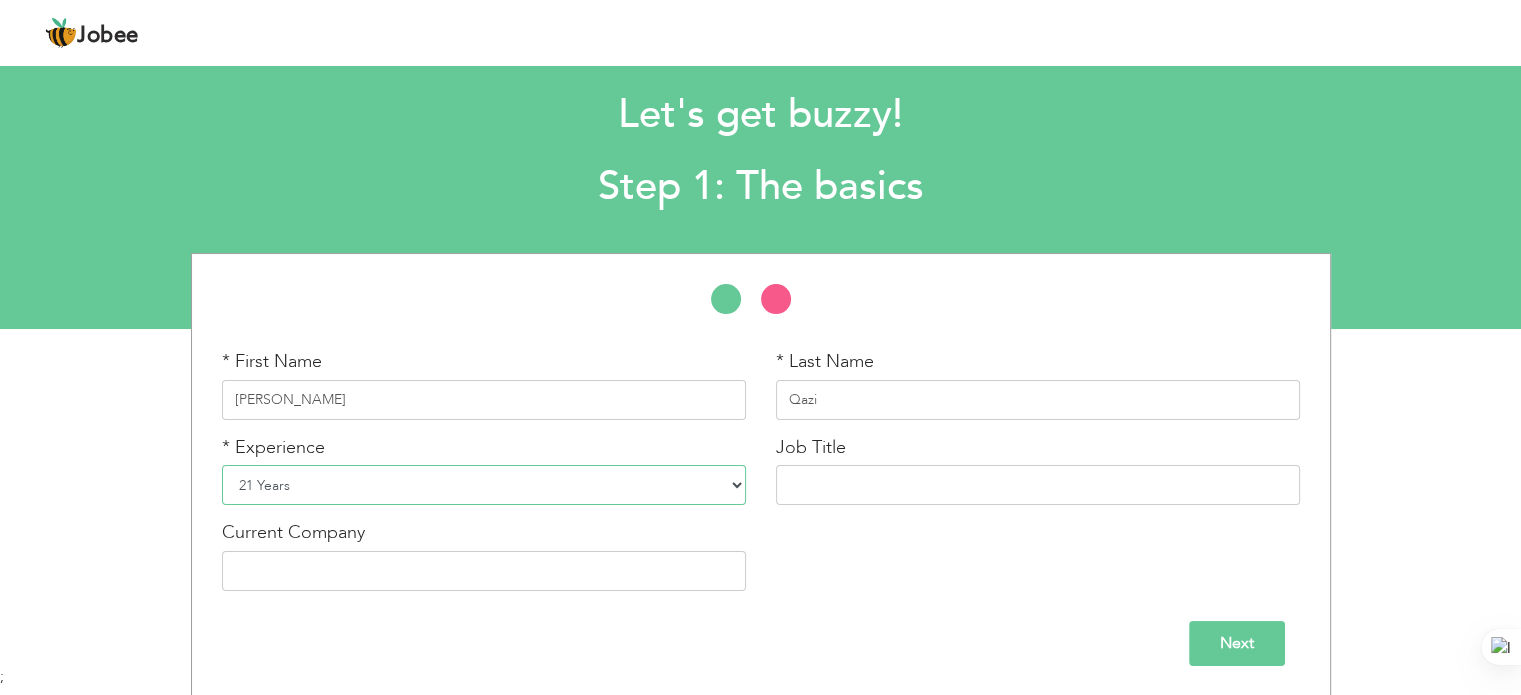 click on "Entry Level
Less than 1 Year
1 Year
2 Years
3 Years
4 Years
5 Years
6 Years
7 Years
8 Years
9 Years
10 Years
11 Years
12 Years
13 Years
14 Years
15 Years
16 Years
17 Years
18 Years
19 Years
20 Years
21 Years
22 Years
23 Years
24 Years
25 Years
26 Years
27 Years
28 Years
29 Years
30 Years
31 Years
32 Years
33 Years
34 Years
35 Years
More than 35 Years" at bounding box center [484, 485] 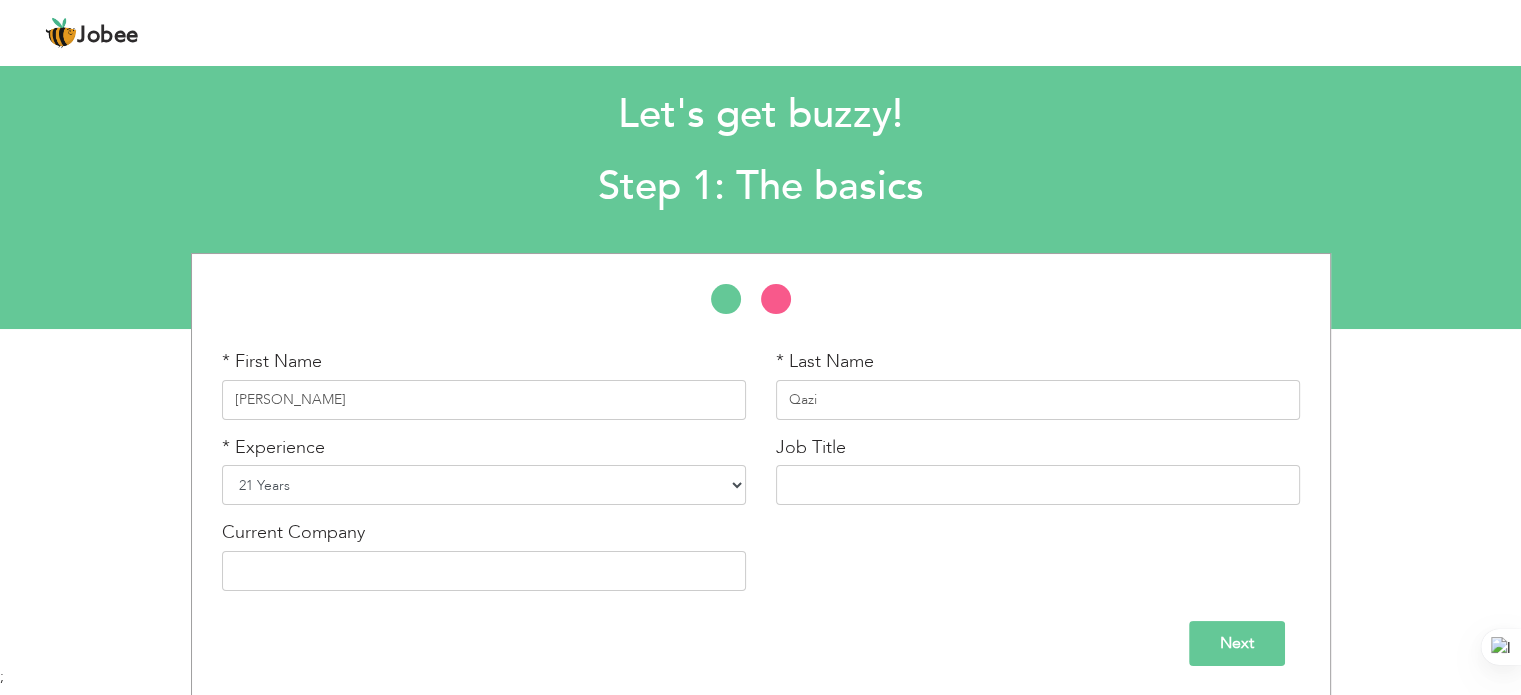 click on "Entry Level
Less than 1 Year
1 Year
2 Years
3 Years
4 Years
5 Years
6 Years
7 Years
8 Years
9 Years
10 Years
11 Years
12 Years
13 Years
14 Years
15 Years
16 Years
17 Years
18 Years
19 Years
20 Years
21 Years
22 Years
23 Years
24 Years
25 Years
26 Years
27 Years
28 Years
29 Years
30 Years
31 Years
32 Years
33 Years
34 Years
35 Years
More than 35 Years" at bounding box center (484, 485) 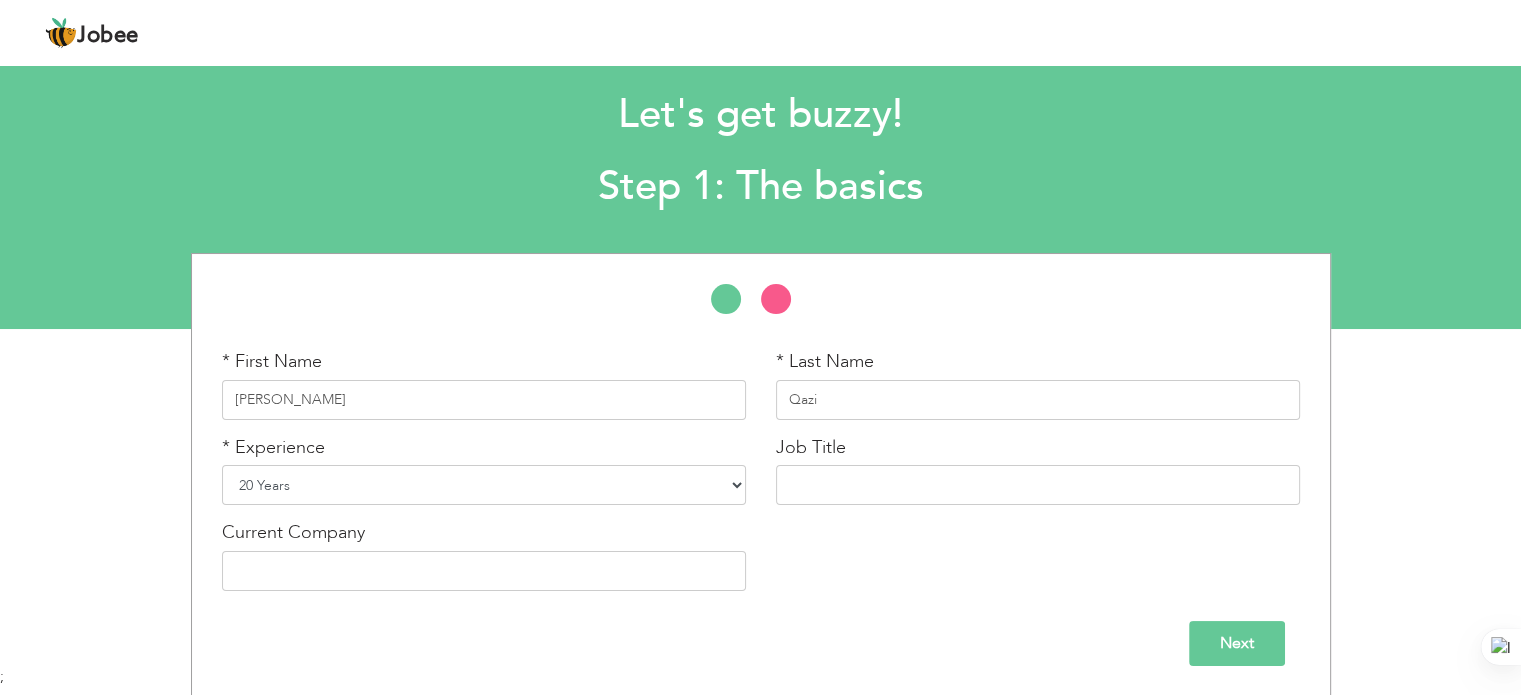 click on "Entry Level
Less than 1 Year
1 Year
2 Years
3 Years
4 Years
5 Years
6 Years
7 Years
8 Years
9 Years
10 Years
11 Years
12 Years
13 Years
14 Years
15 Years
16 Years
17 Years
18 Years
19 Years
20 Years
21 Years
22 Years
23 Years
24 Years
25 Years
26 Years
27 Years
28 Years
29 Years
30 Years
31 Years
32 Years
33 Years
34 Years
35 Years
More than 35 Years" at bounding box center [484, 485] 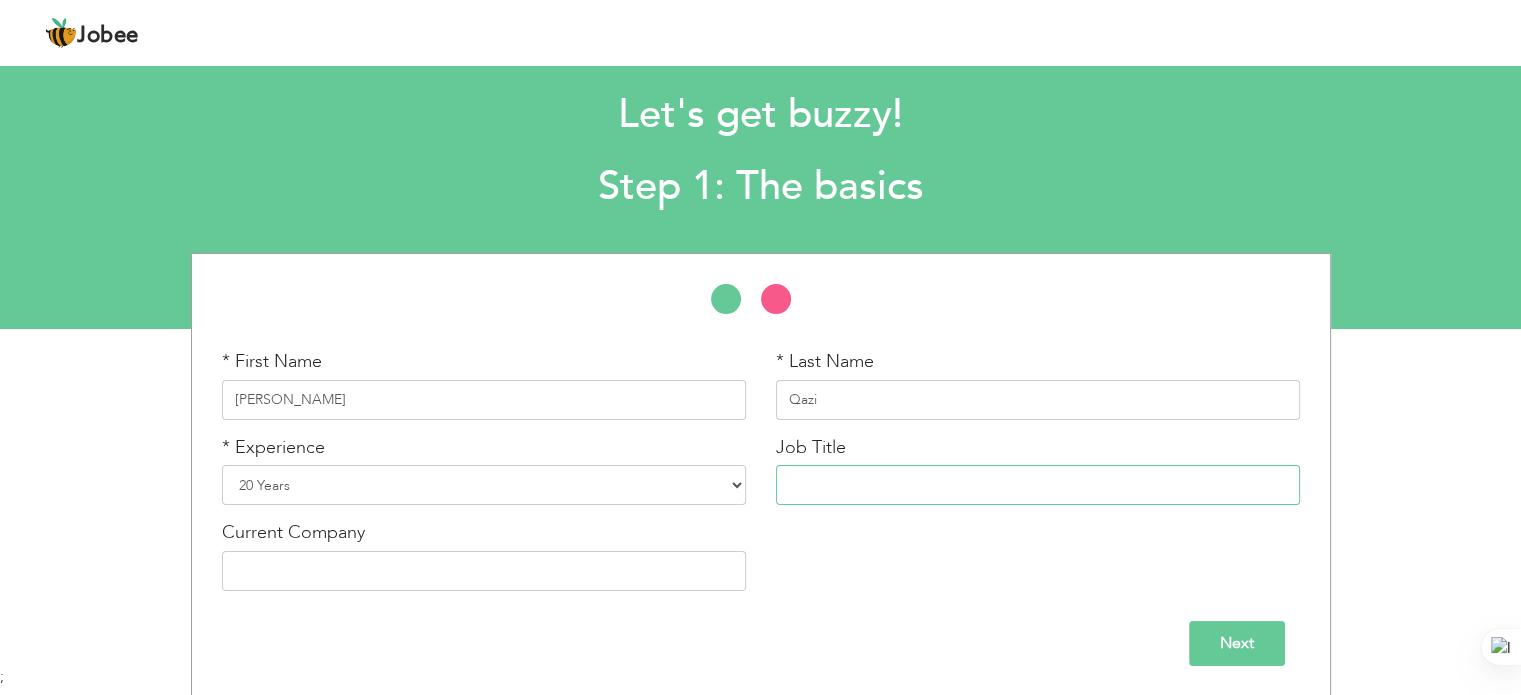 click at bounding box center [1038, 485] 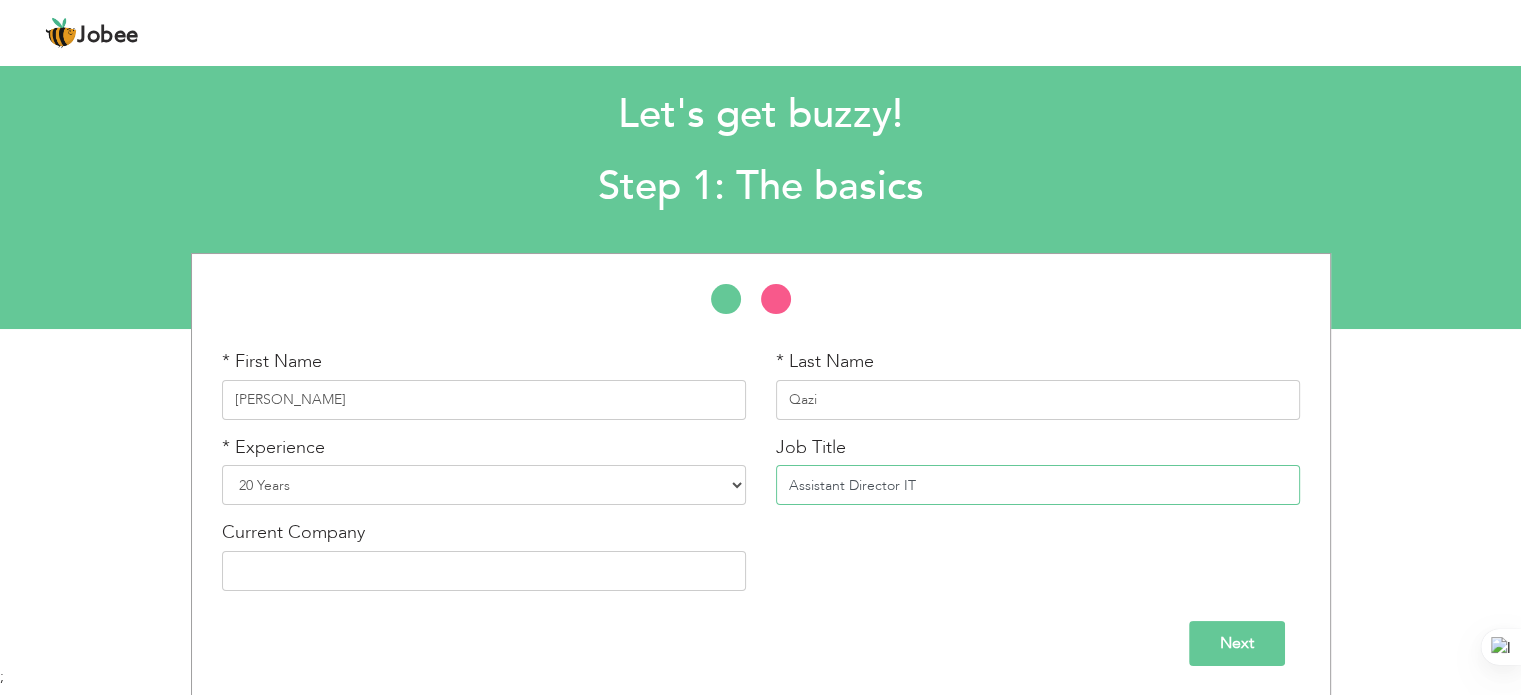 type on "Assistant Director IT" 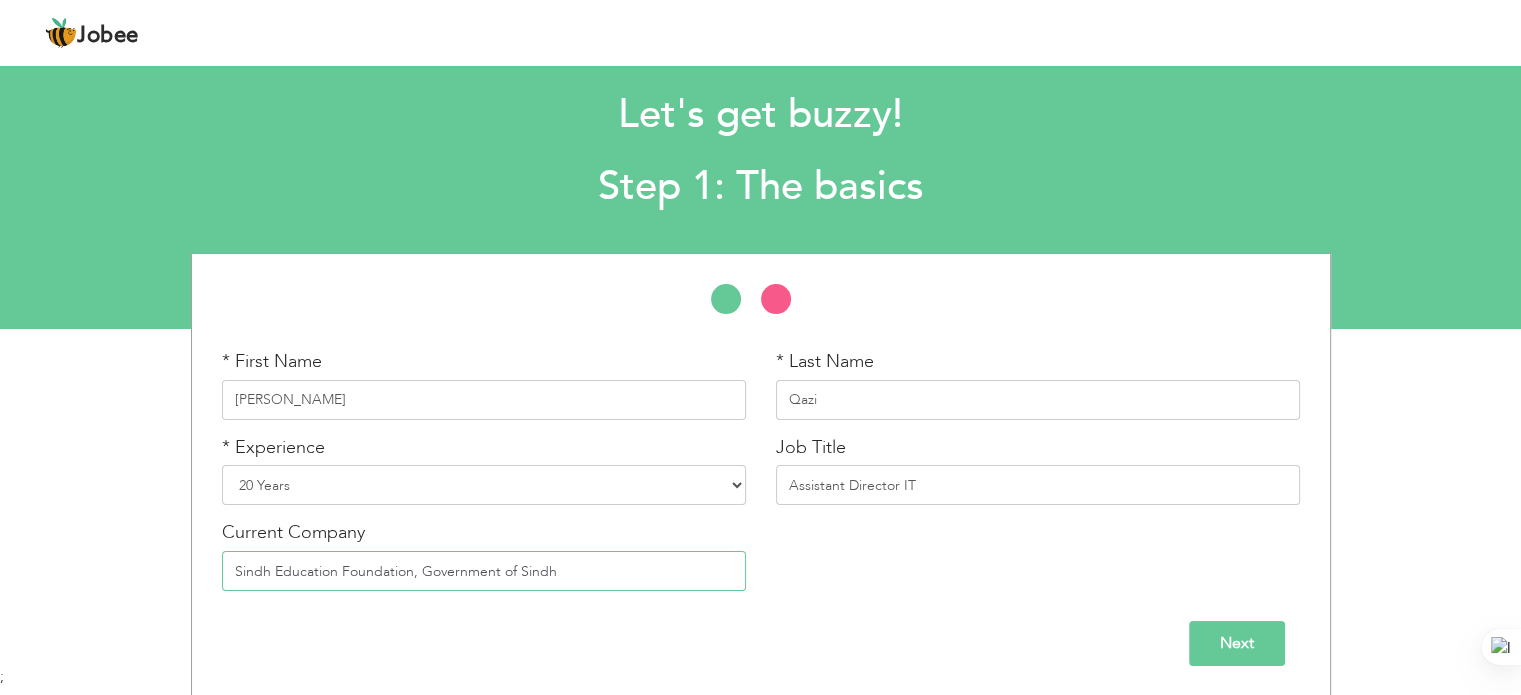 type on "Sindh Education Foundation, Government of Sindh" 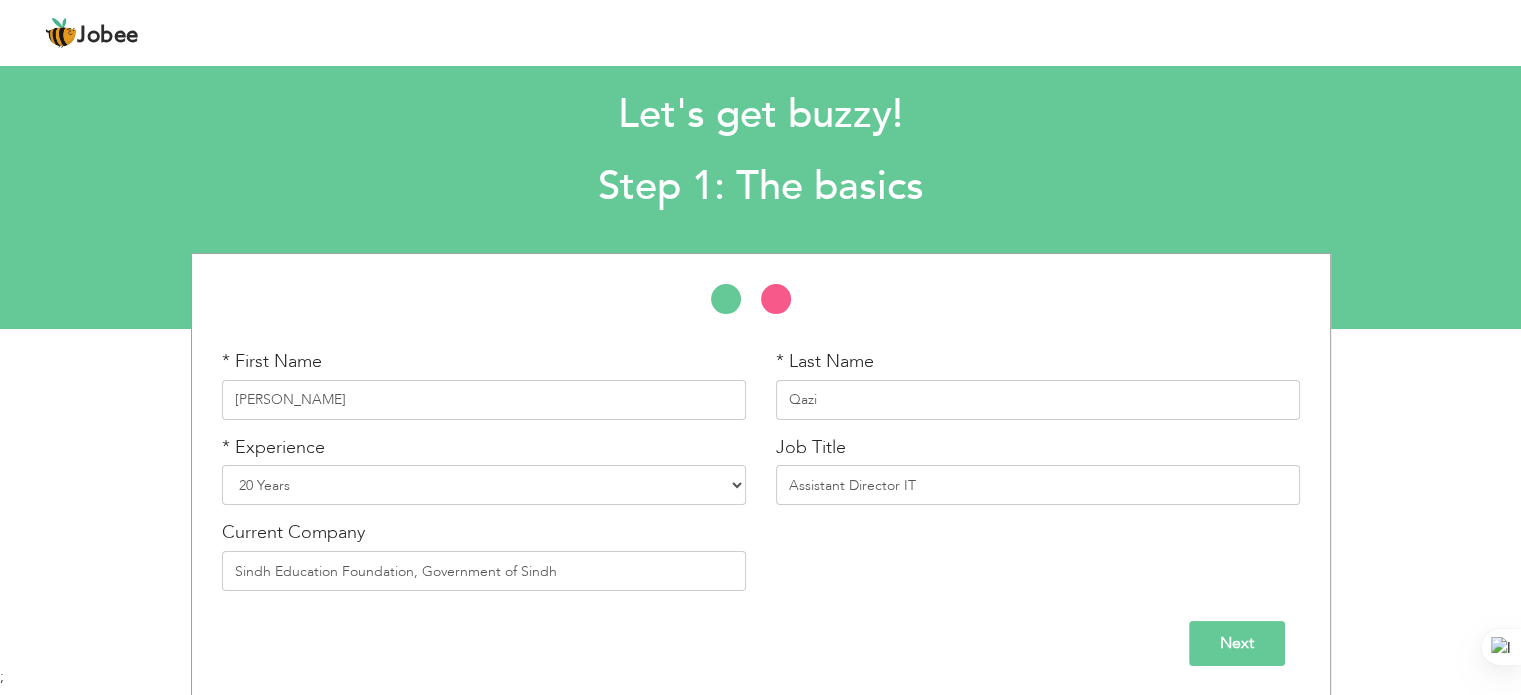 click on "Next" at bounding box center (1237, 643) 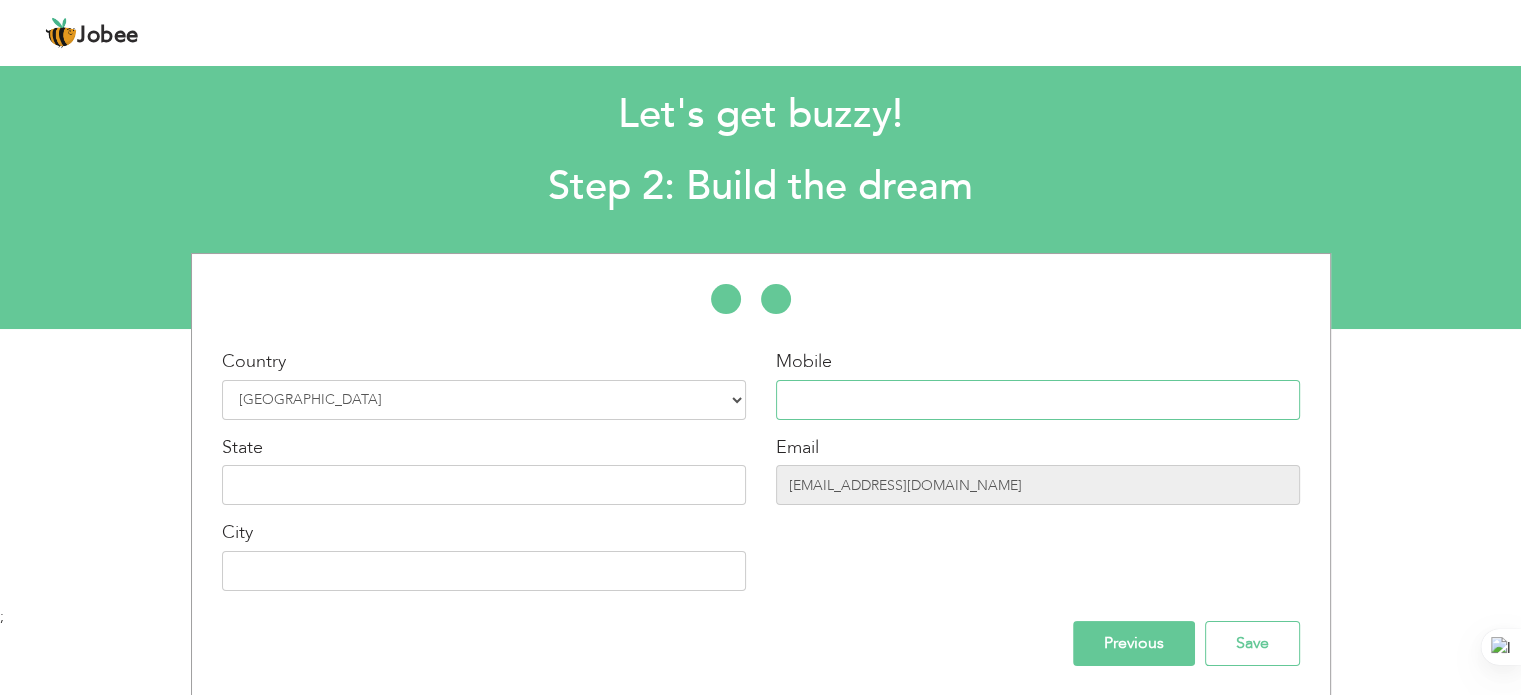 click at bounding box center (1038, 400) 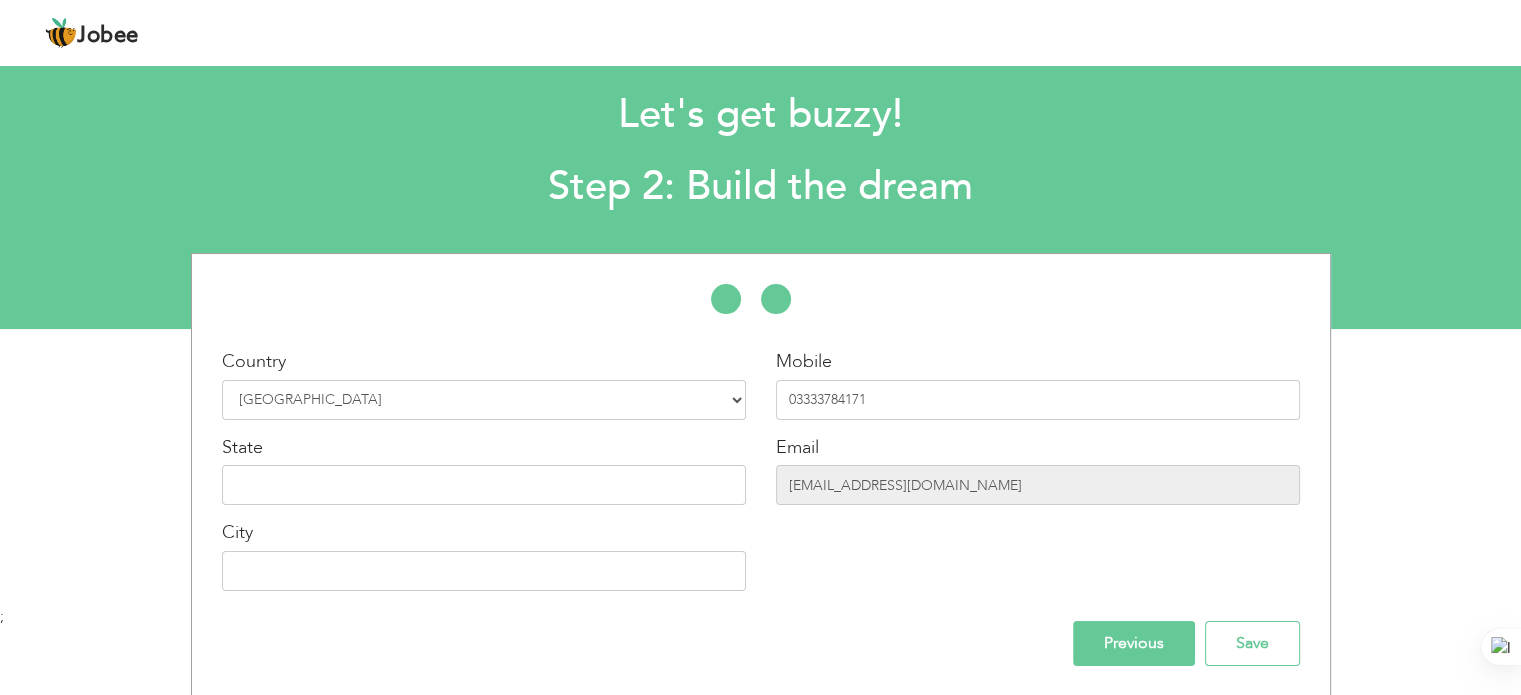 type on "[GEOGRAPHIC_DATA]" 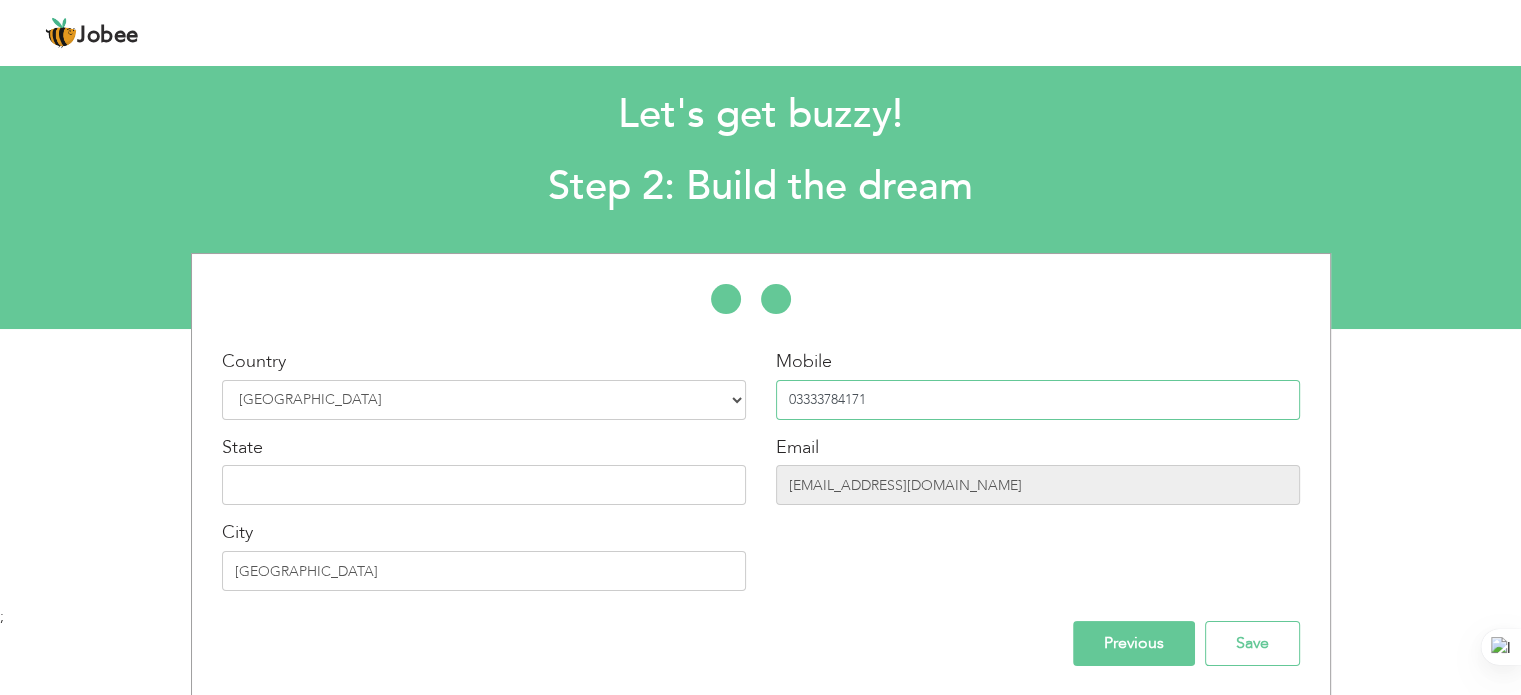 drag, startPoint x: 796, startPoint y: 397, endPoint x: 808, endPoint y: 309, distance: 88.814415 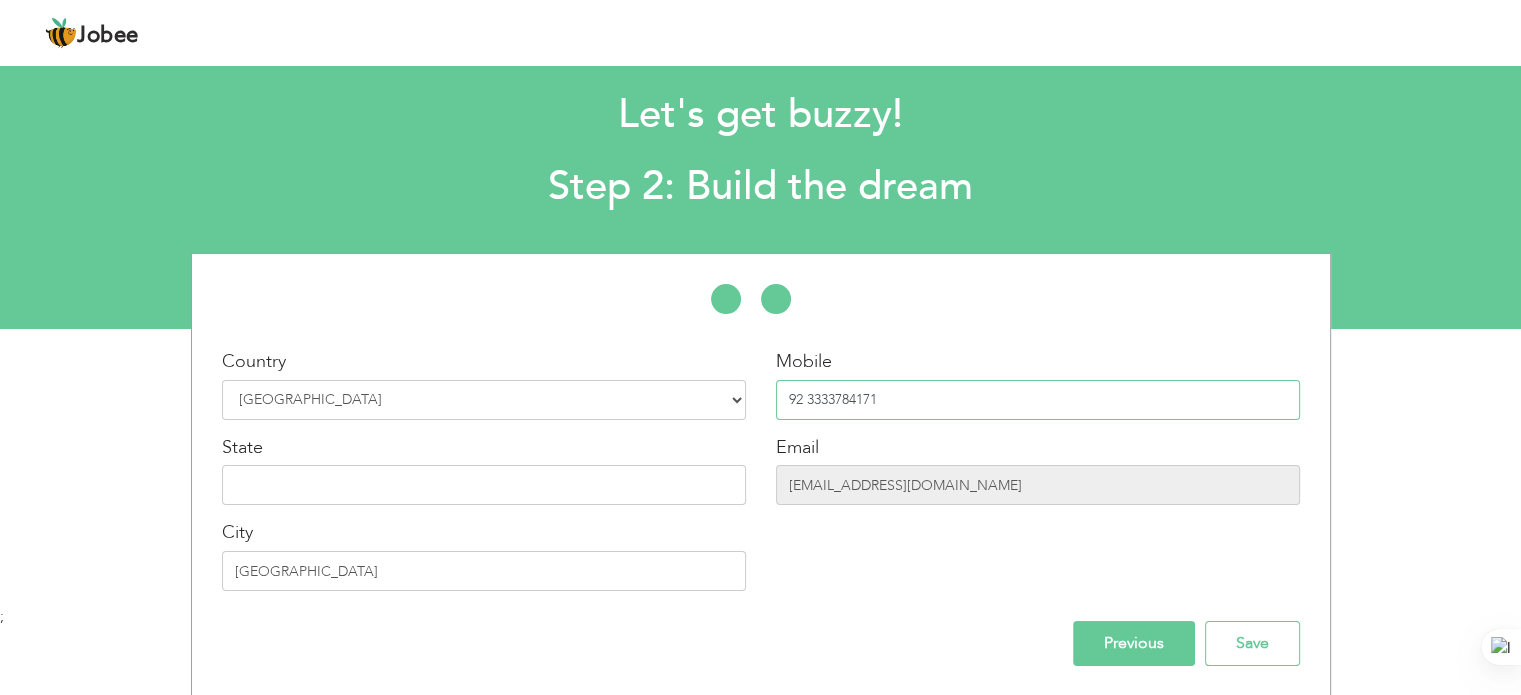 click on "92 3333784171" at bounding box center [1038, 400] 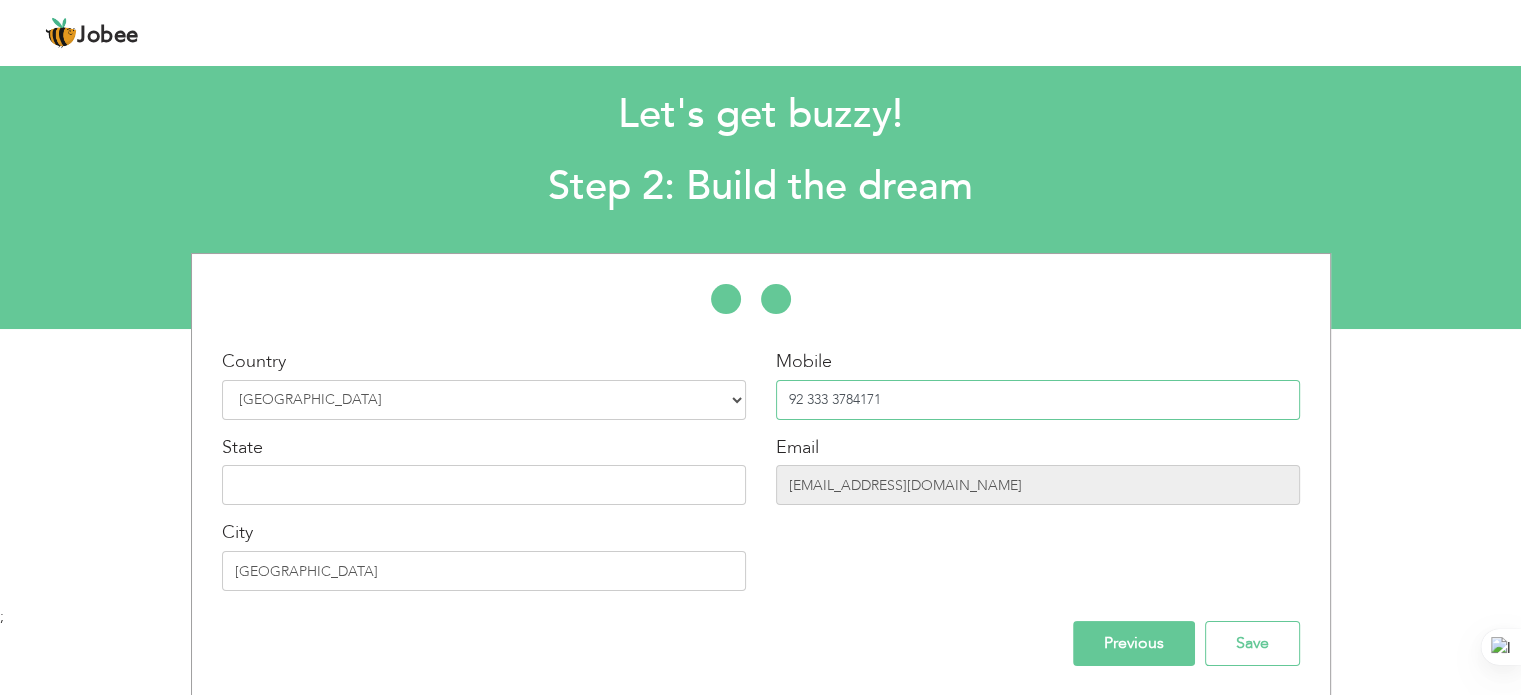 type on "92 333 3784171" 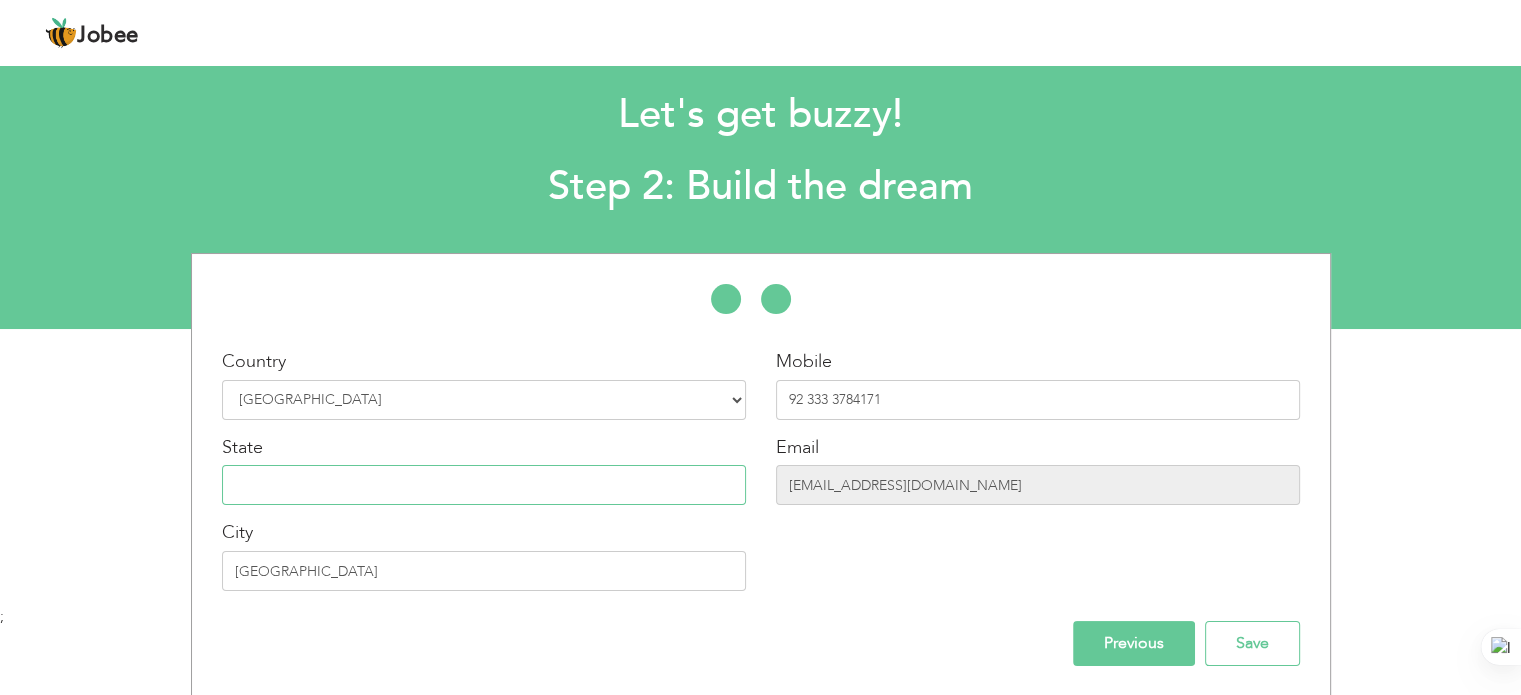 click at bounding box center (484, 485) 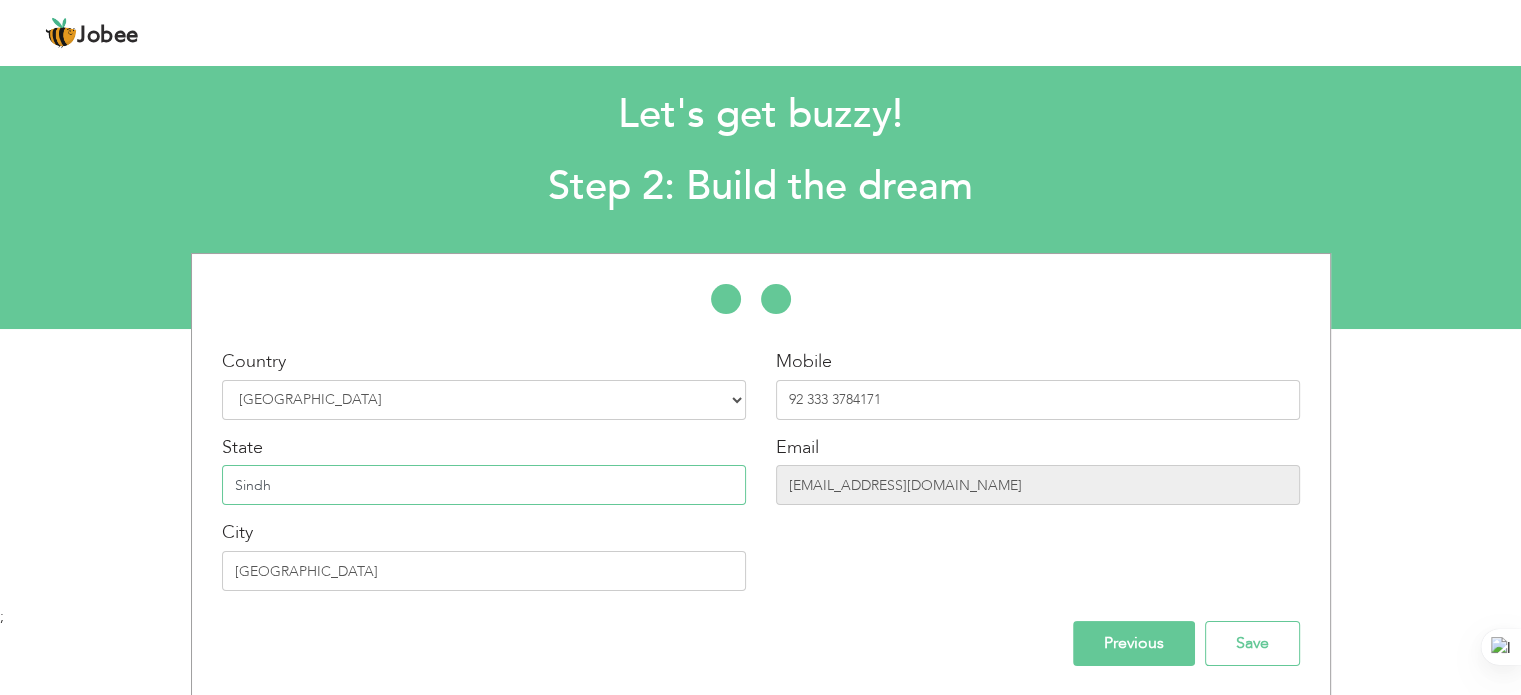 type on "Sindh" 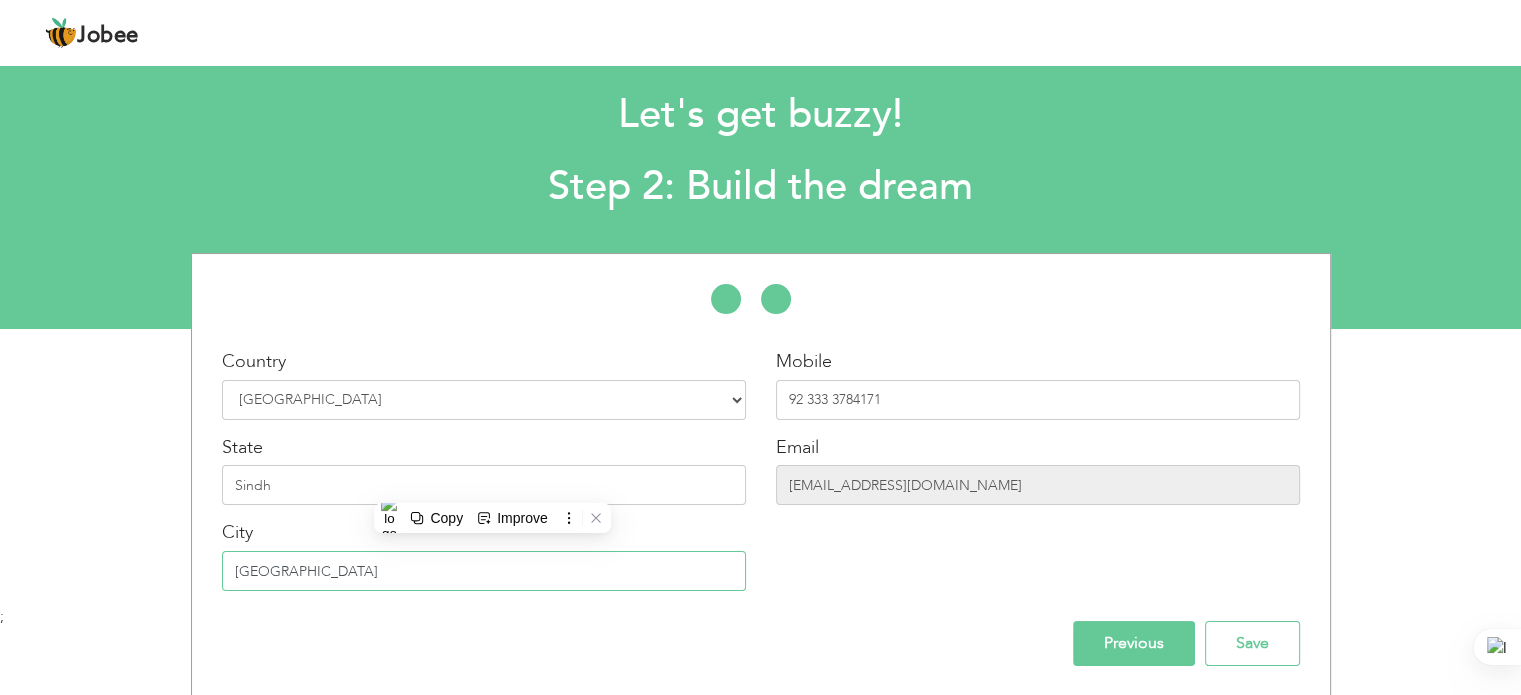 drag, startPoint x: 356, startPoint y: 573, endPoint x: 106, endPoint y: 567, distance: 250.07199 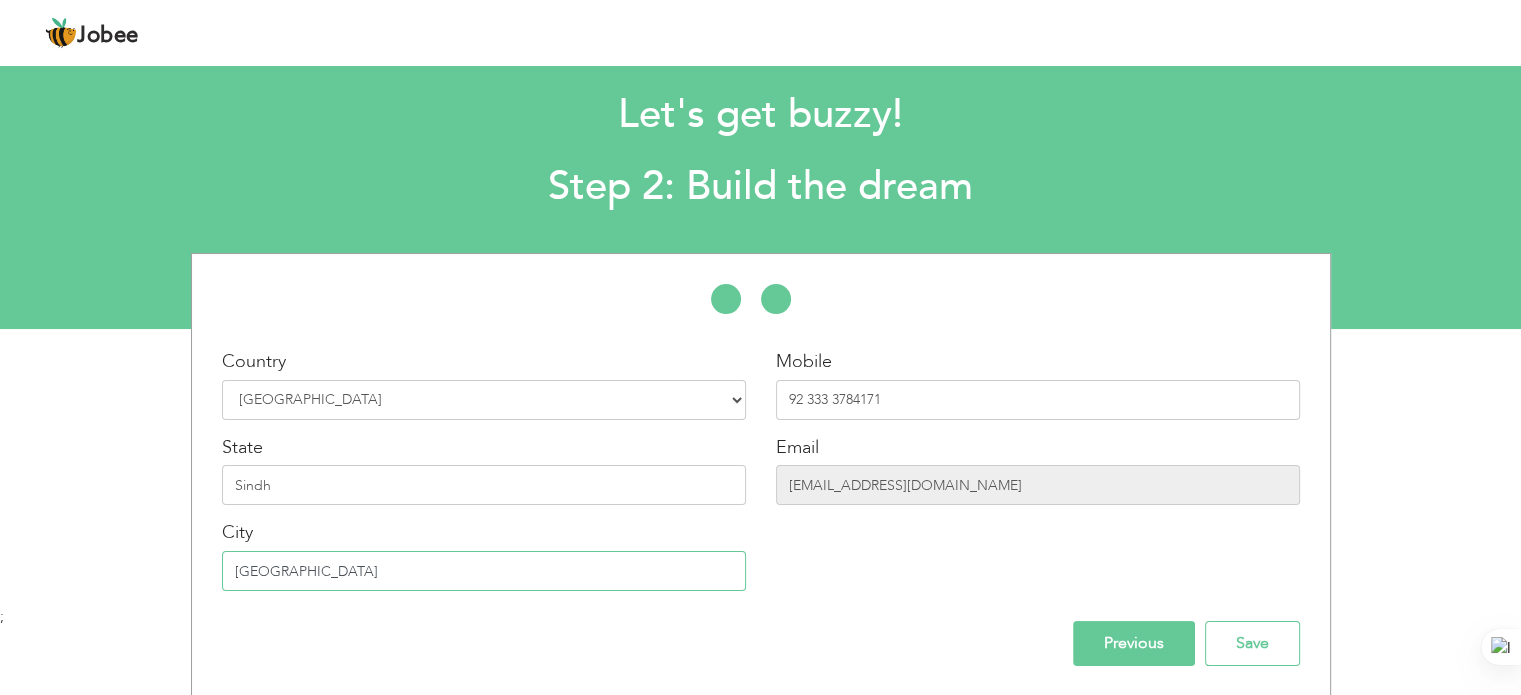 type on "[GEOGRAPHIC_DATA]" 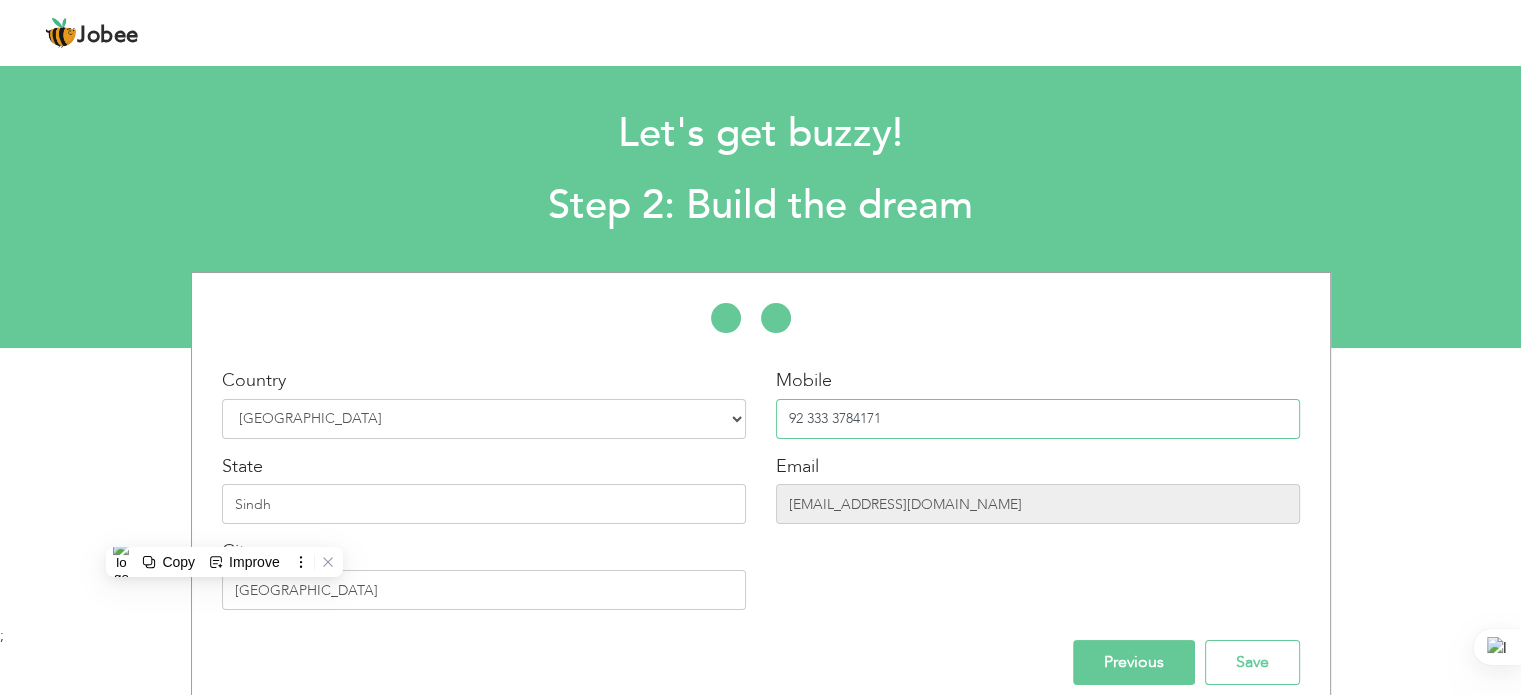 scroll, scrollTop: 0, scrollLeft: 0, axis: both 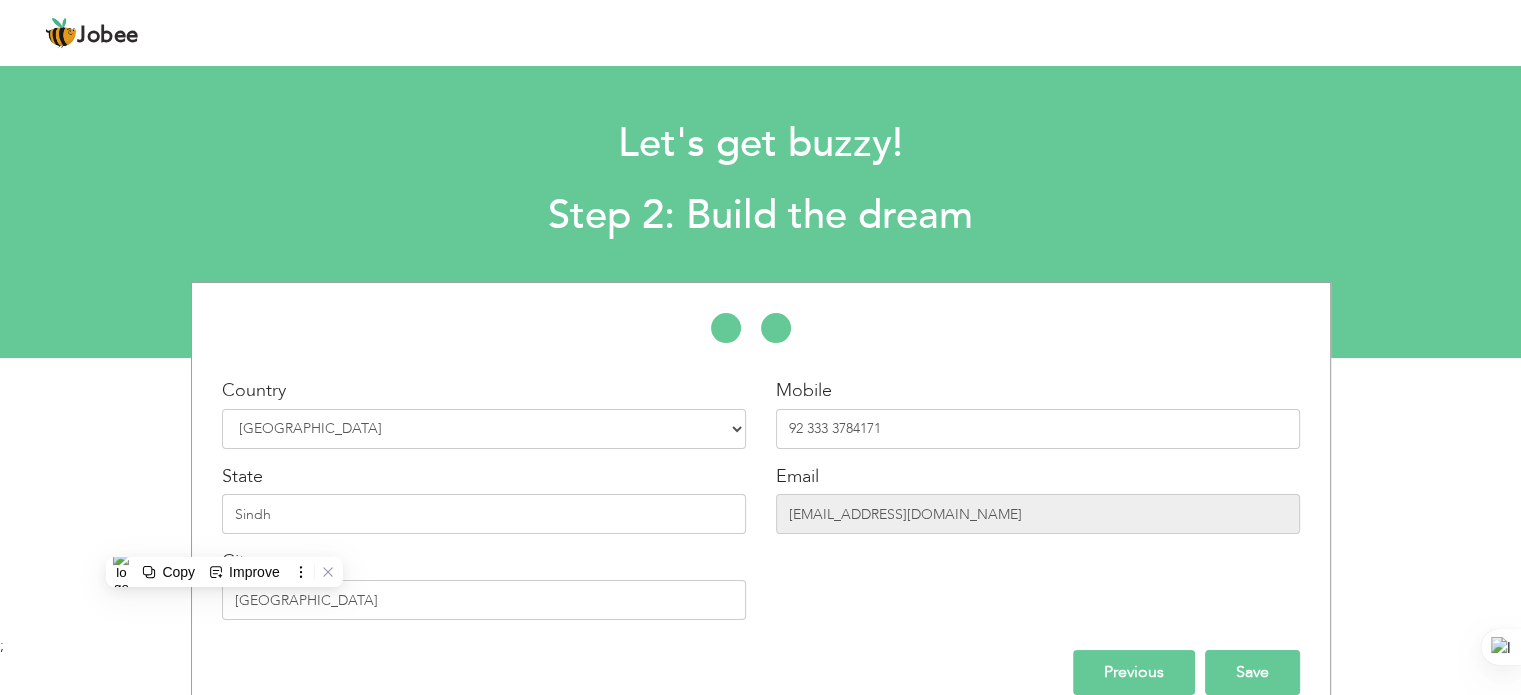 click on "Save" at bounding box center [1252, 672] 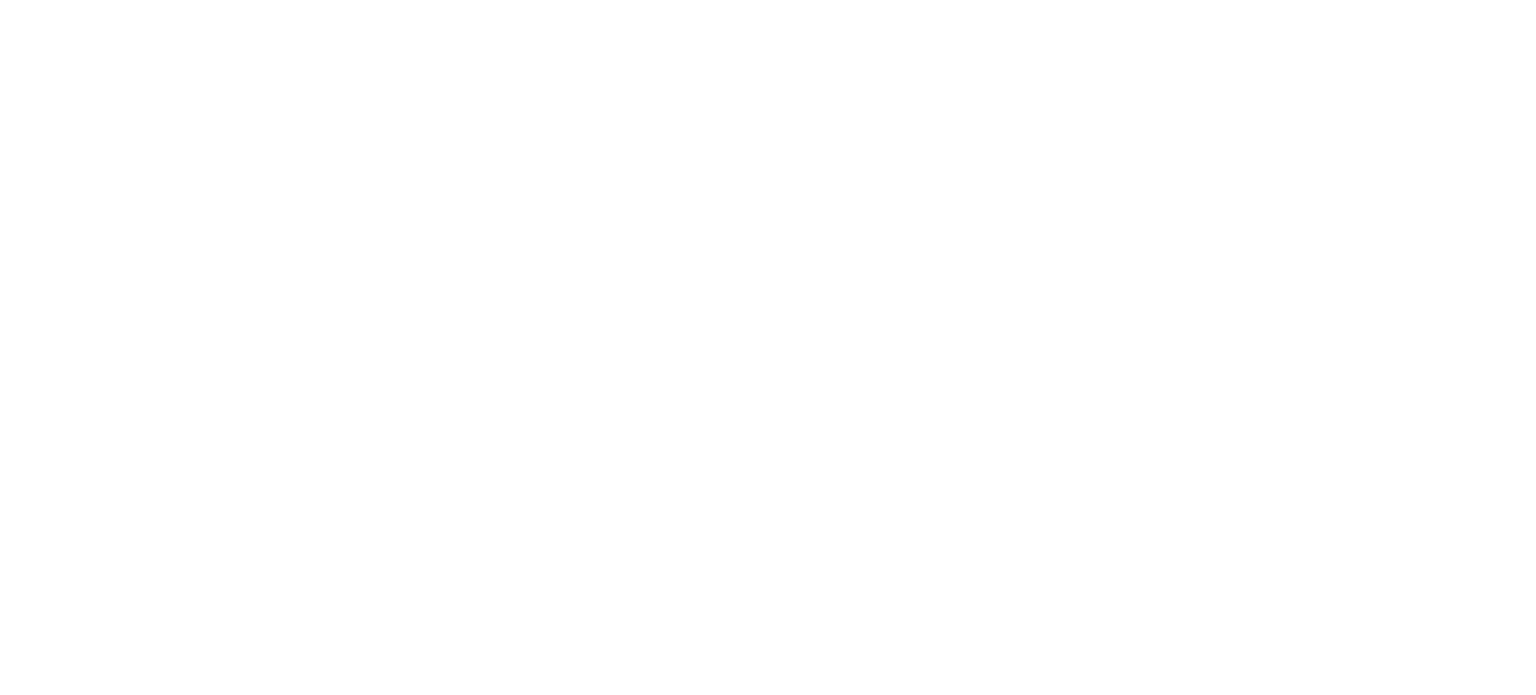 scroll, scrollTop: 0, scrollLeft: 0, axis: both 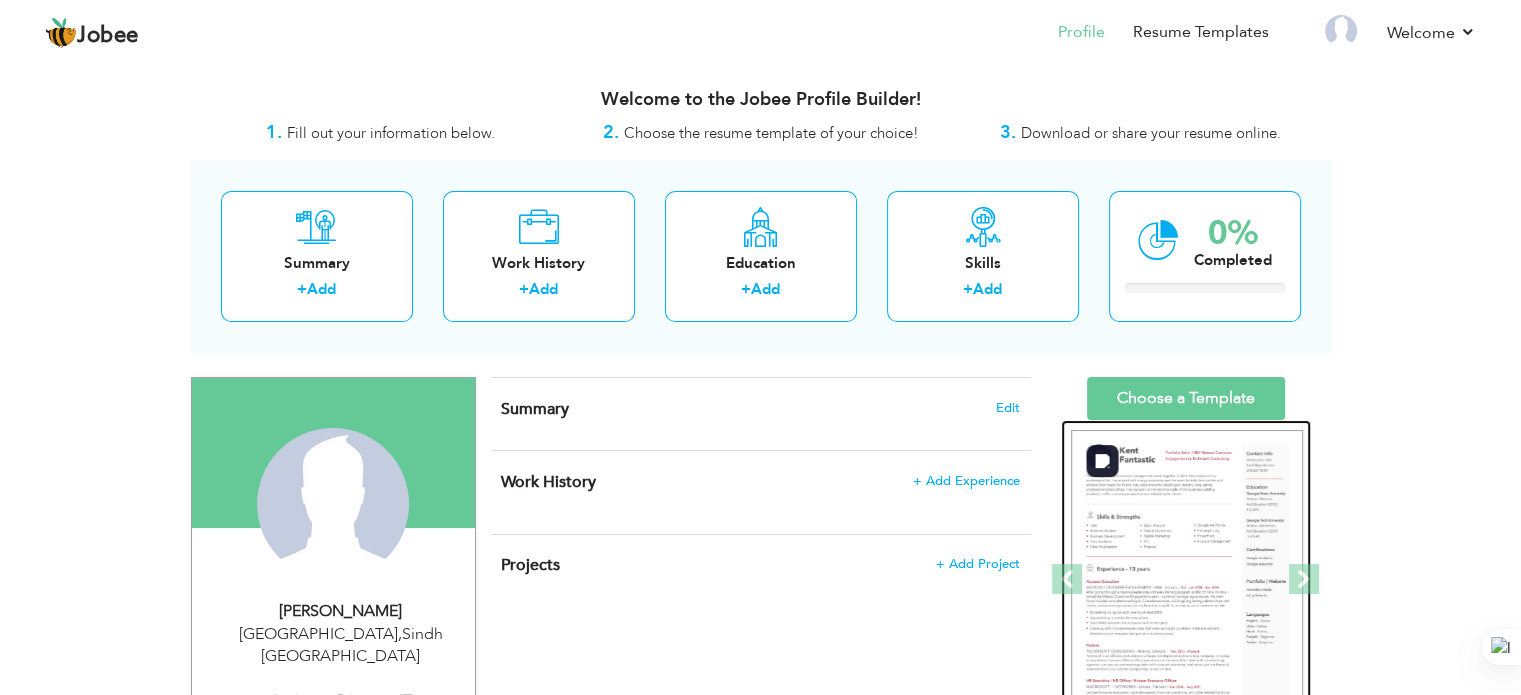 click at bounding box center [1187, 580] 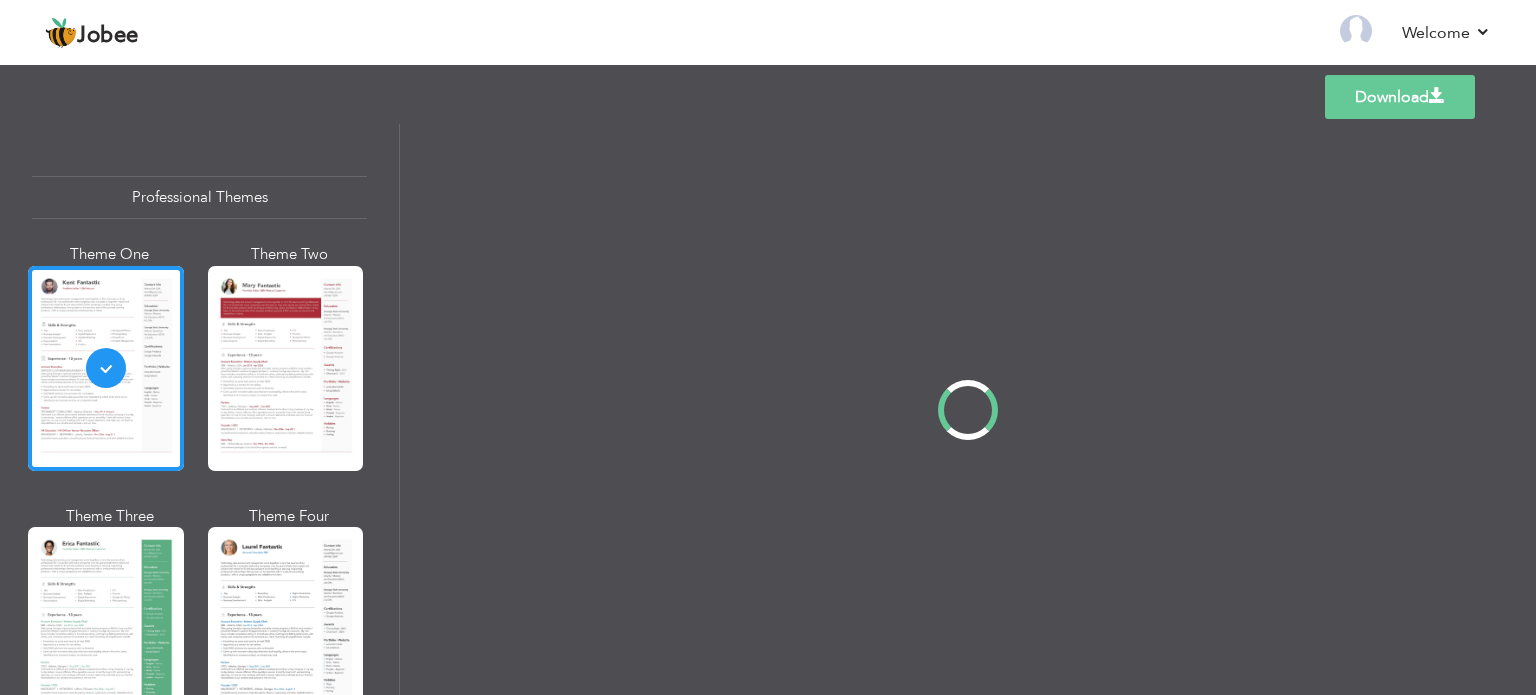 scroll, scrollTop: 0, scrollLeft: 0, axis: both 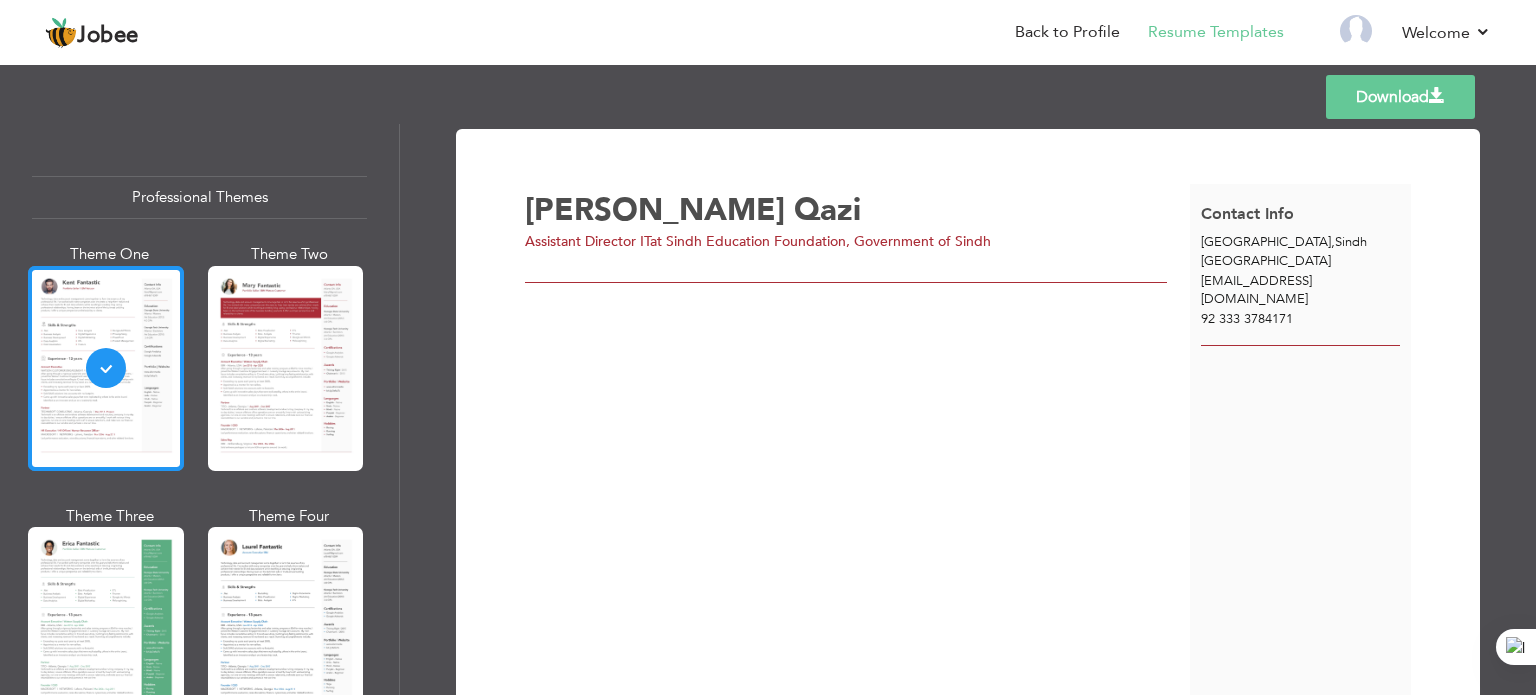 click at bounding box center (106, 368) 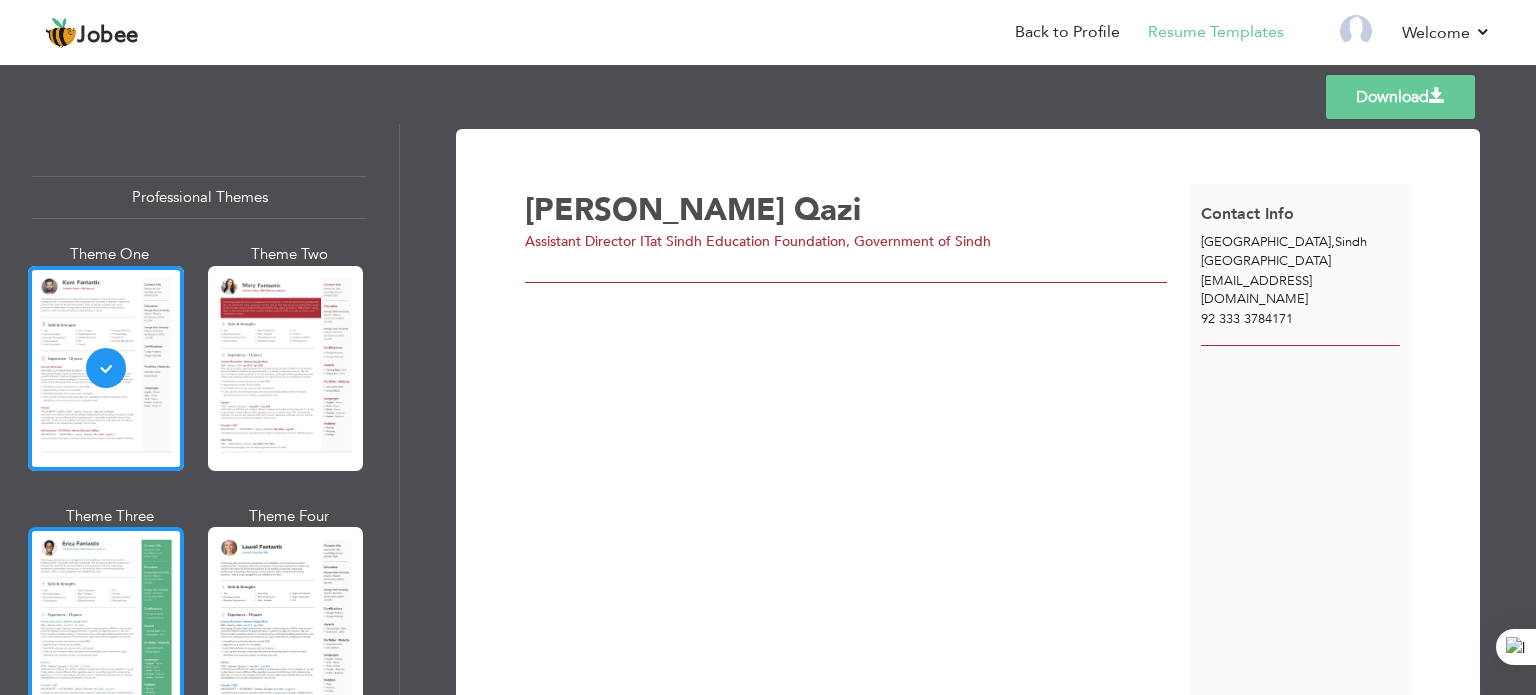 click at bounding box center [106, 629] 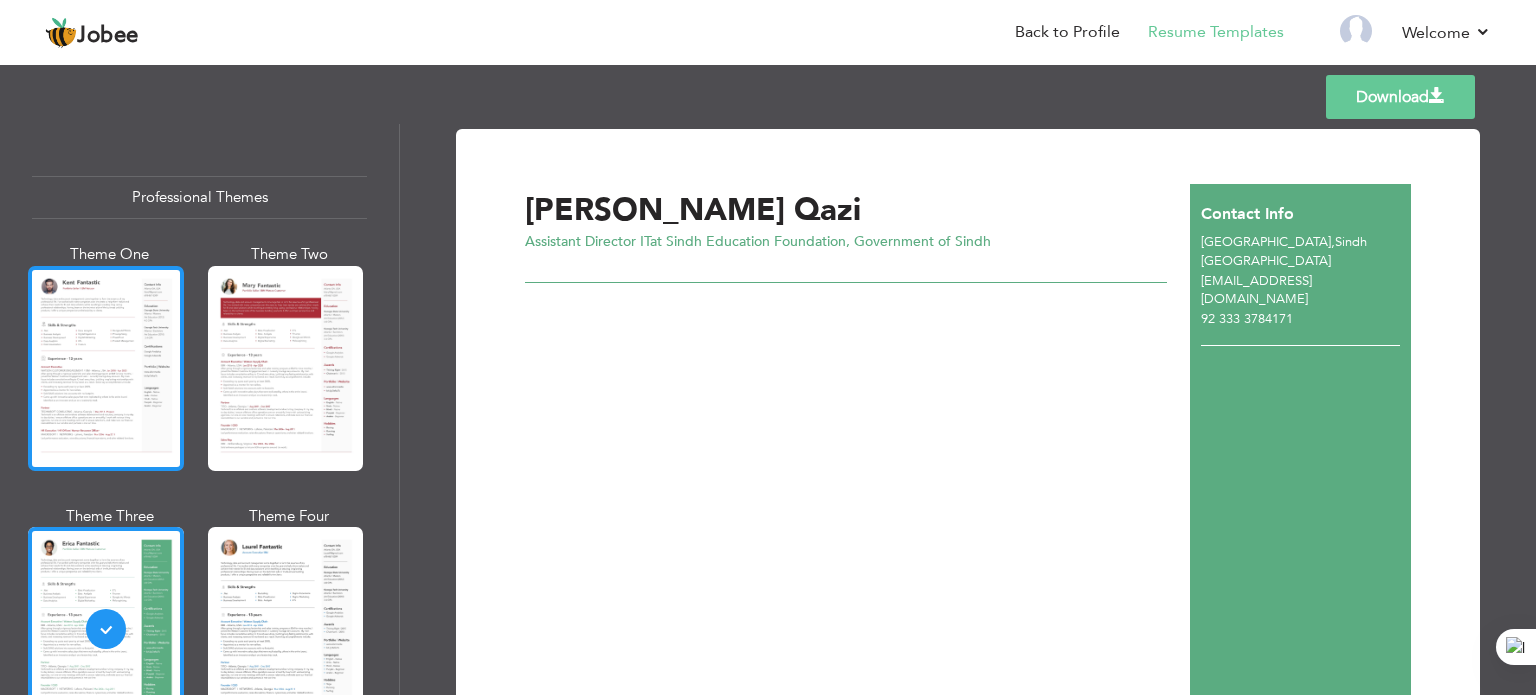 click at bounding box center [106, 368] 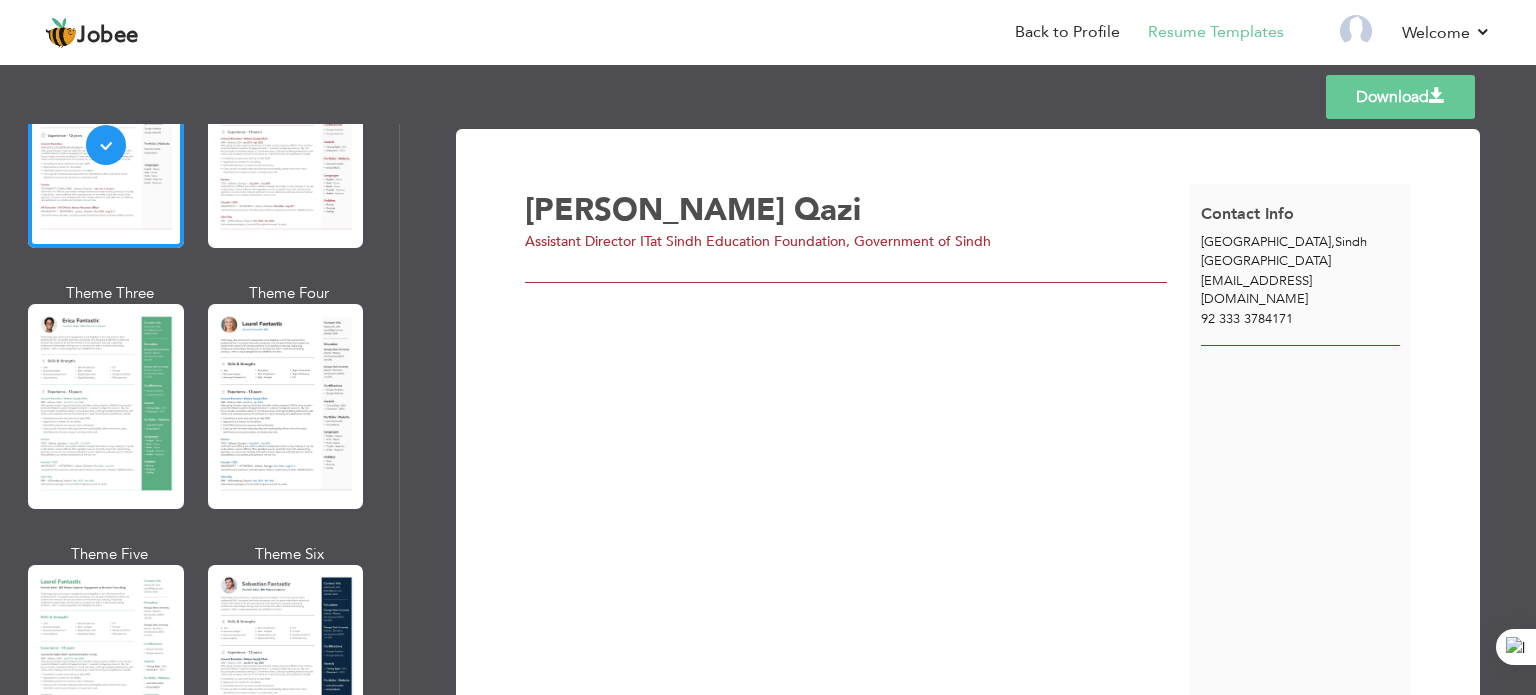scroll, scrollTop: 228, scrollLeft: 0, axis: vertical 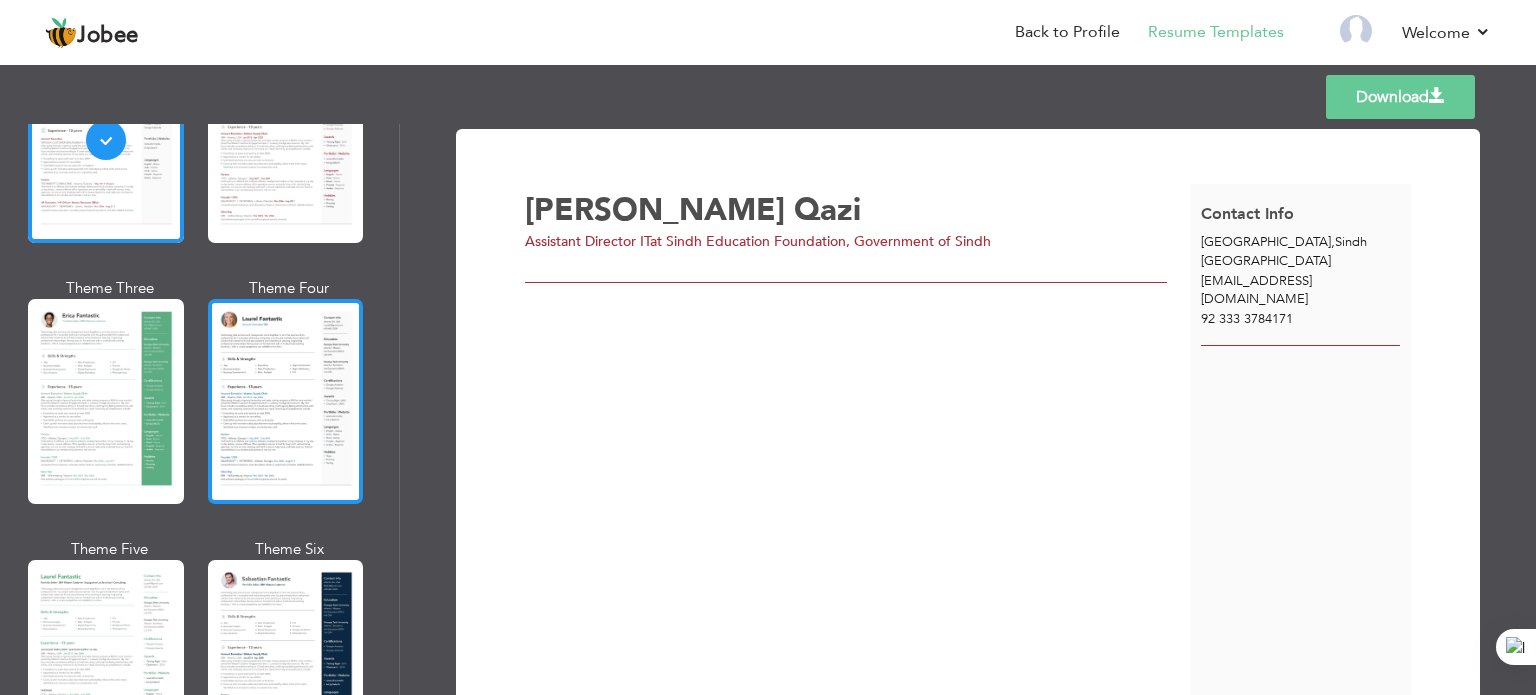 click at bounding box center [286, 401] 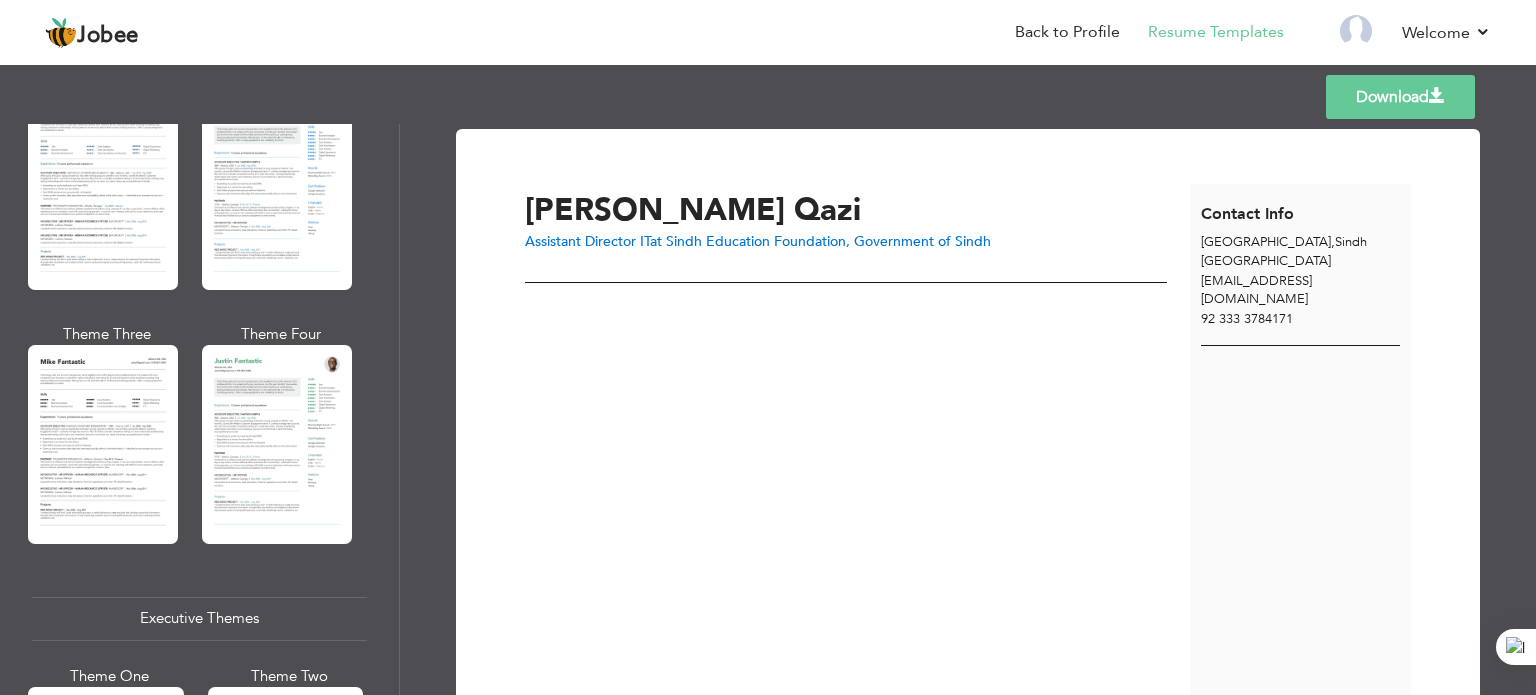 scroll, scrollTop: 1097, scrollLeft: 0, axis: vertical 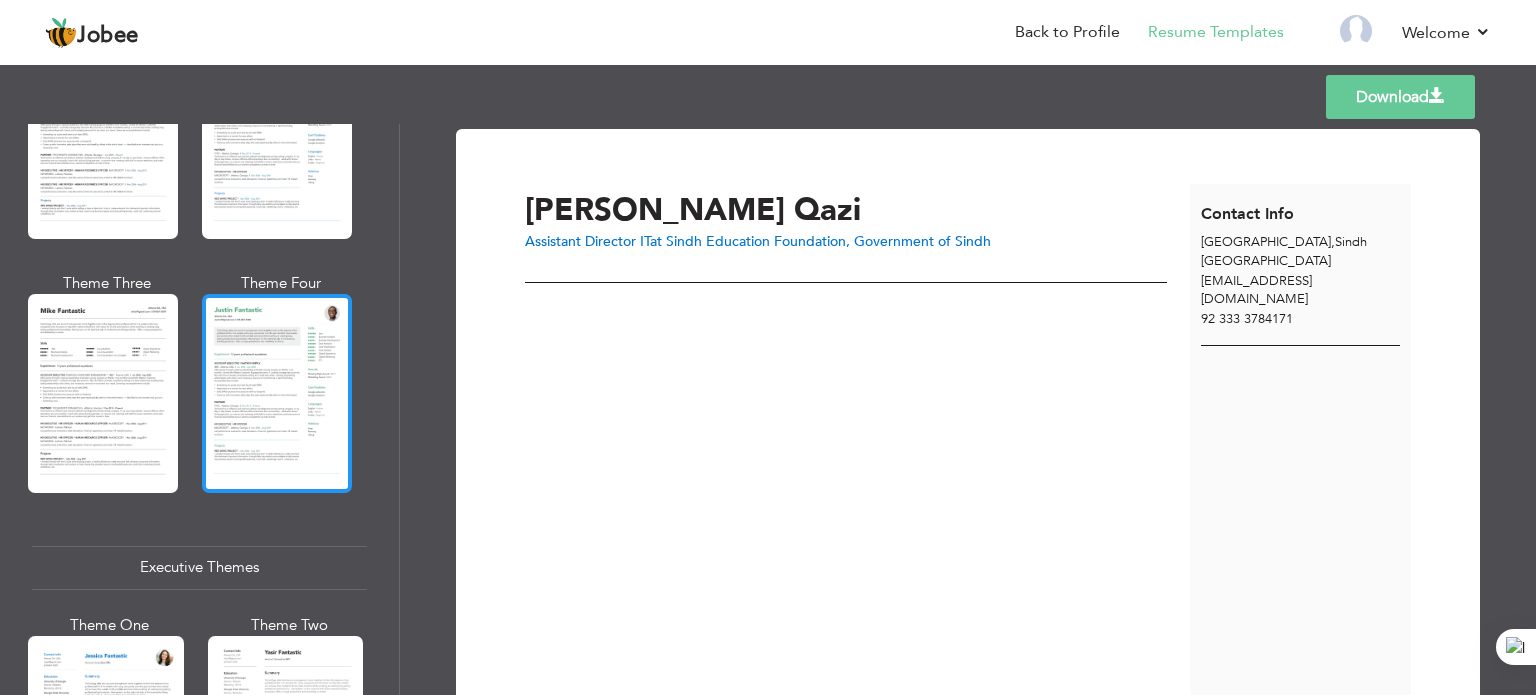click at bounding box center [277, 393] 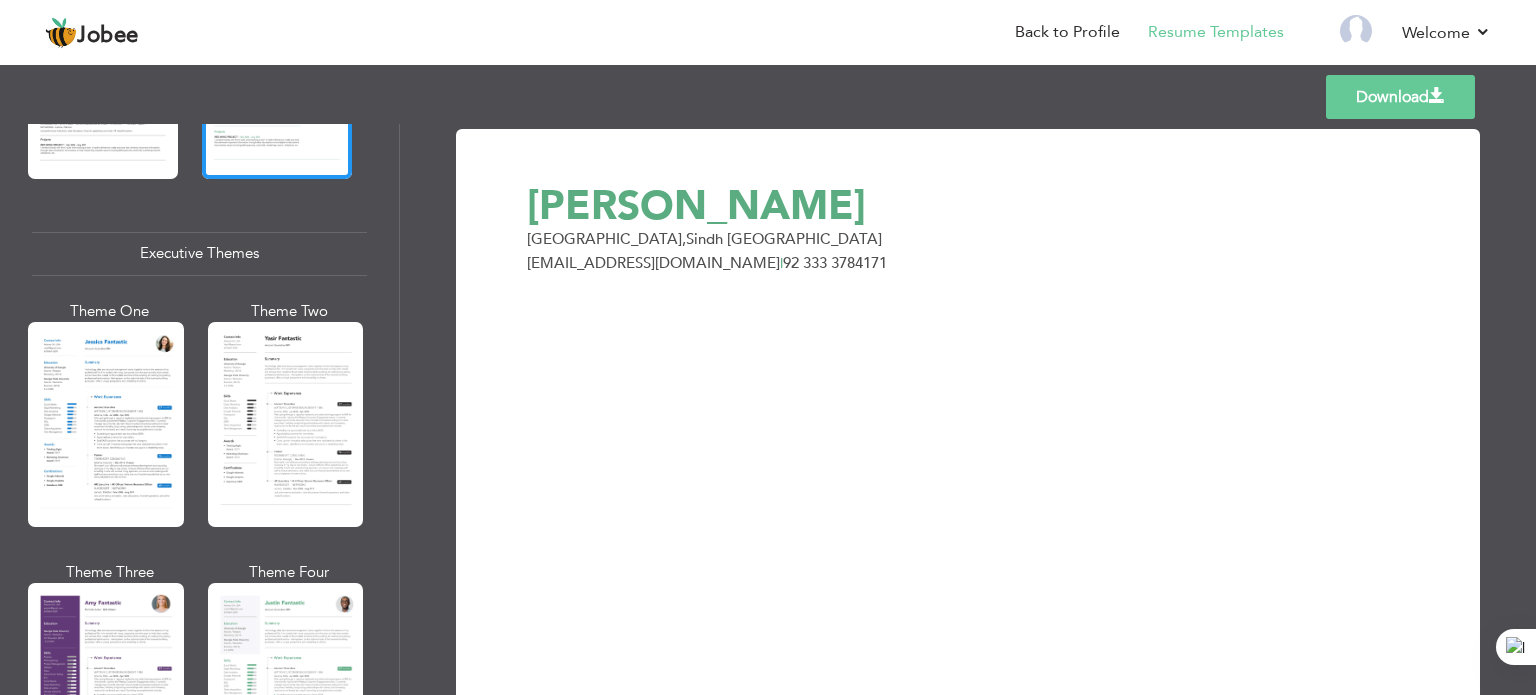 scroll, scrollTop: 1440, scrollLeft: 0, axis: vertical 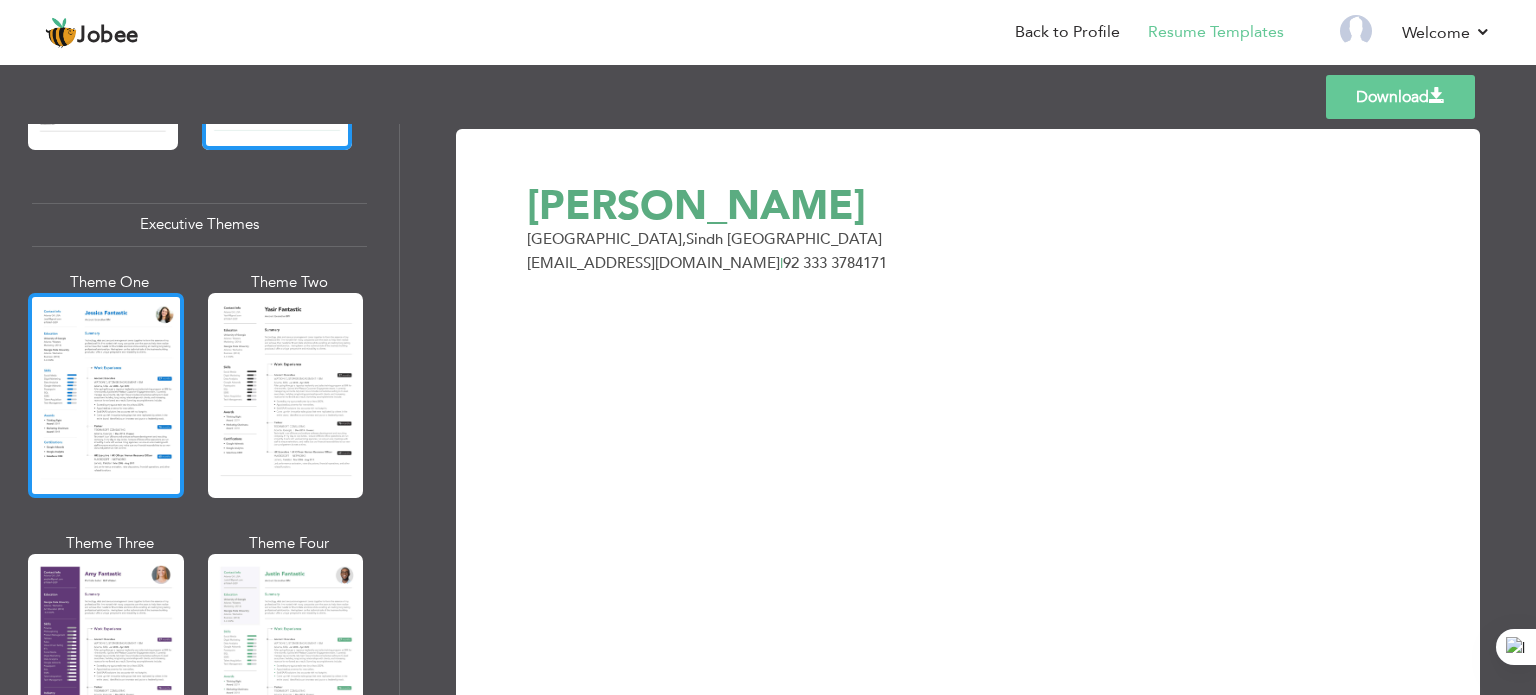click at bounding box center (106, 395) 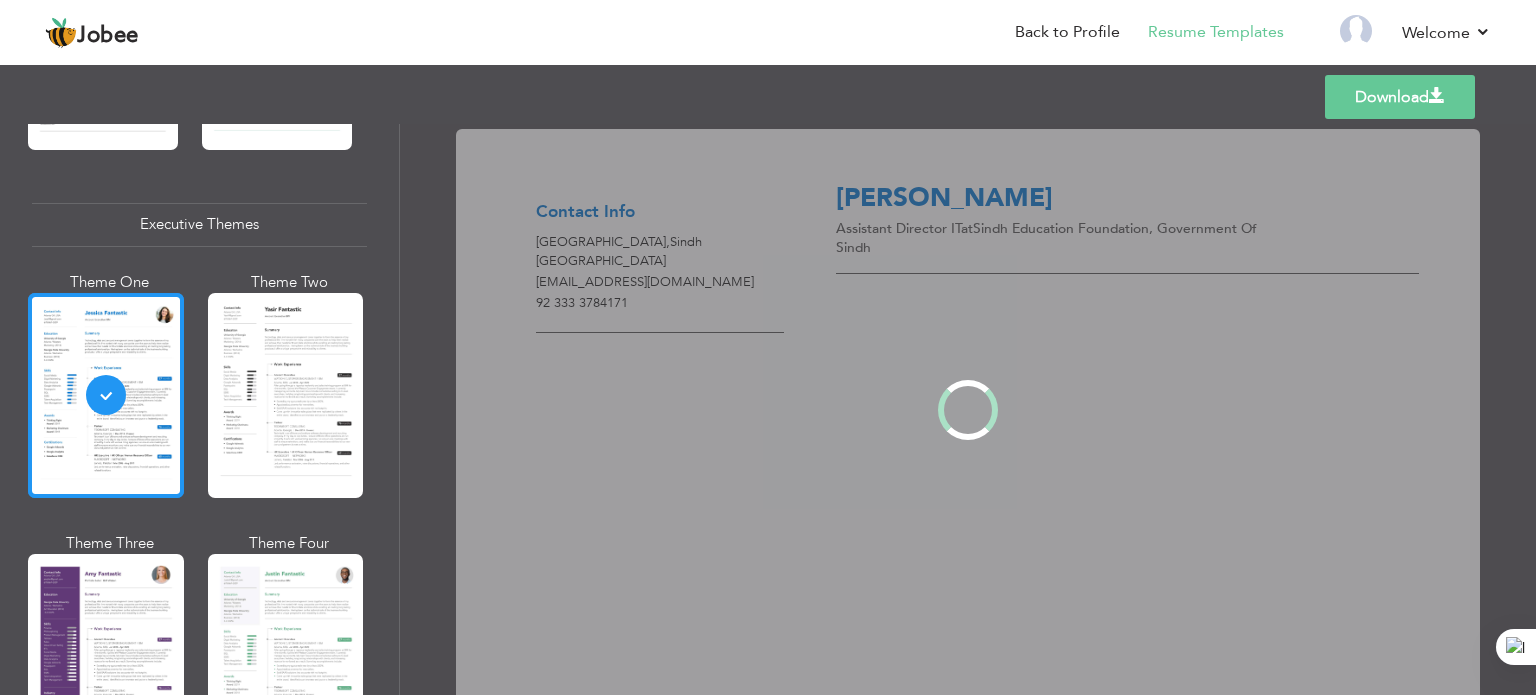 scroll, scrollTop: 1439, scrollLeft: 0, axis: vertical 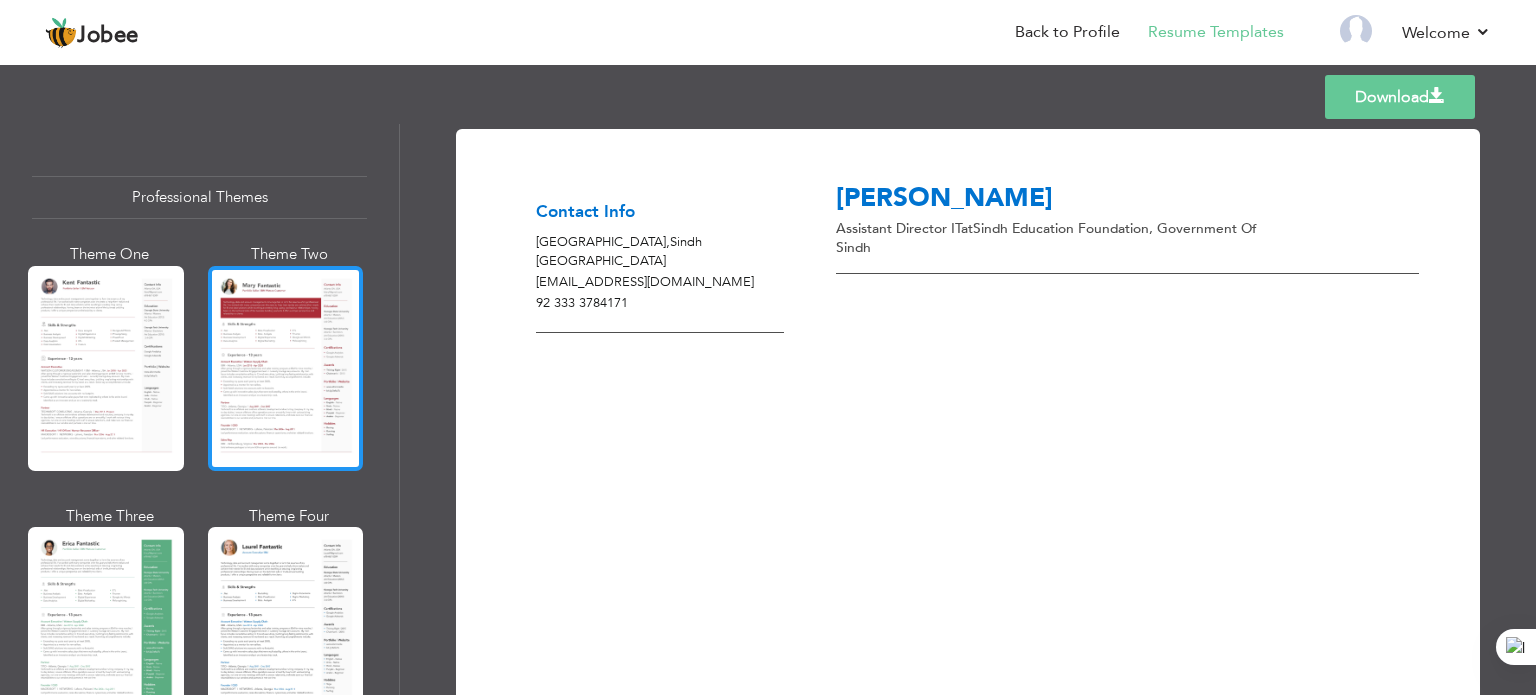 click at bounding box center (286, 368) 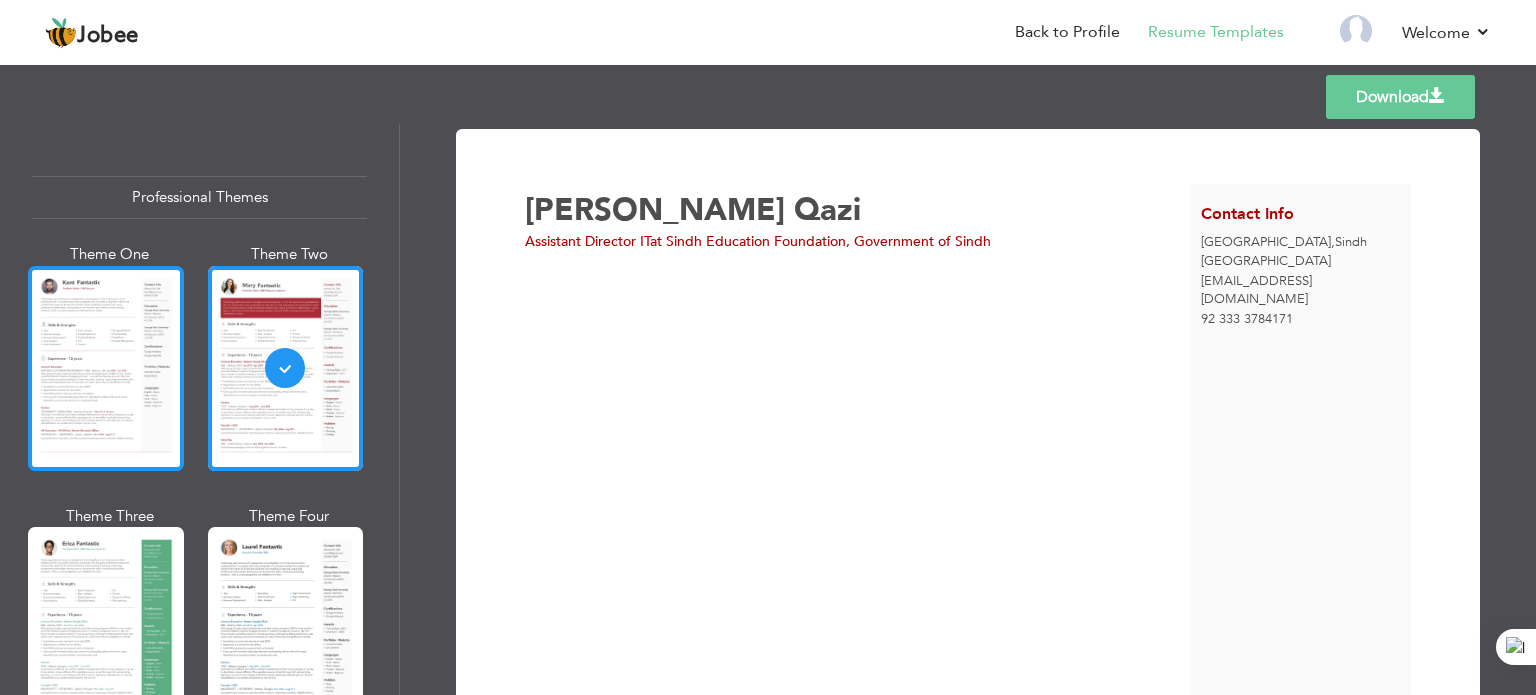 click at bounding box center (106, 368) 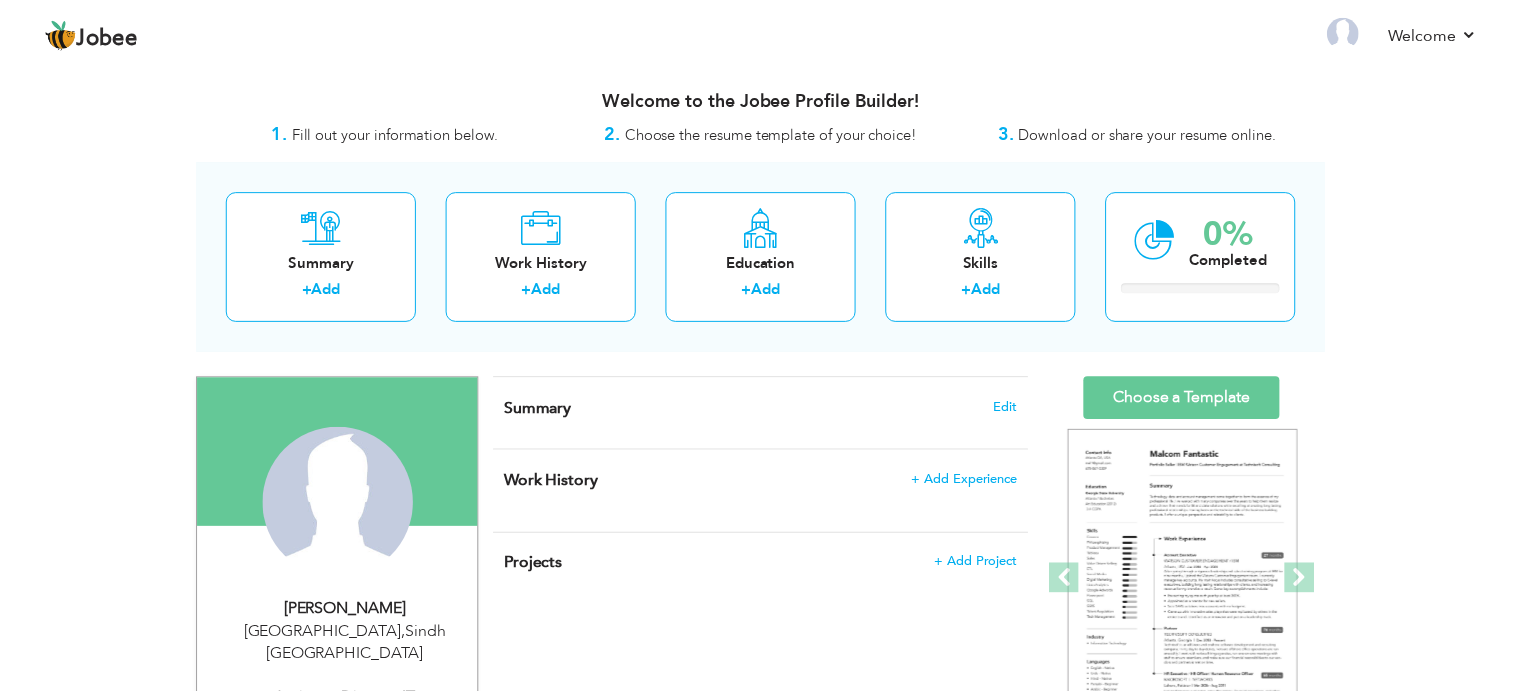 scroll, scrollTop: 0, scrollLeft: 0, axis: both 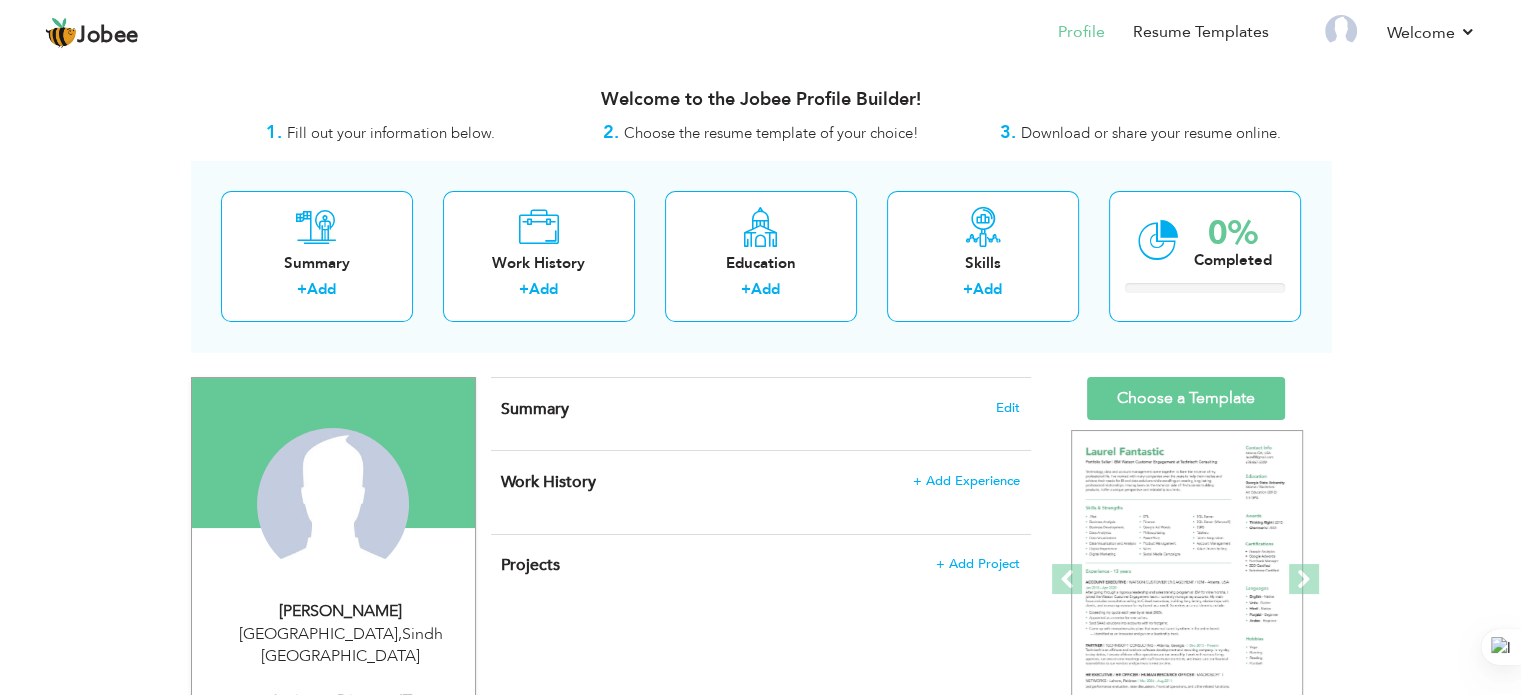 click on "Summary
Edit" at bounding box center (760, 409) 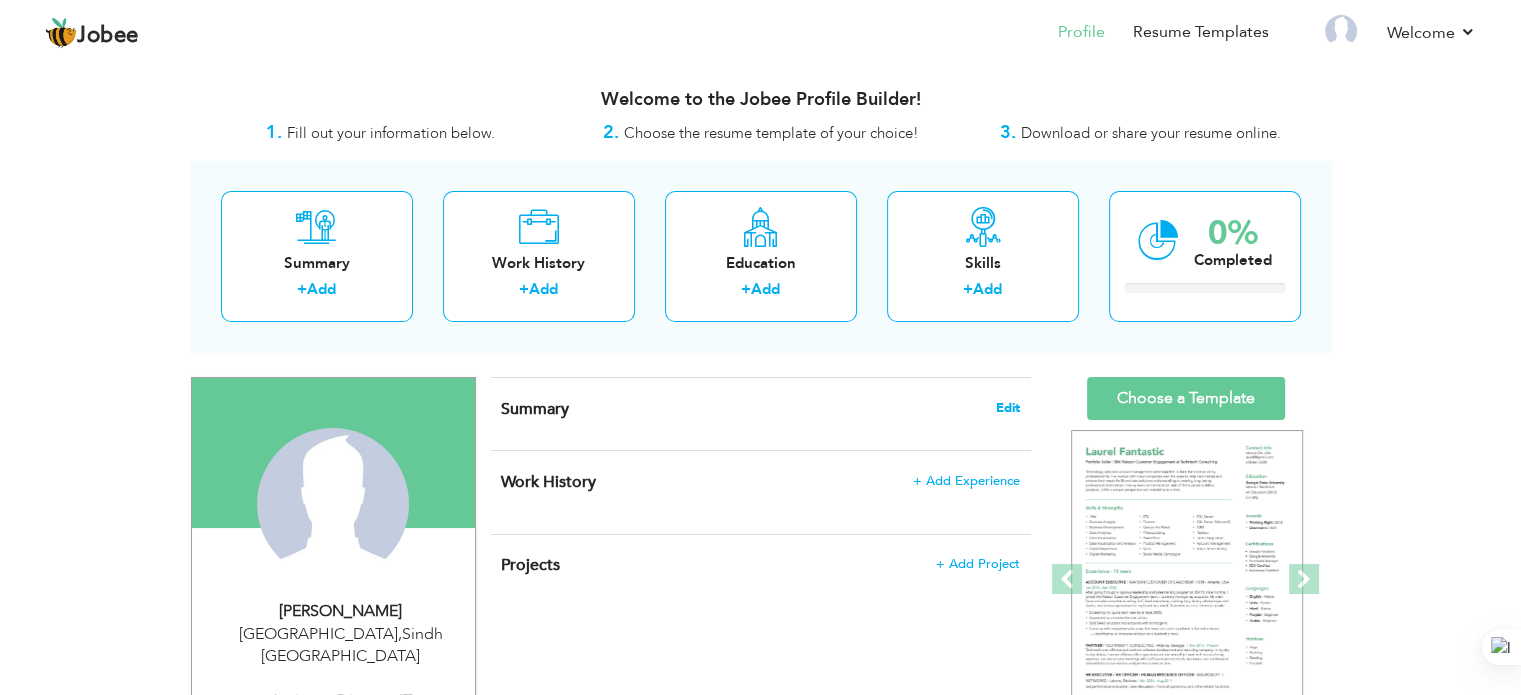 click on "Edit" at bounding box center [1008, 408] 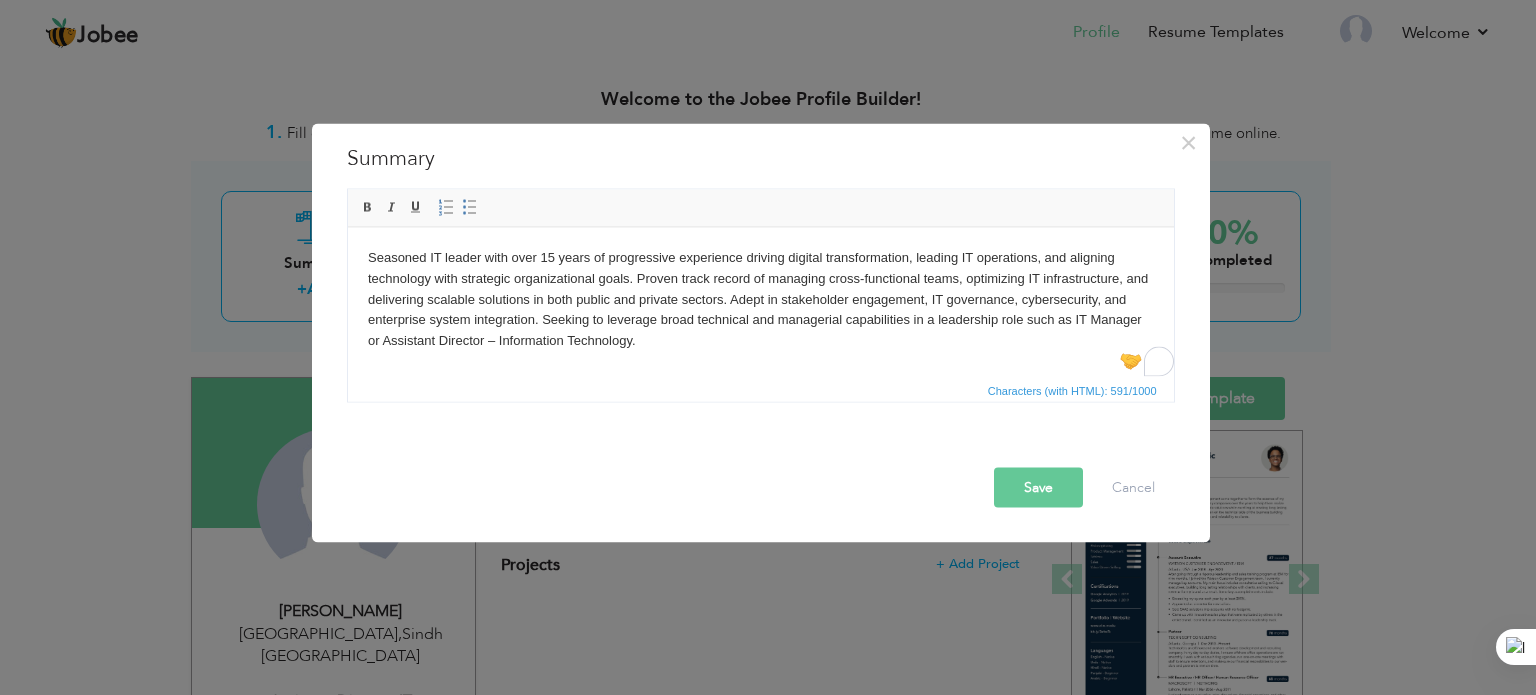 click on "Save" at bounding box center [1038, 487] 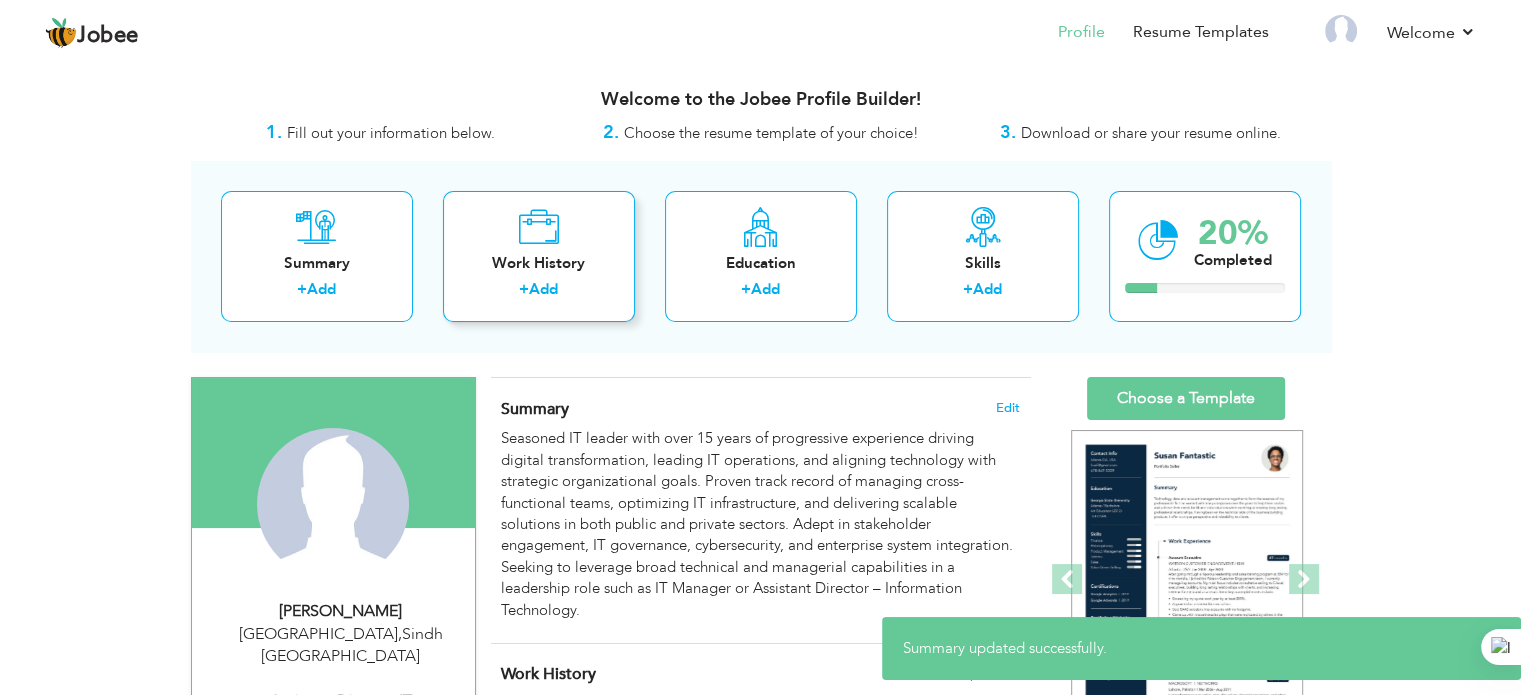 click on "Add" at bounding box center [543, 289] 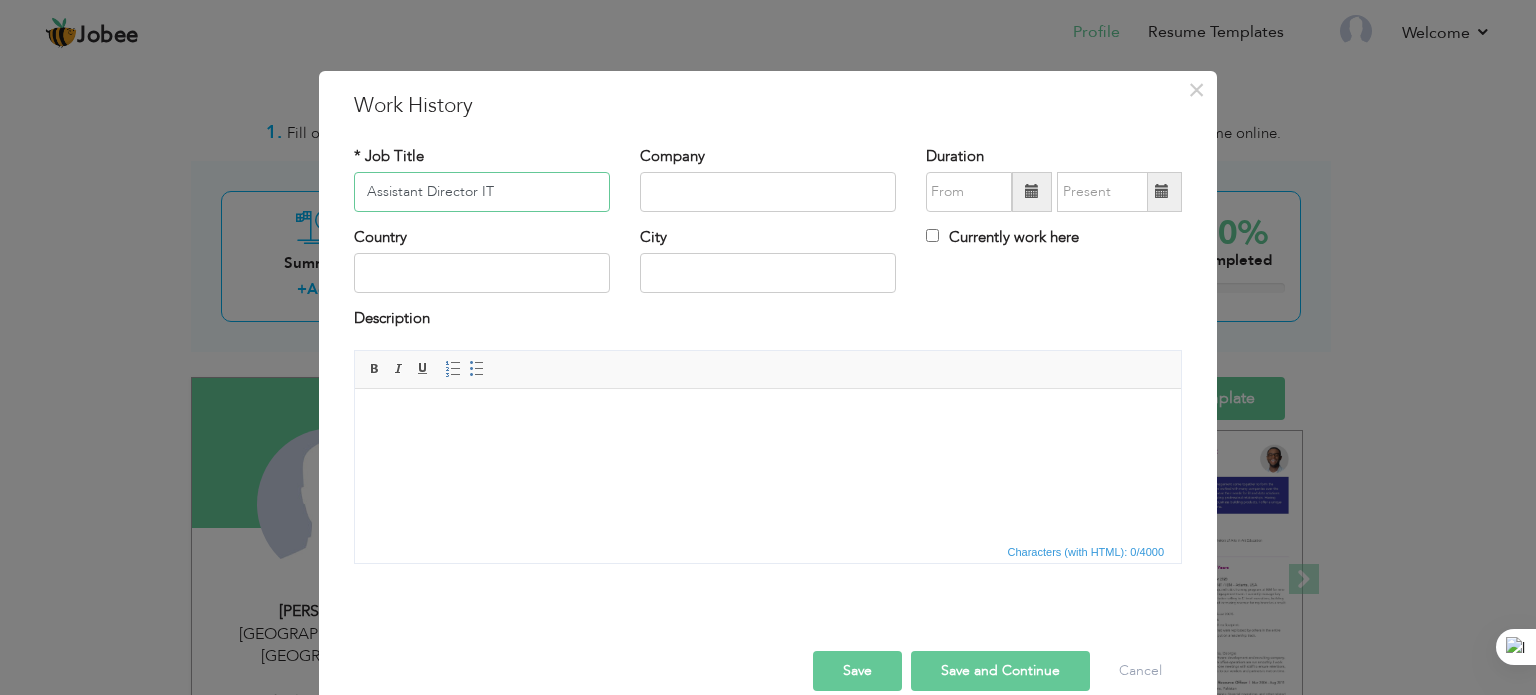 type on "Assistant Director IT" 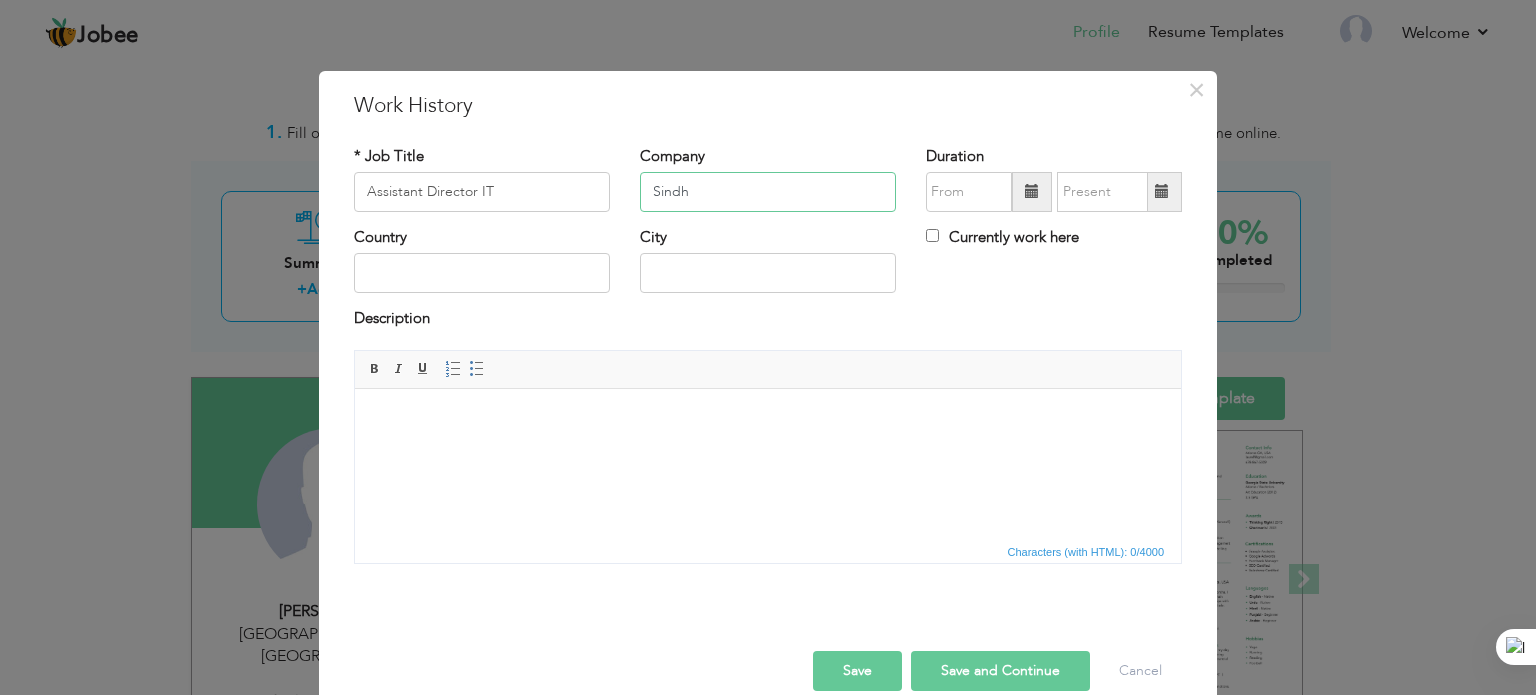 type on "Sindh Education Foundation" 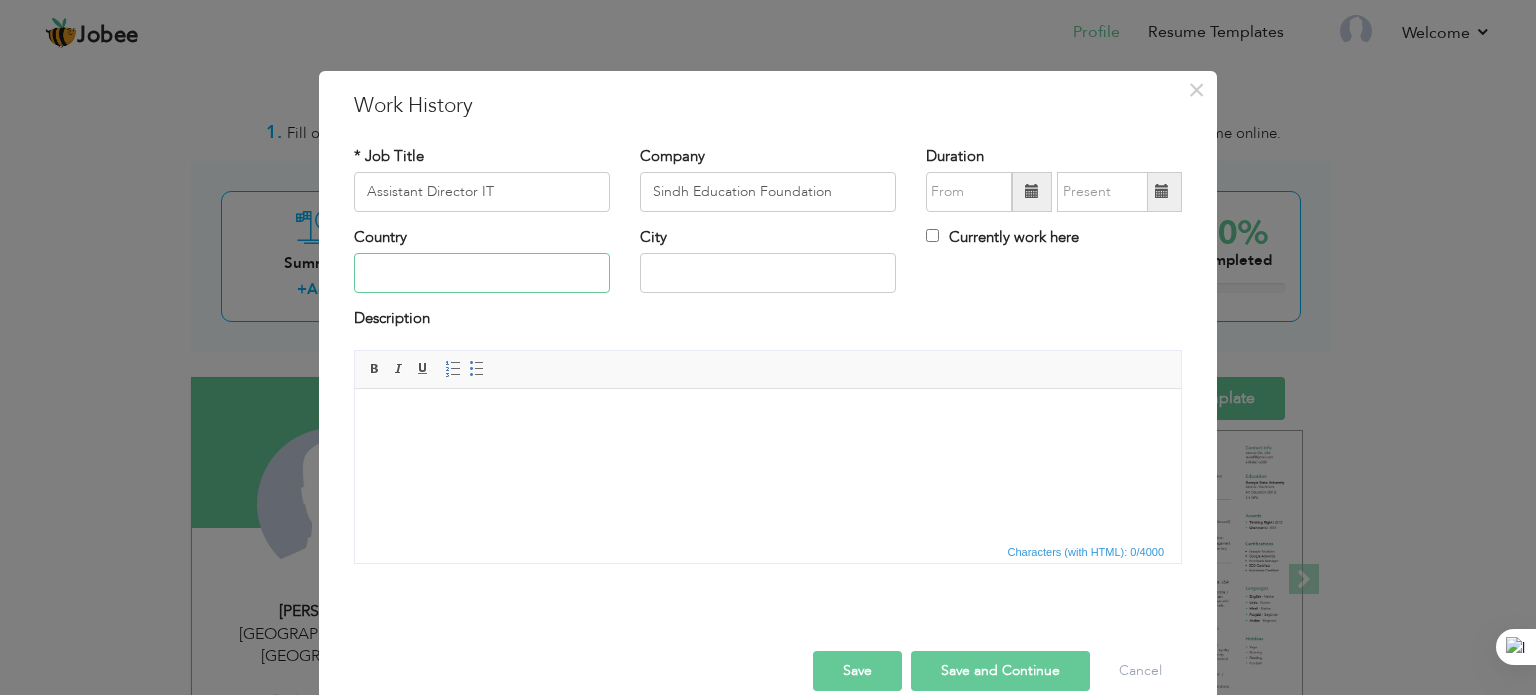 type on "[GEOGRAPHIC_DATA]" 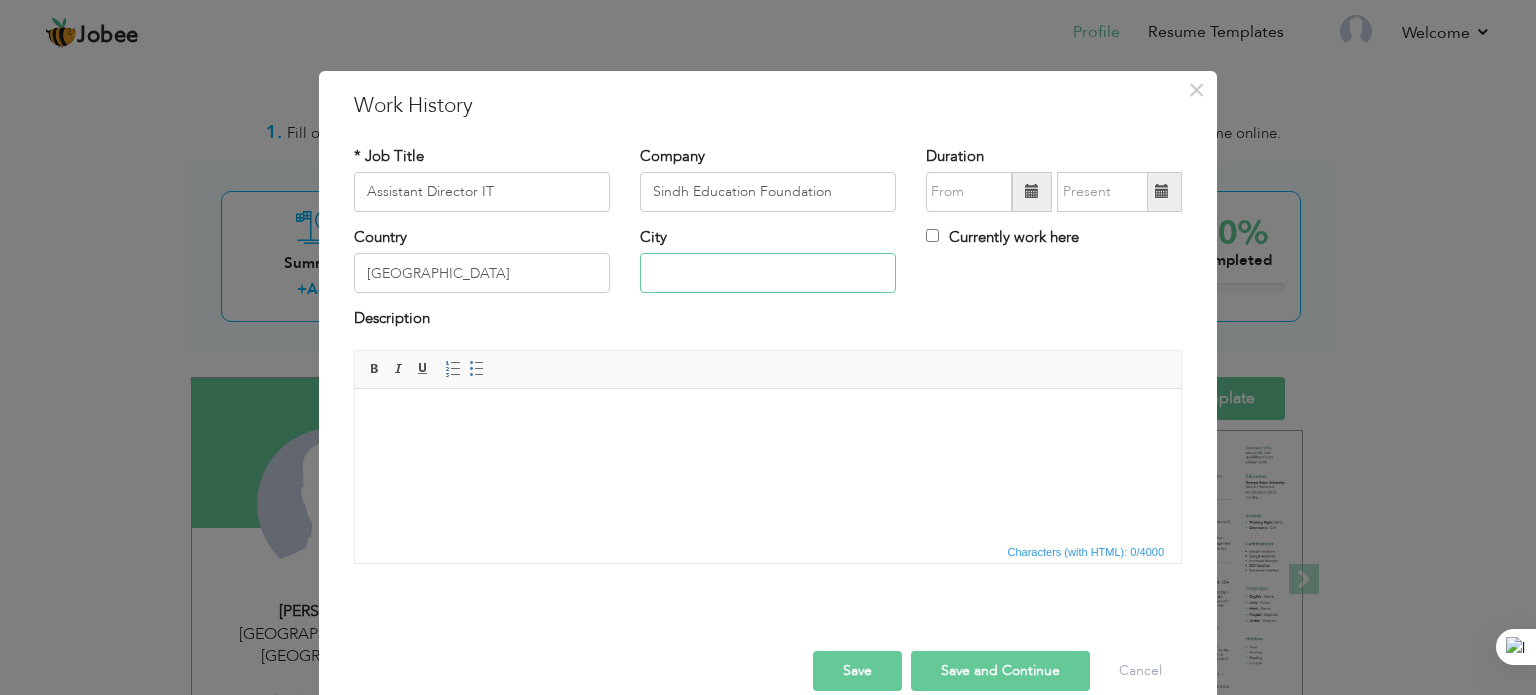 type on "[GEOGRAPHIC_DATA]" 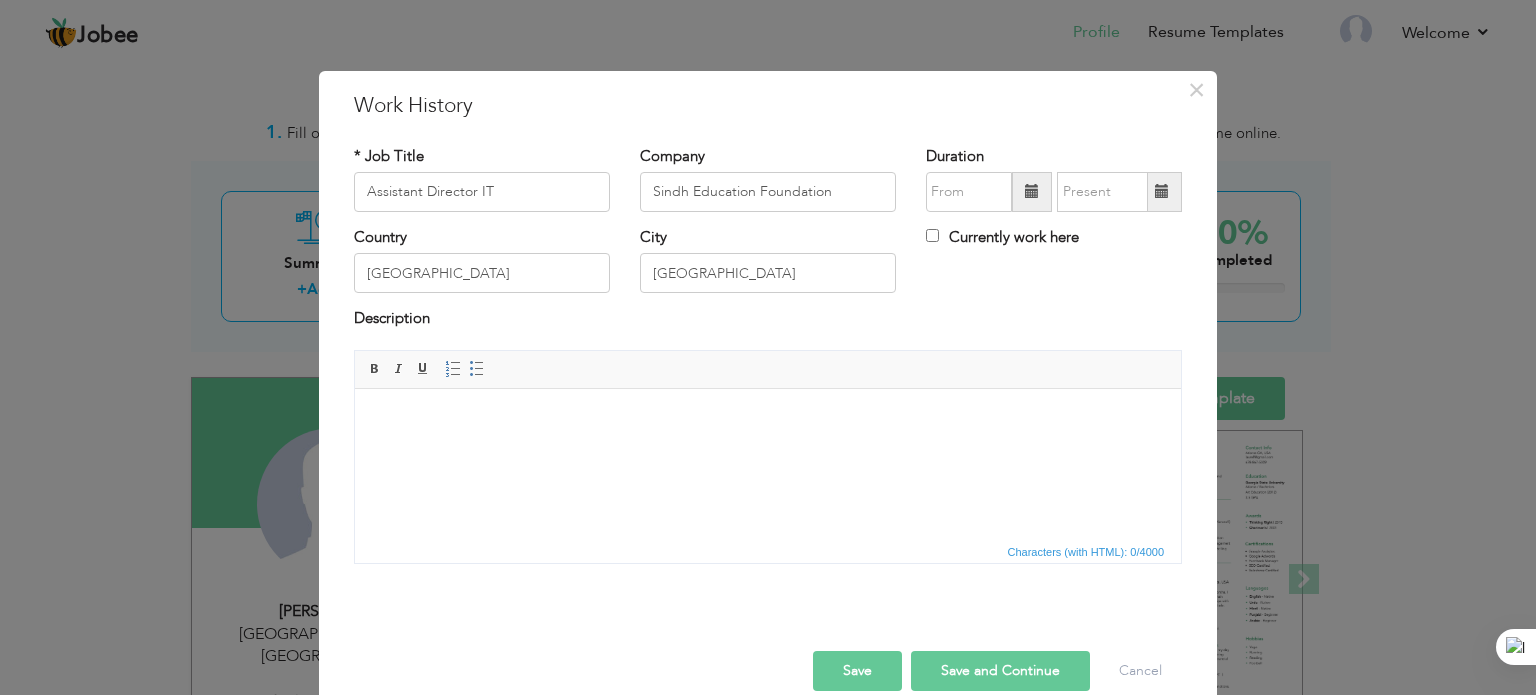click at bounding box center (1032, 191) 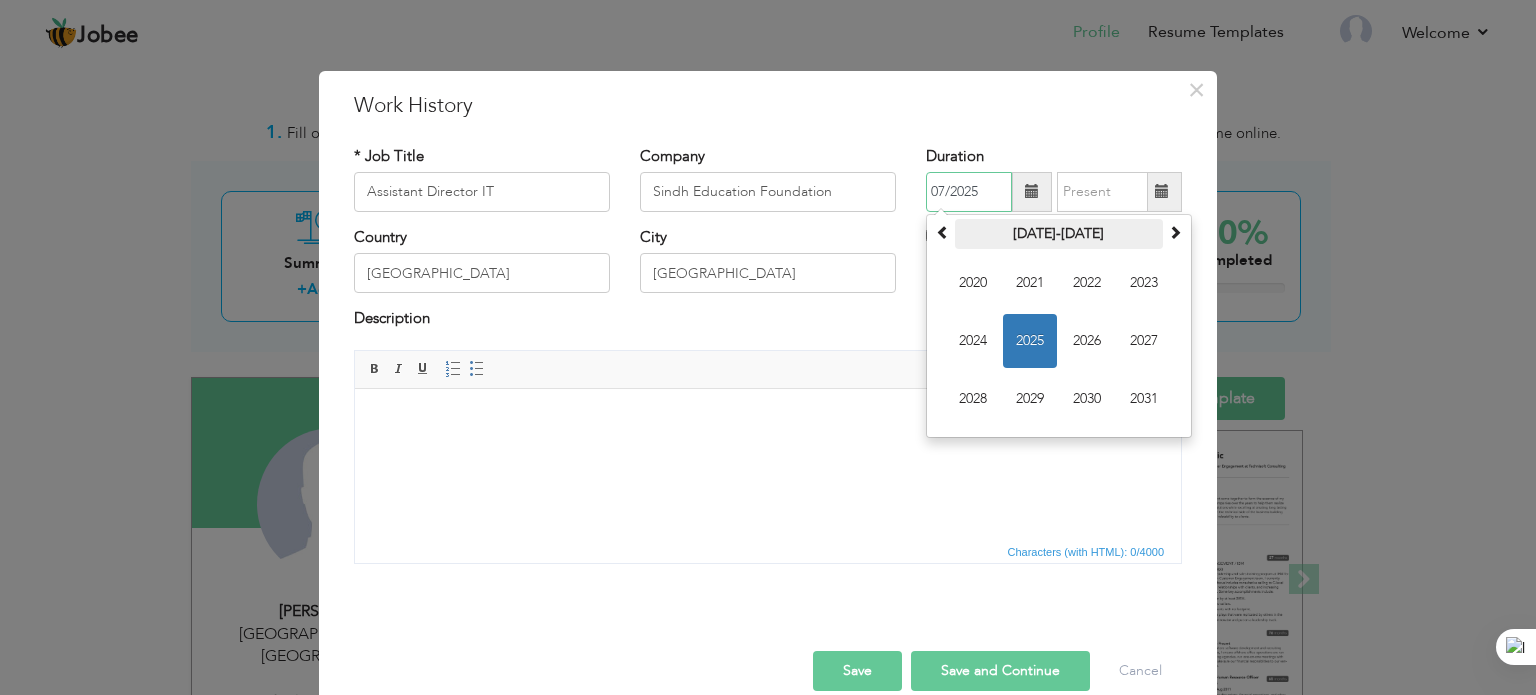 click on "[DATE]-[DATE]" at bounding box center [1059, 234] 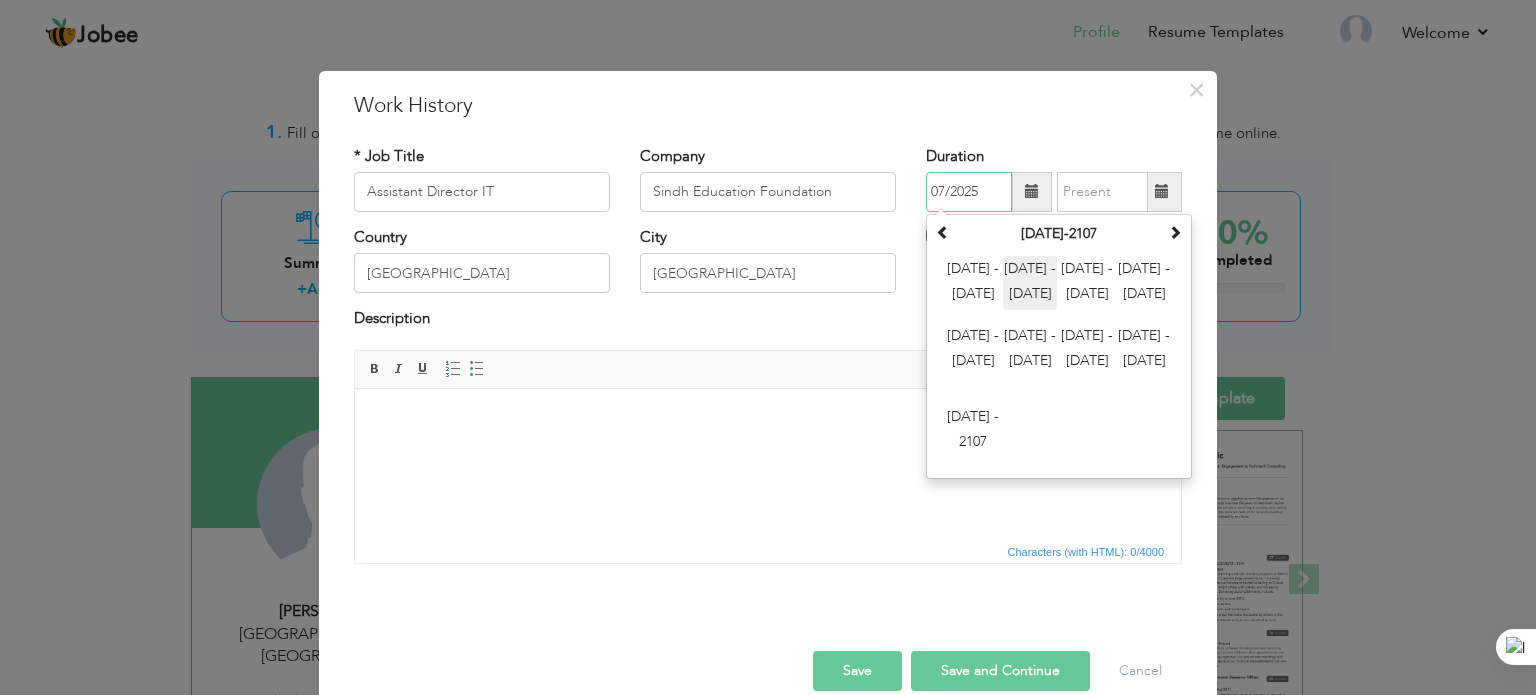 click on "[DATE] - [DATE]" at bounding box center (1030, 283) 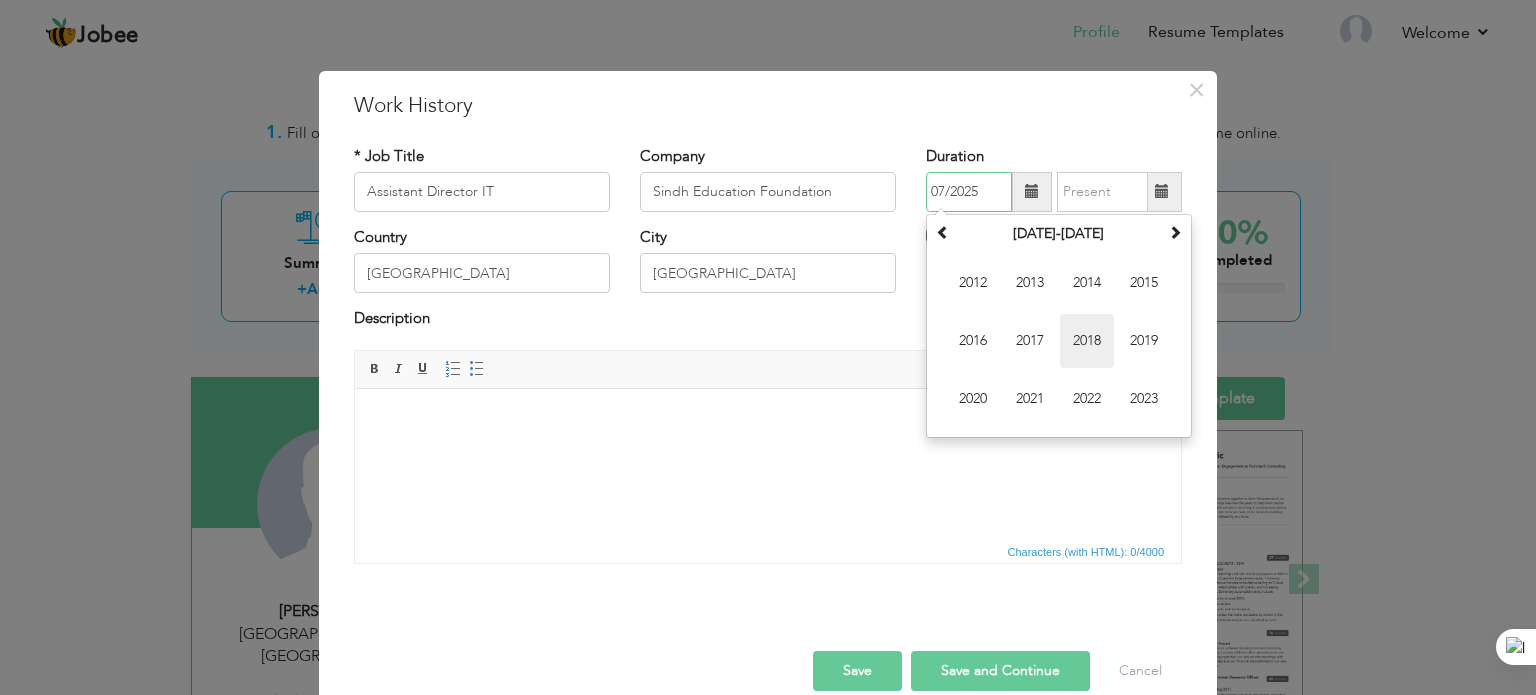 click on "2018" at bounding box center [1087, 341] 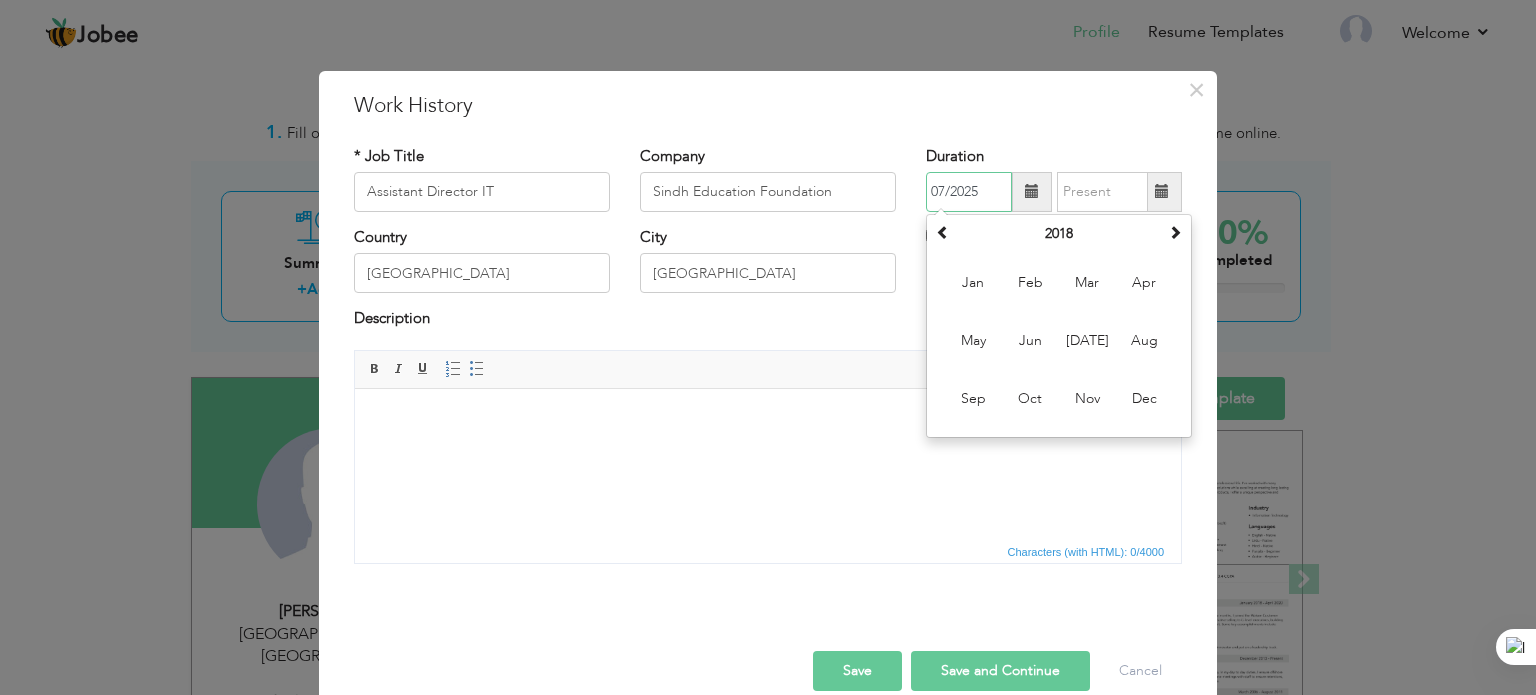 click on "Apr" at bounding box center [1144, 283] 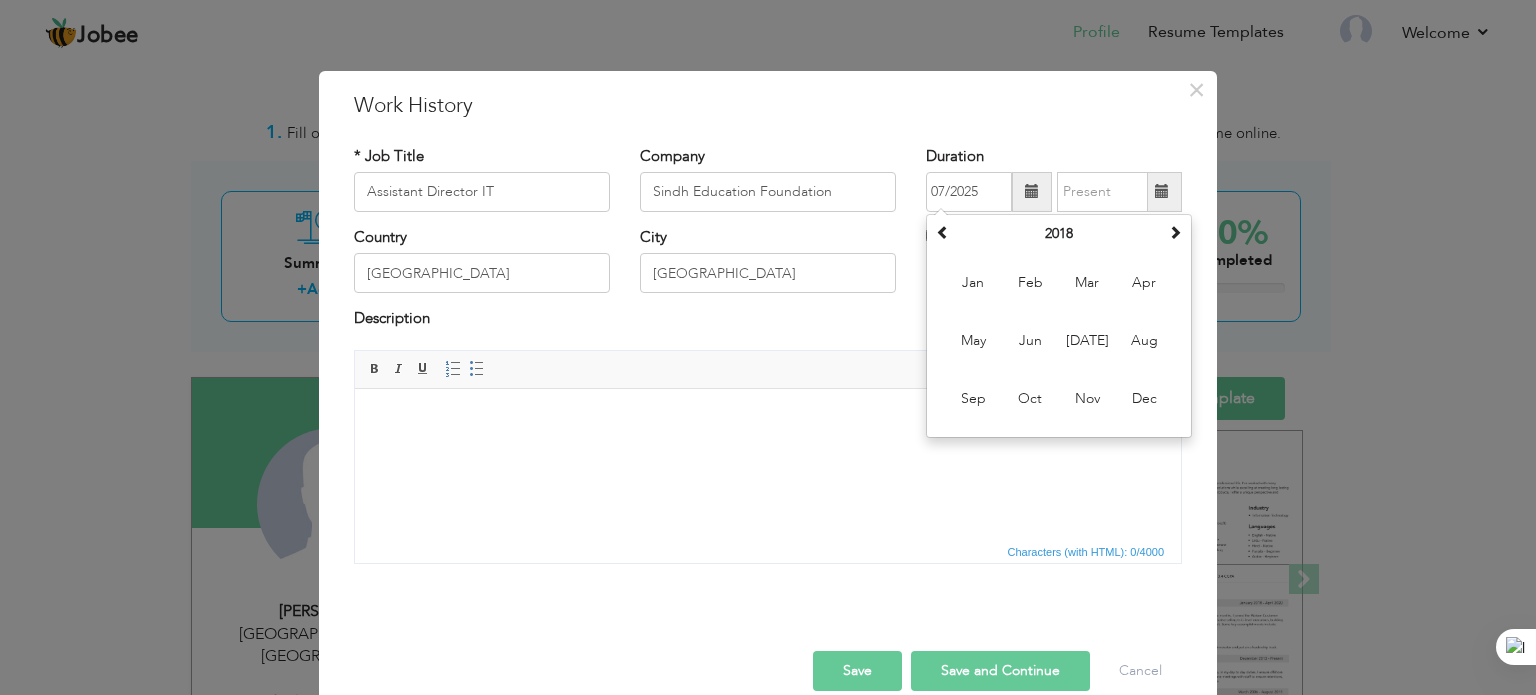 type on "04/2018" 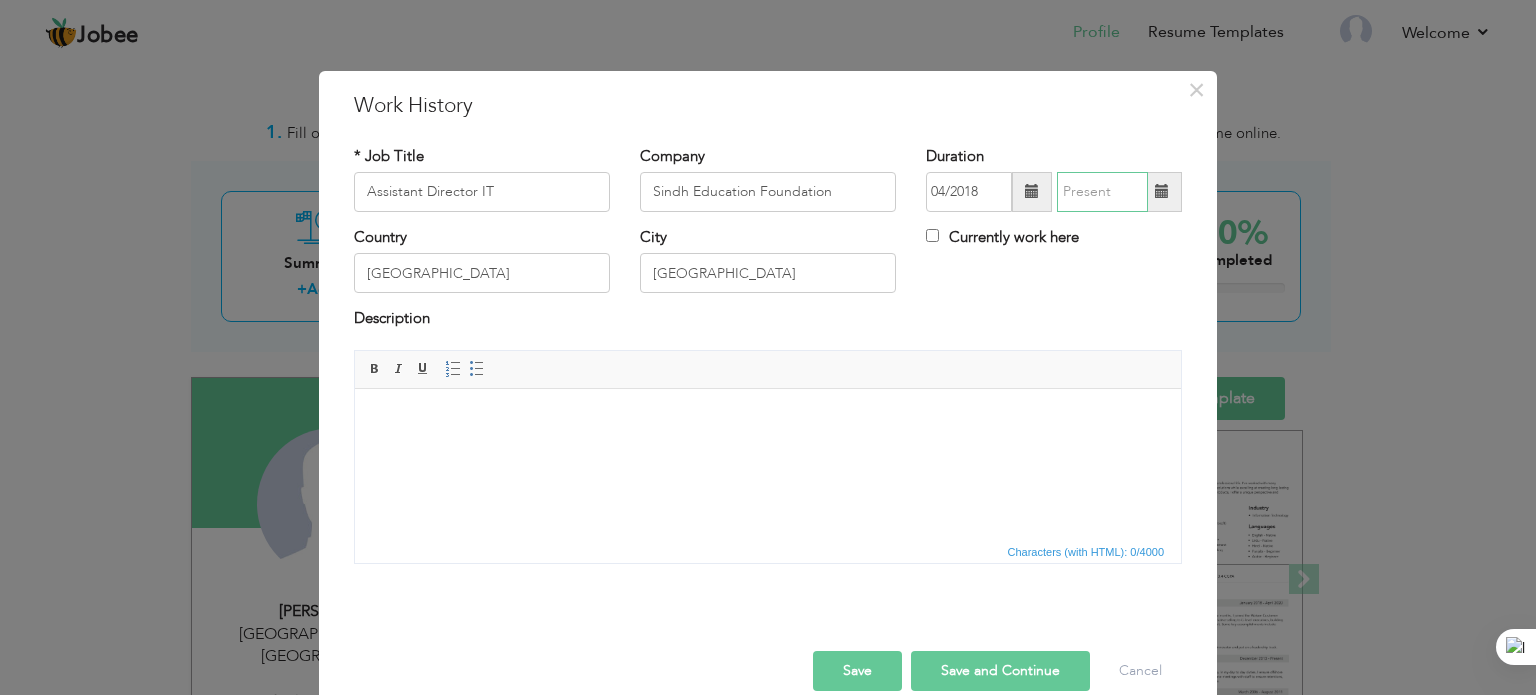 type on "07/2025" 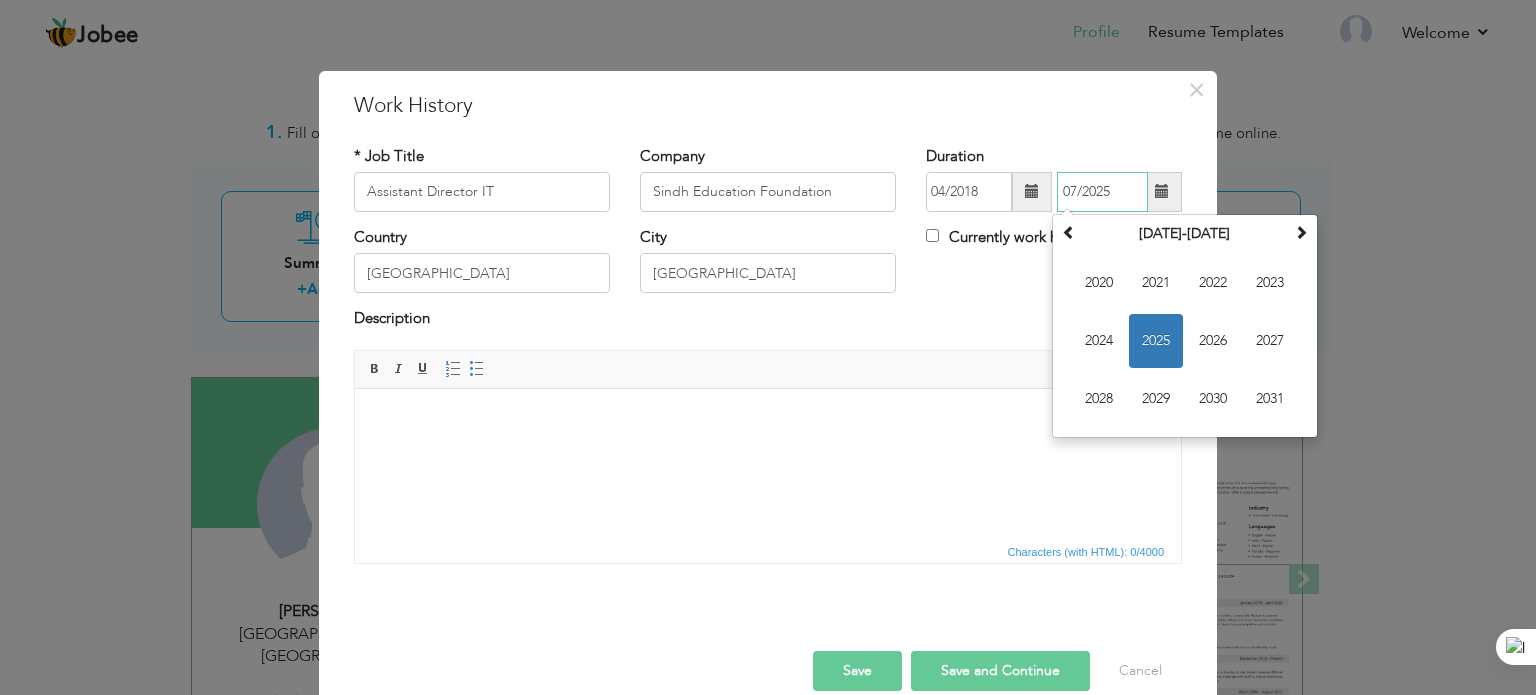 click on "07/2025" at bounding box center [1102, 192] 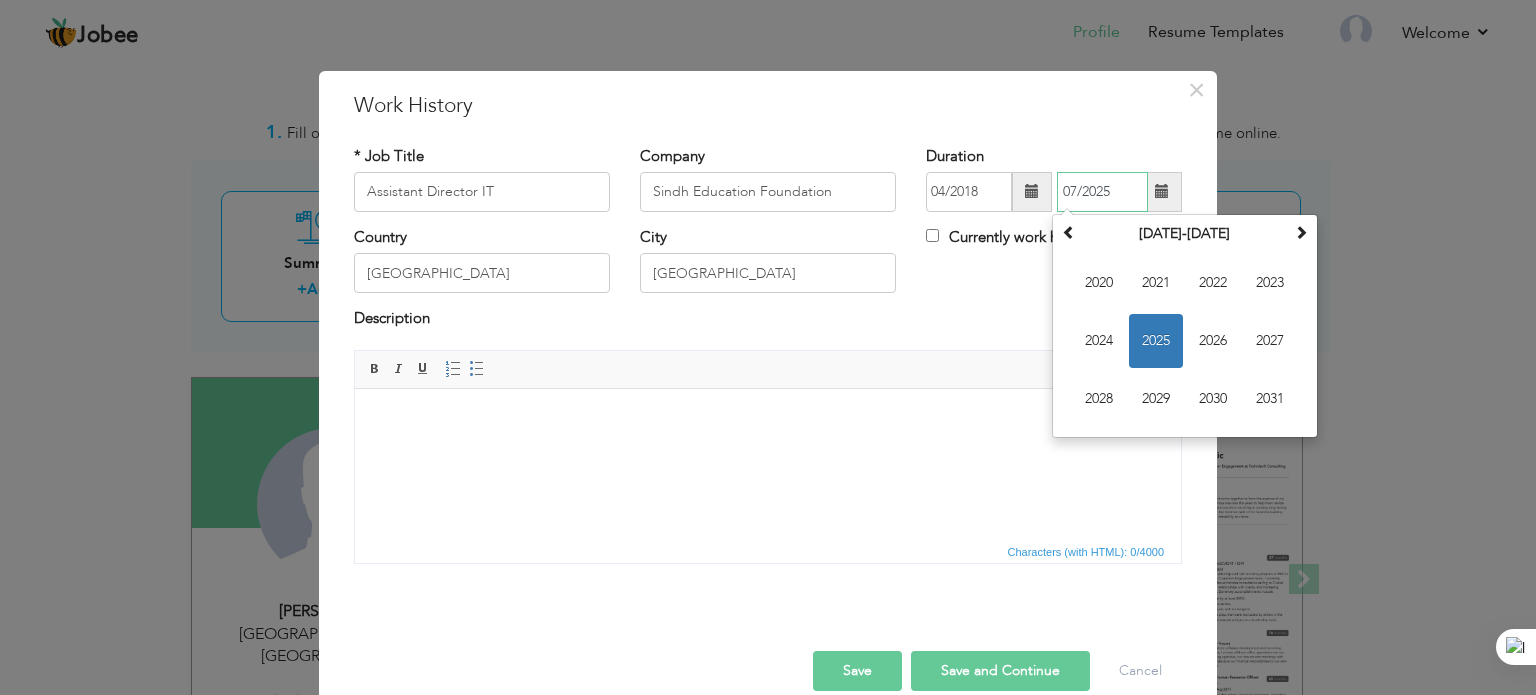 click on "2025" at bounding box center [1156, 341] 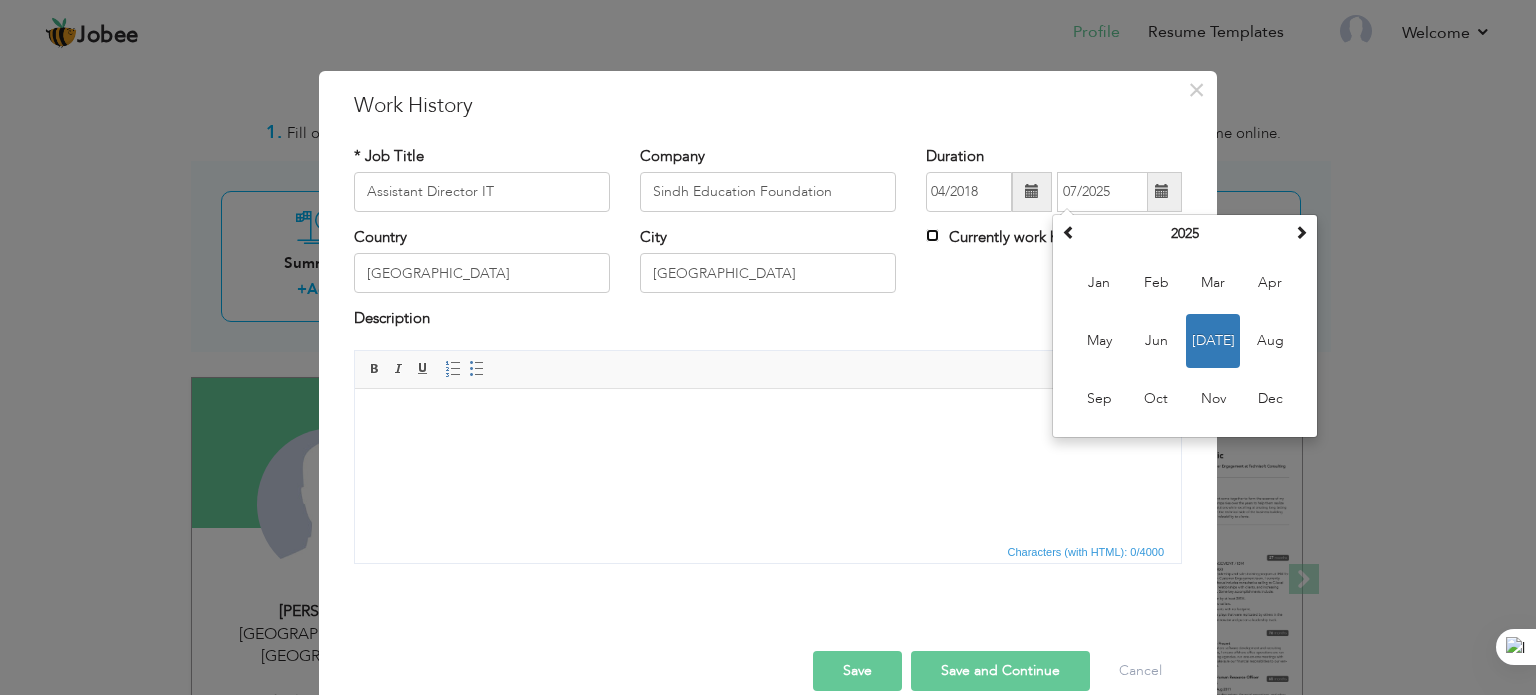 click on "Currently work here" at bounding box center (932, 235) 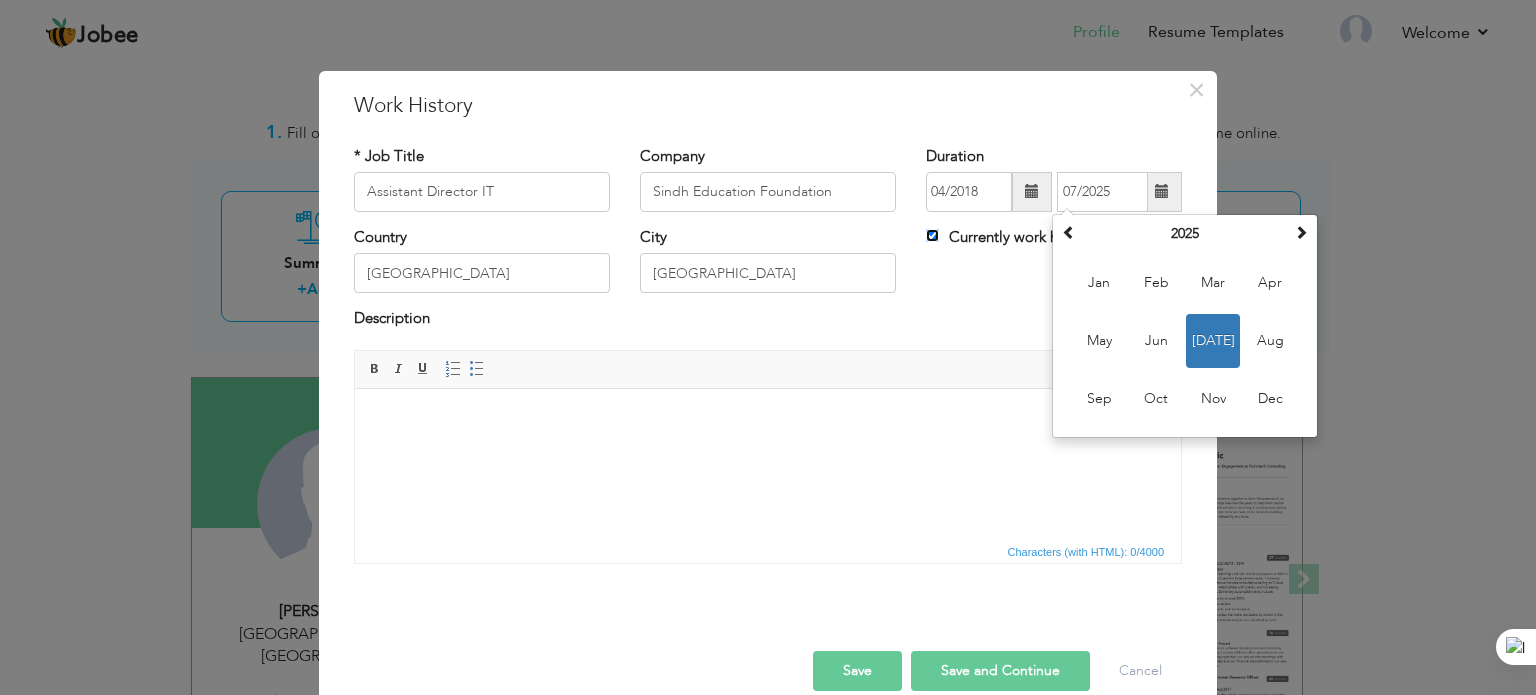 type 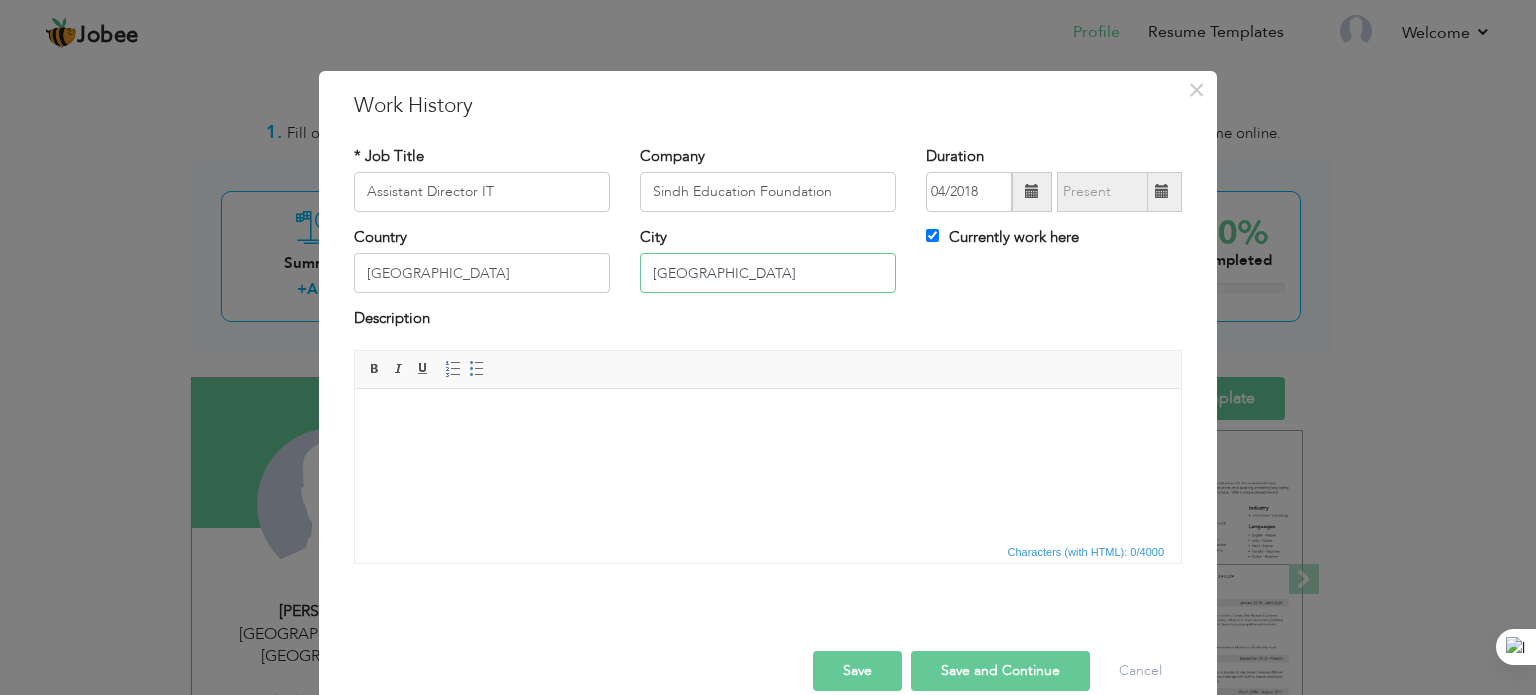 drag, startPoint x: 812, startPoint y: 277, endPoint x: 408, endPoint y: 268, distance: 404.10025 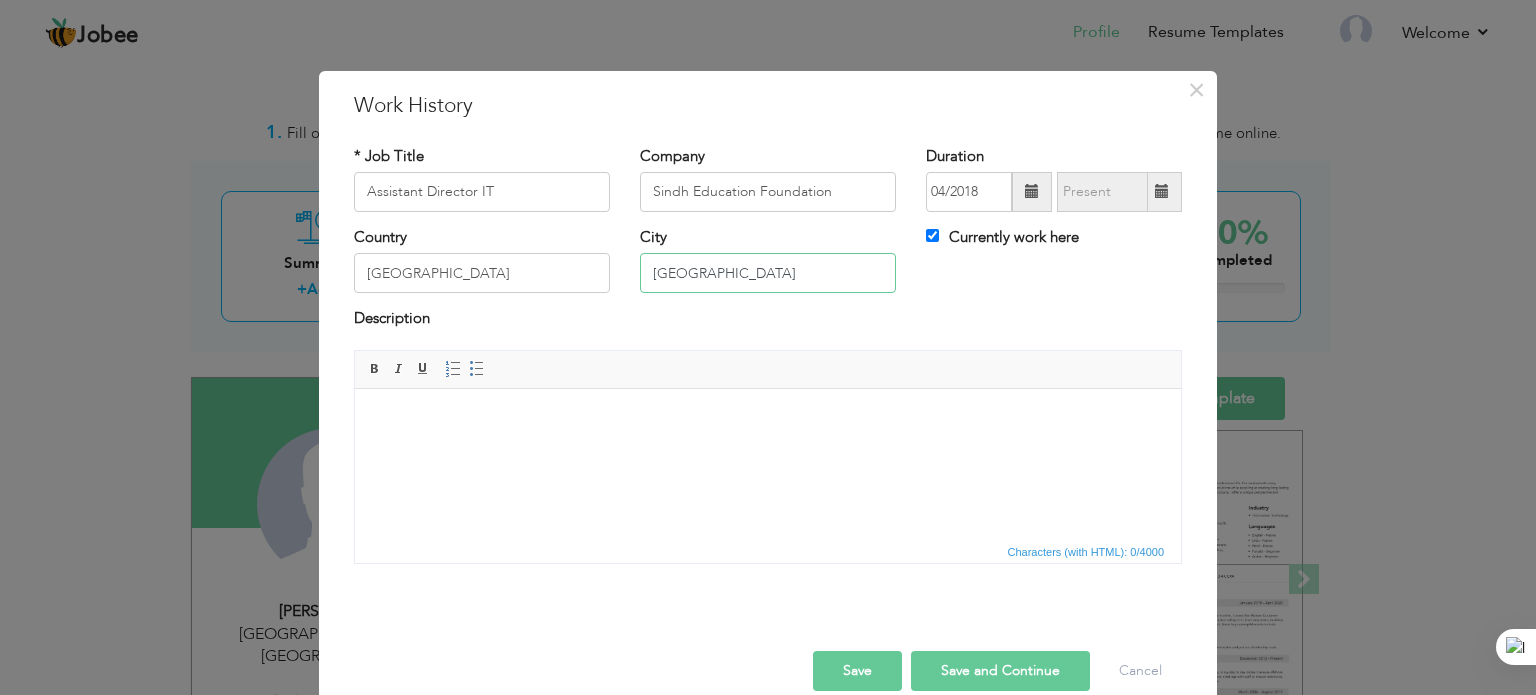 type on "[GEOGRAPHIC_DATA]" 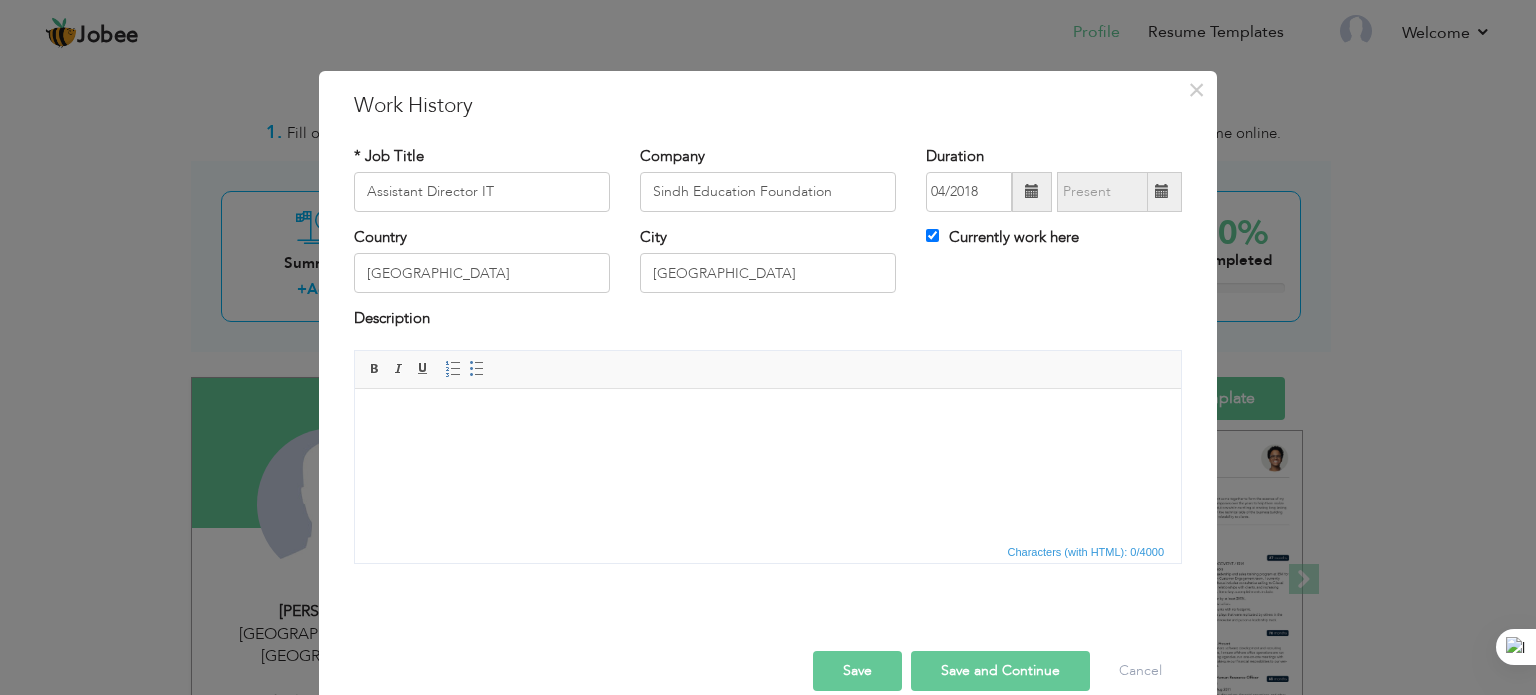 click at bounding box center [768, 418] 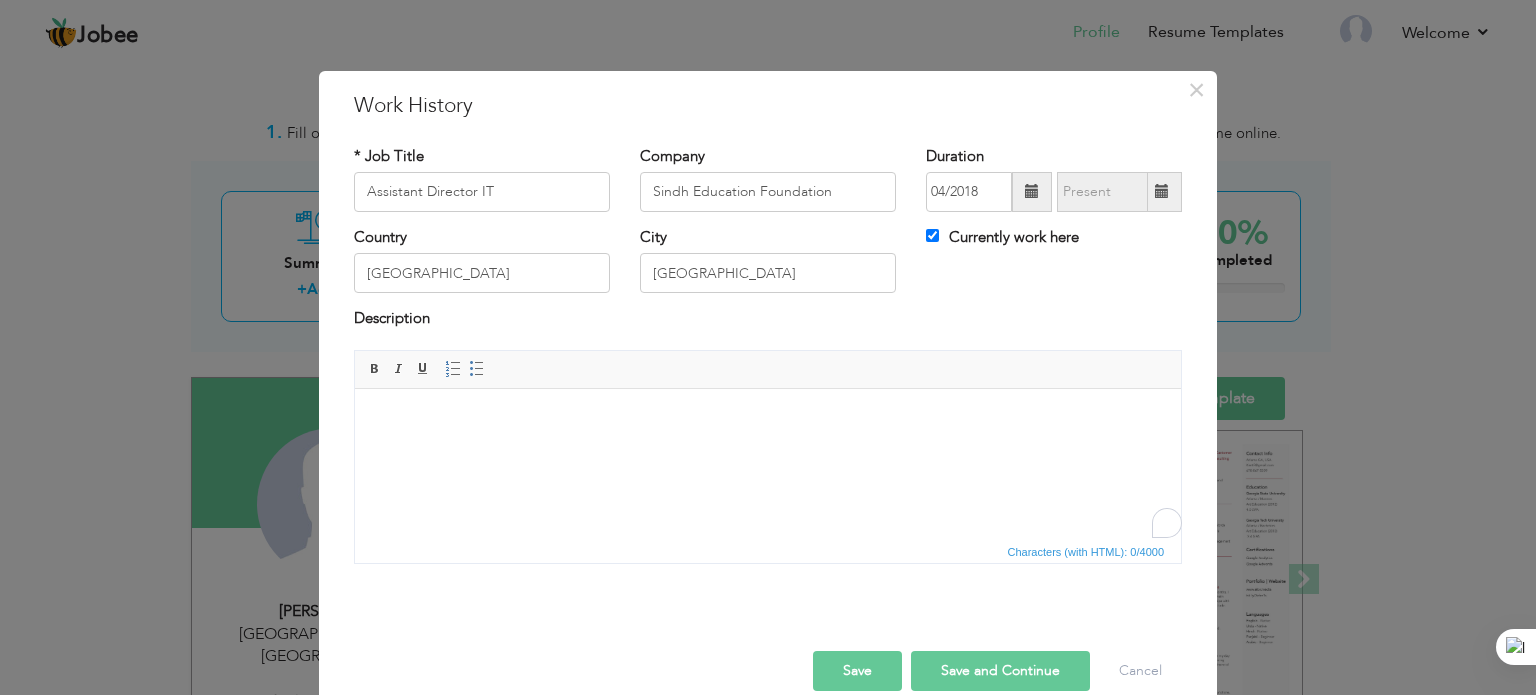 scroll, scrollTop: 74, scrollLeft: 0, axis: vertical 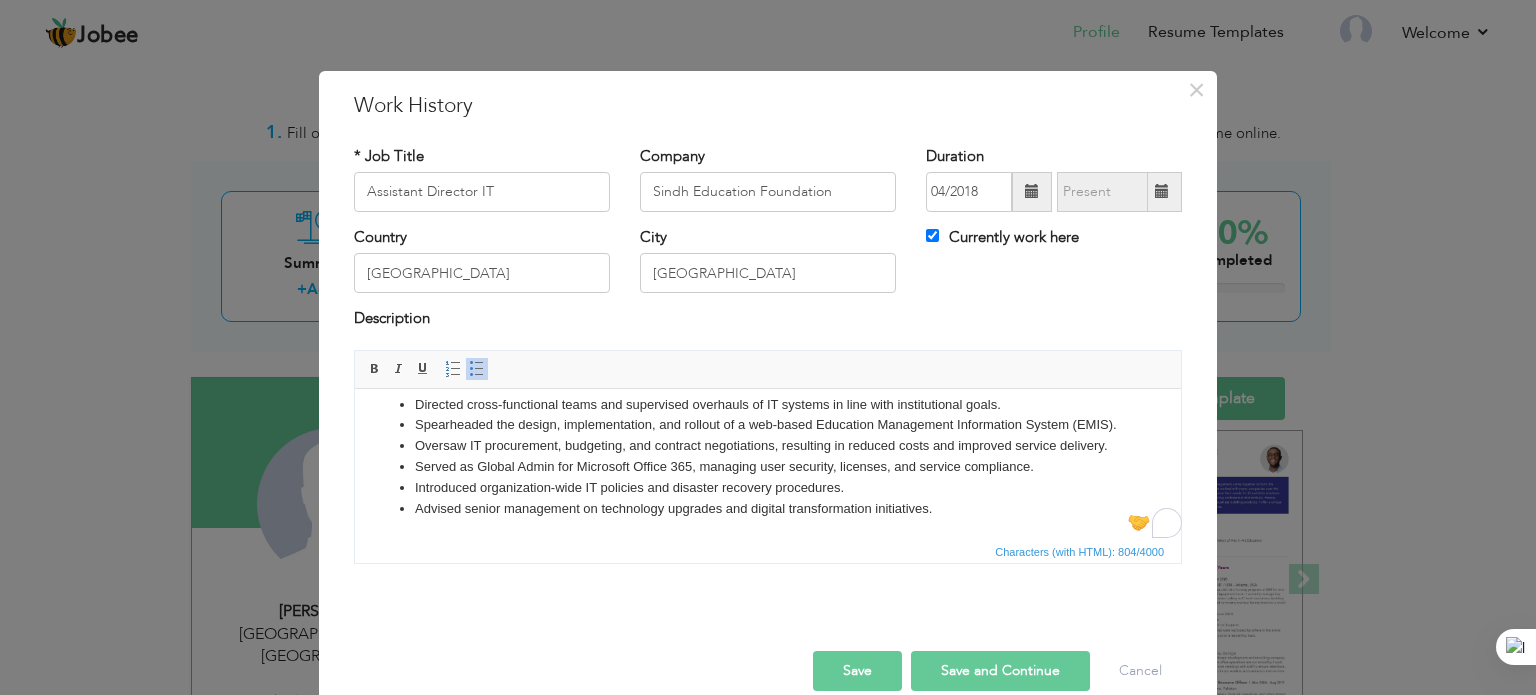 drag, startPoint x: 1174, startPoint y: 482, endPoint x: 1474, endPoint y: 911, distance: 523.48926 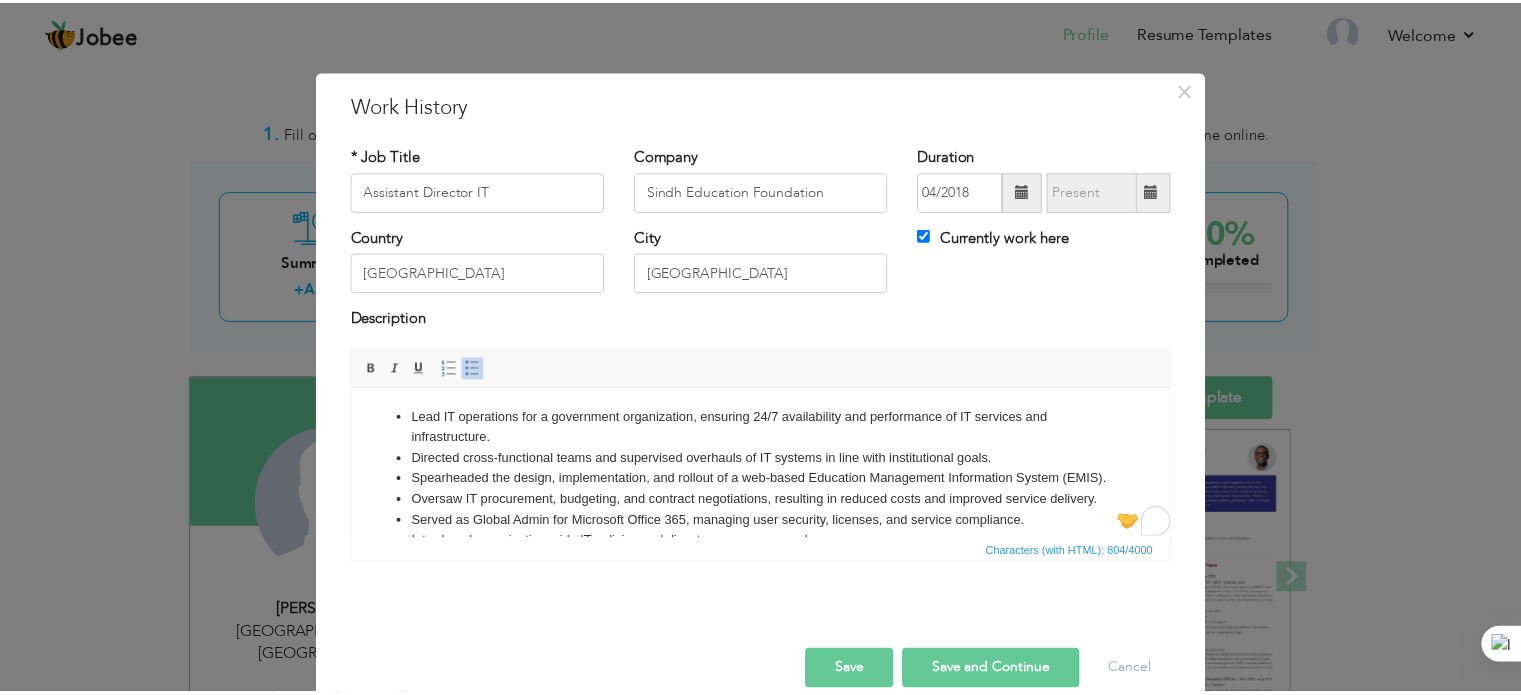 scroll, scrollTop: 0, scrollLeft: 0, axis: both 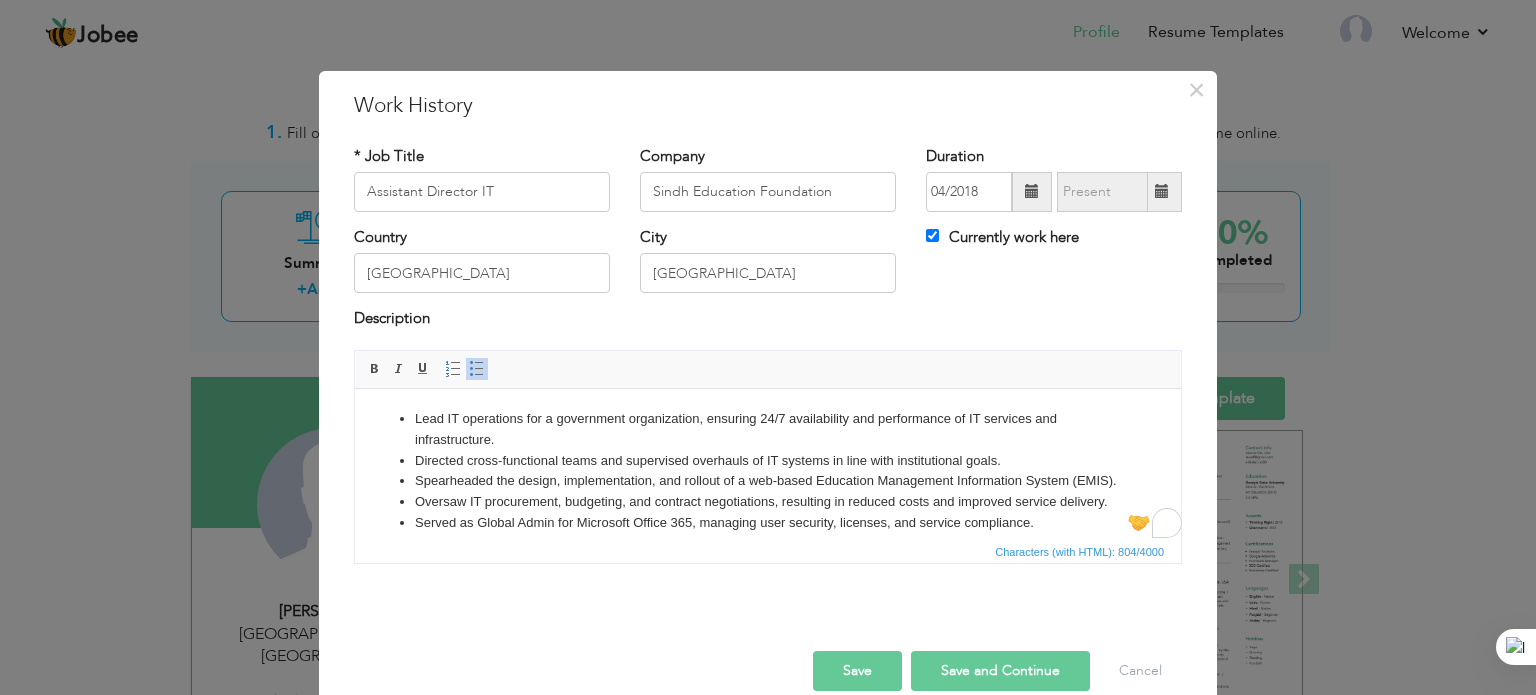 drag, startPoint x: 1176, startPoint y: 483, endPoint x: 1530, endPoint y: 795, distance: 471.86862 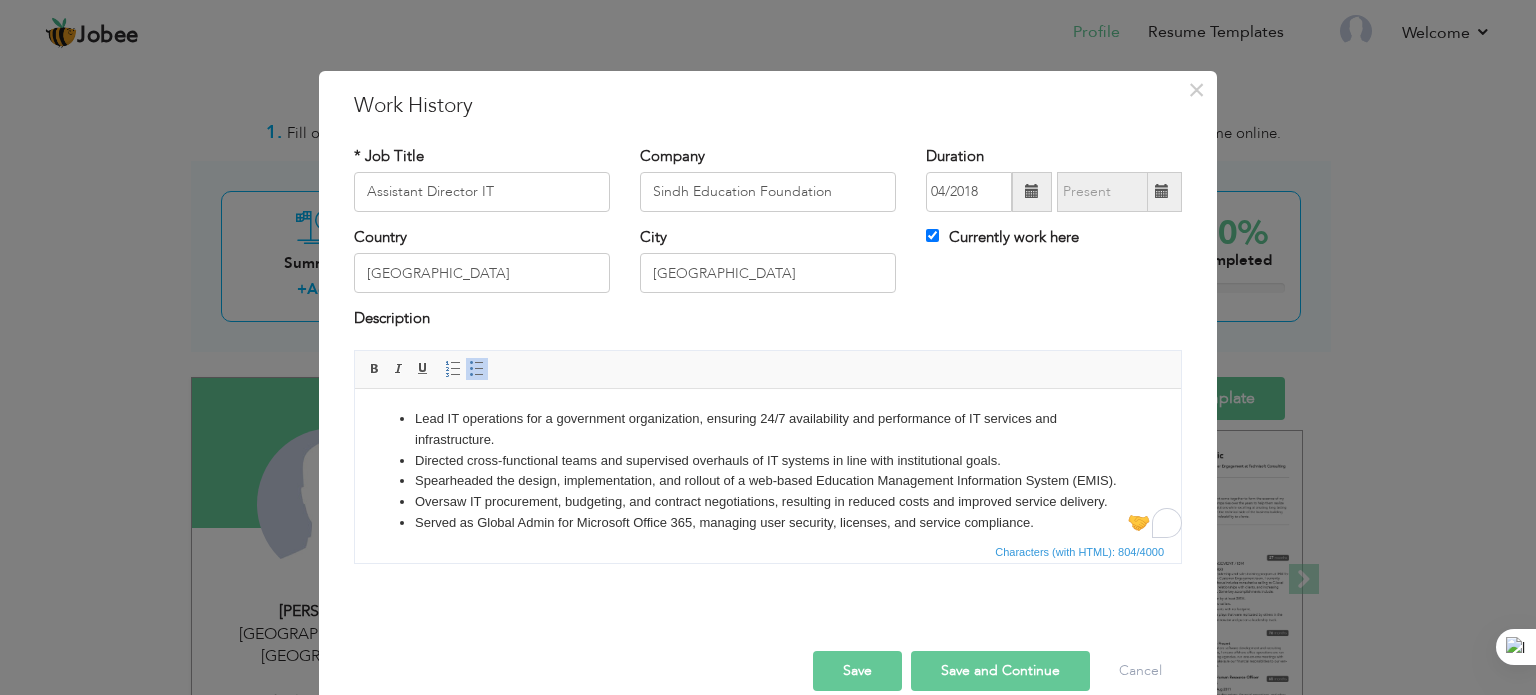 click on "Save" at bounding box center (857, 671) 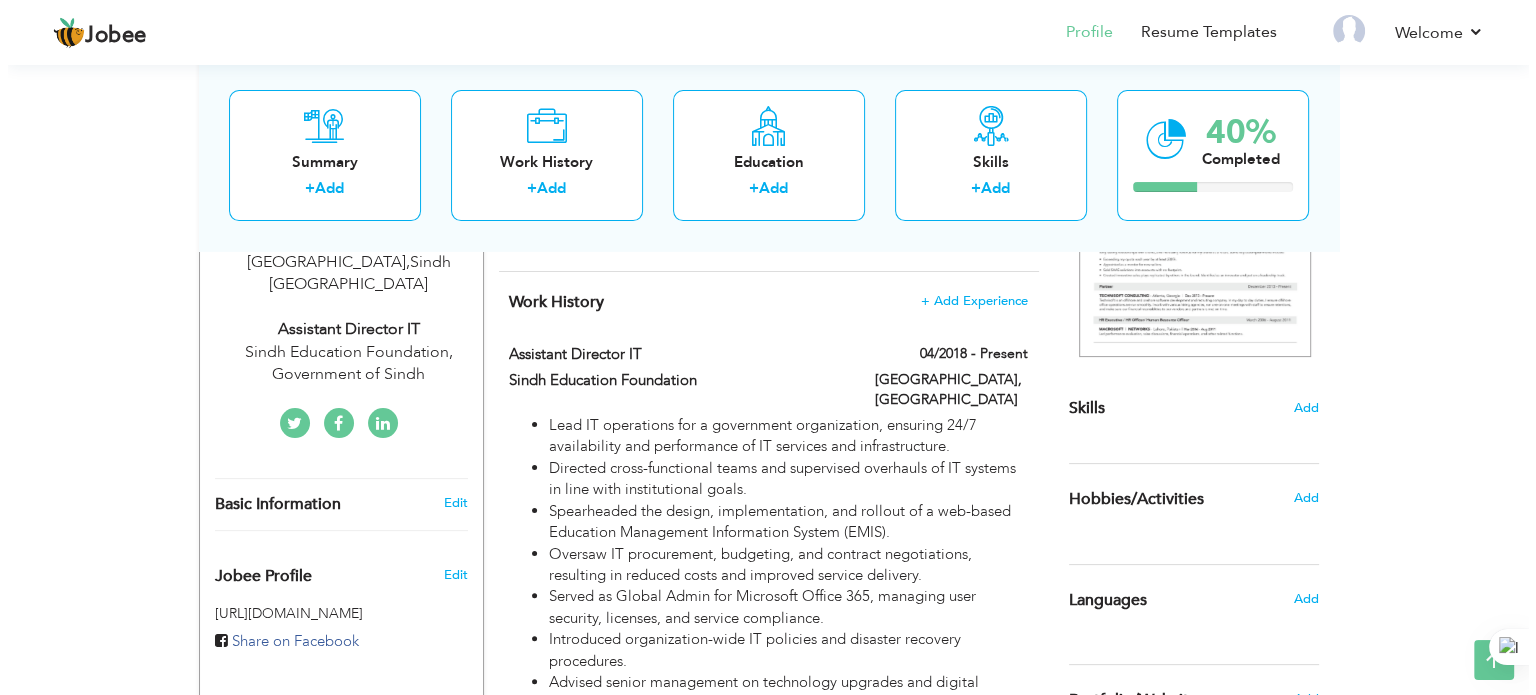 scroll, scrollTop: 370, scrollLeft: 0, axis: vertical 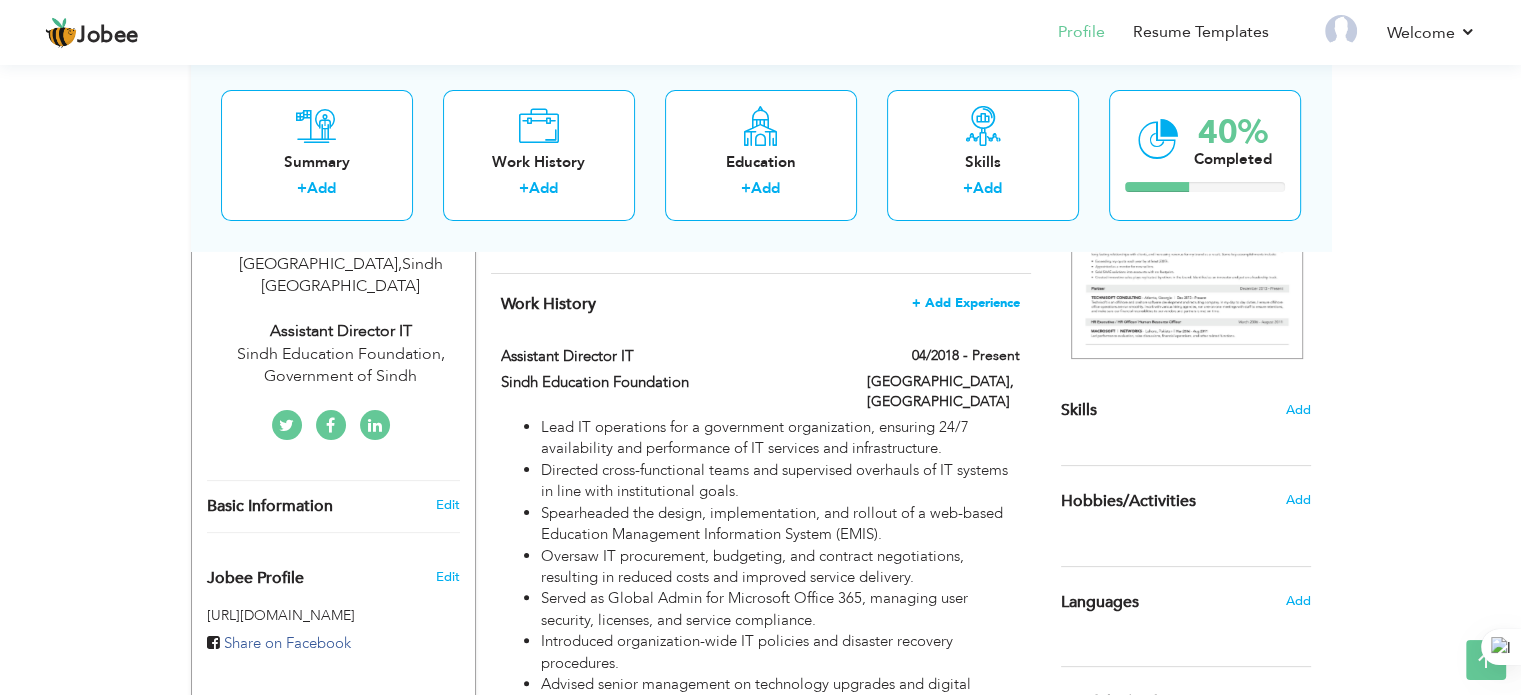 click on "+ Add Experience" at bounding box center (966, 303) 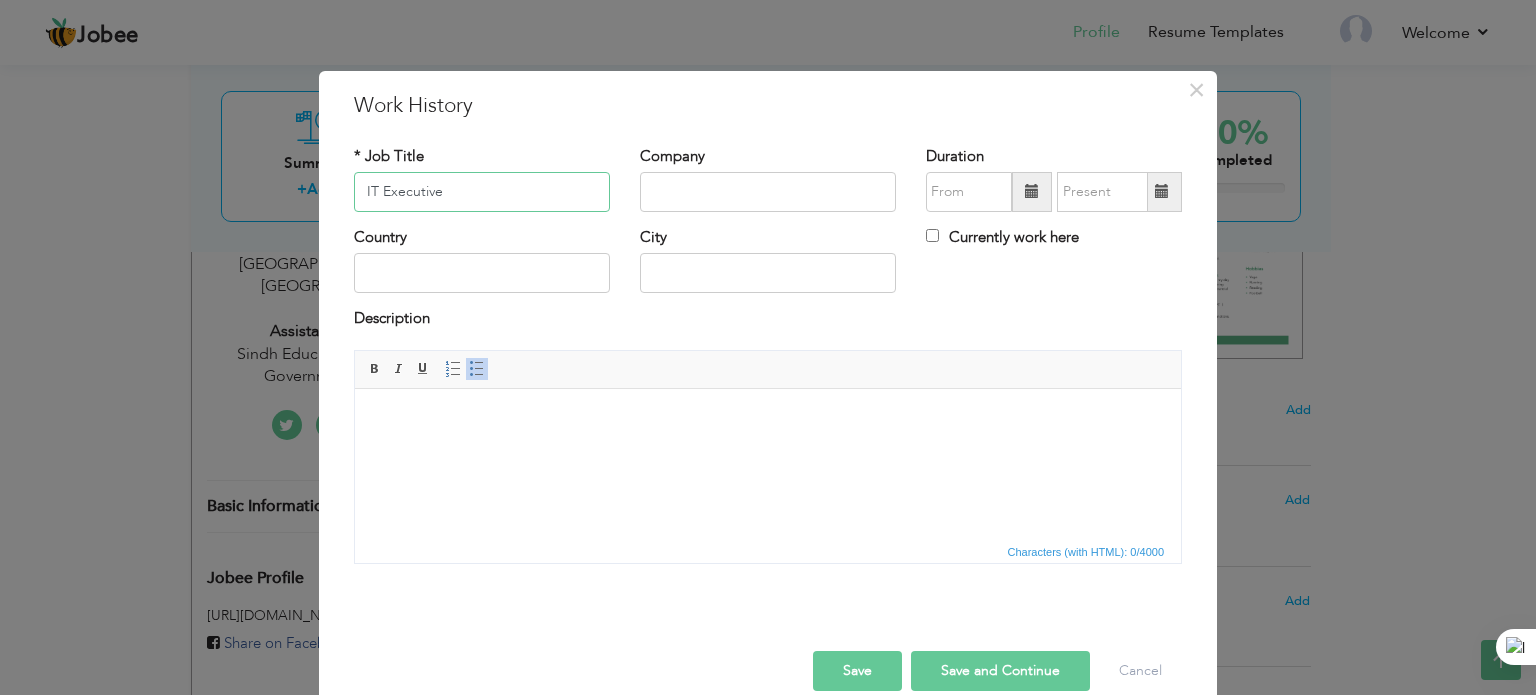 type on "IT Executive" 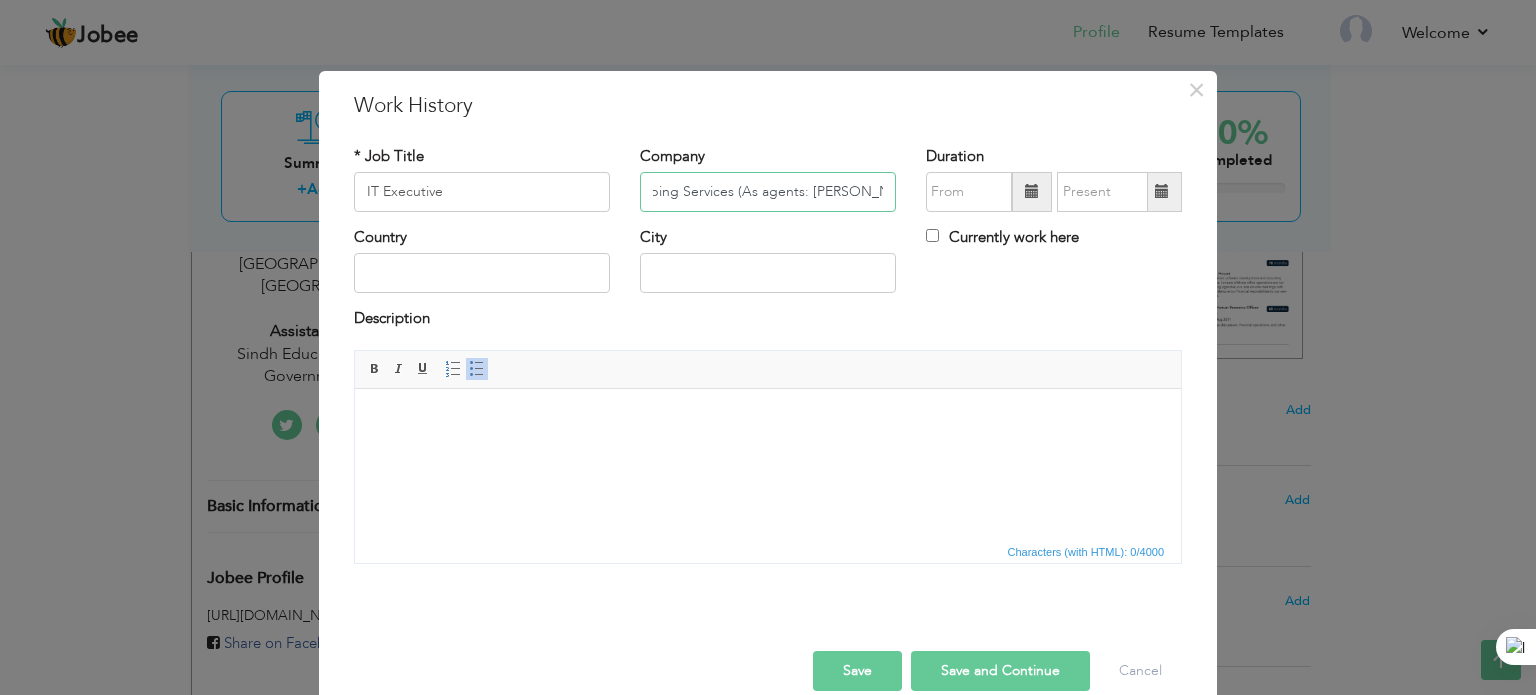 scroll, scrollTop: 0, scrollLeft: 97, axis: horizontal 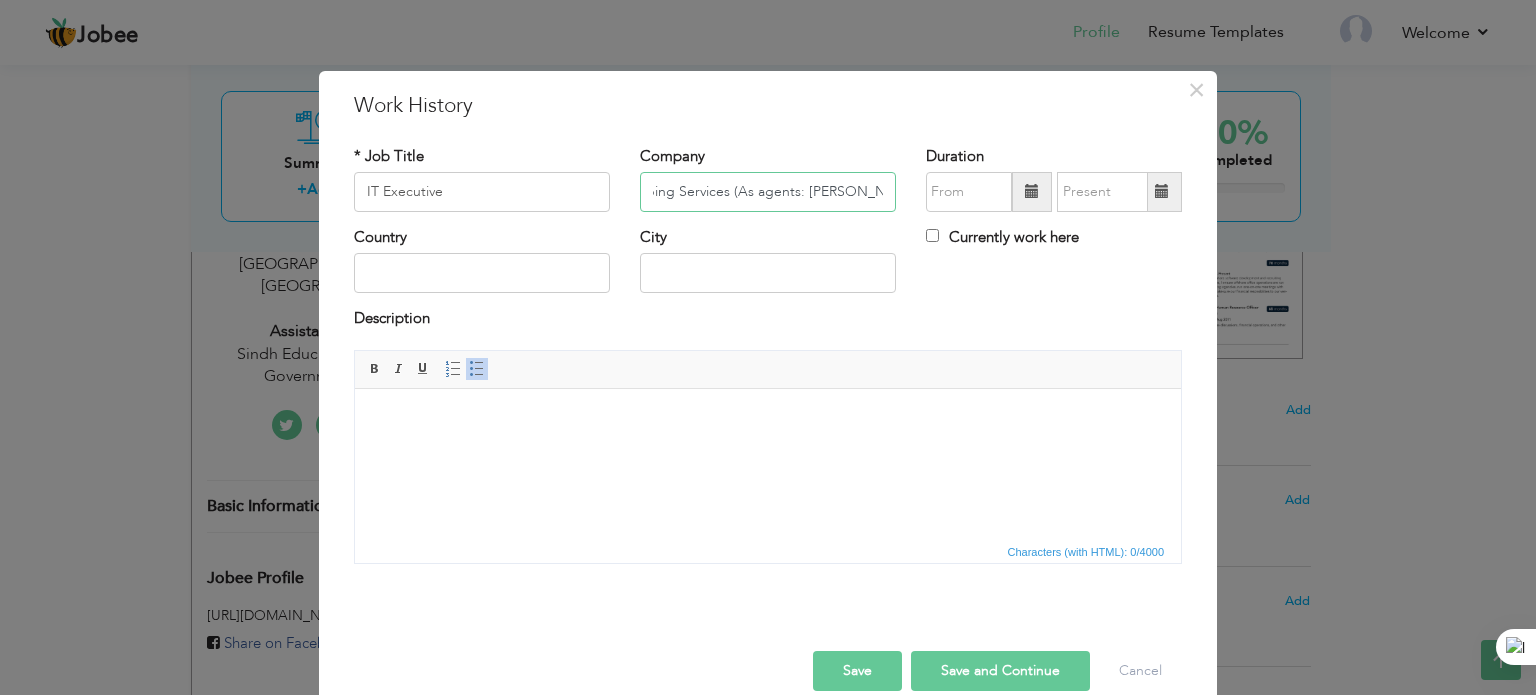 type on "Inchcape Shipping Services (As agents: [PERSON_NAME])" 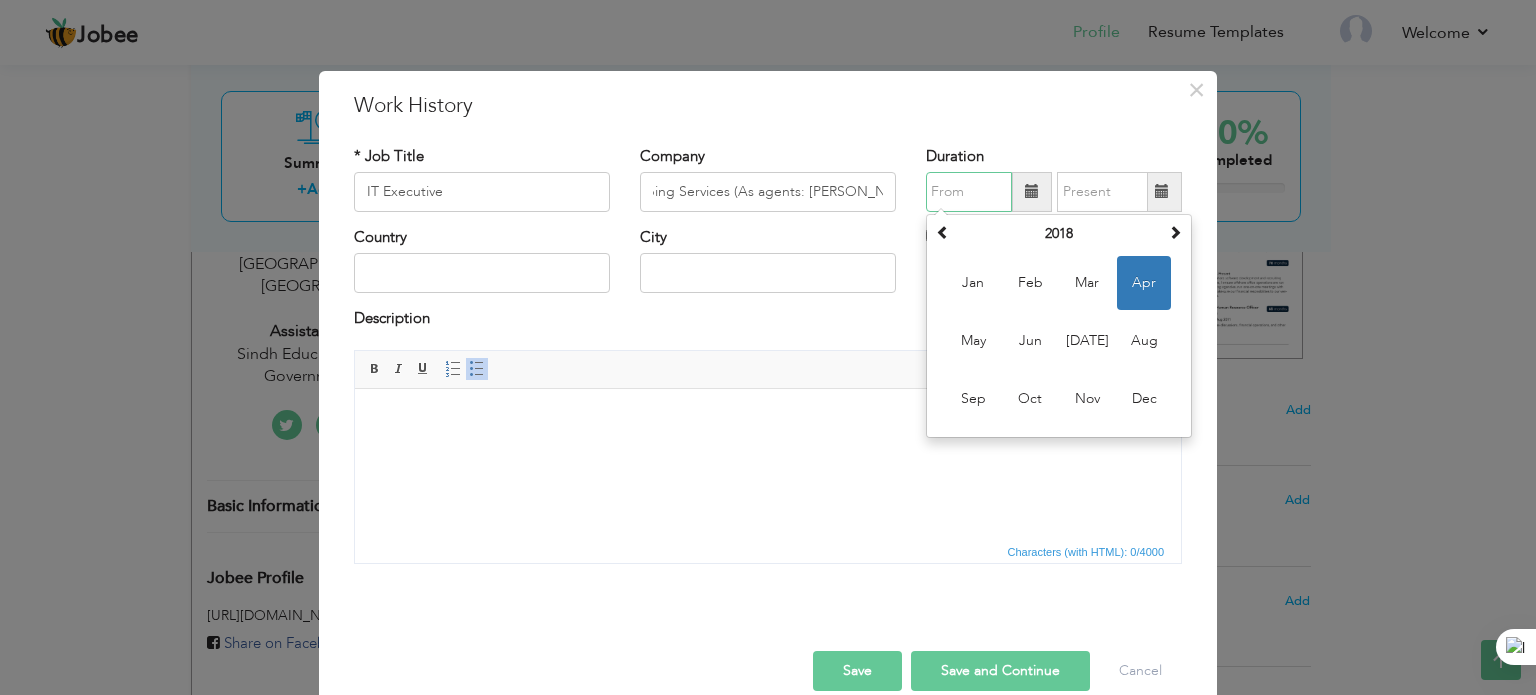 scroll, scrollTop: 0, scrollLeft: 0, axis: both 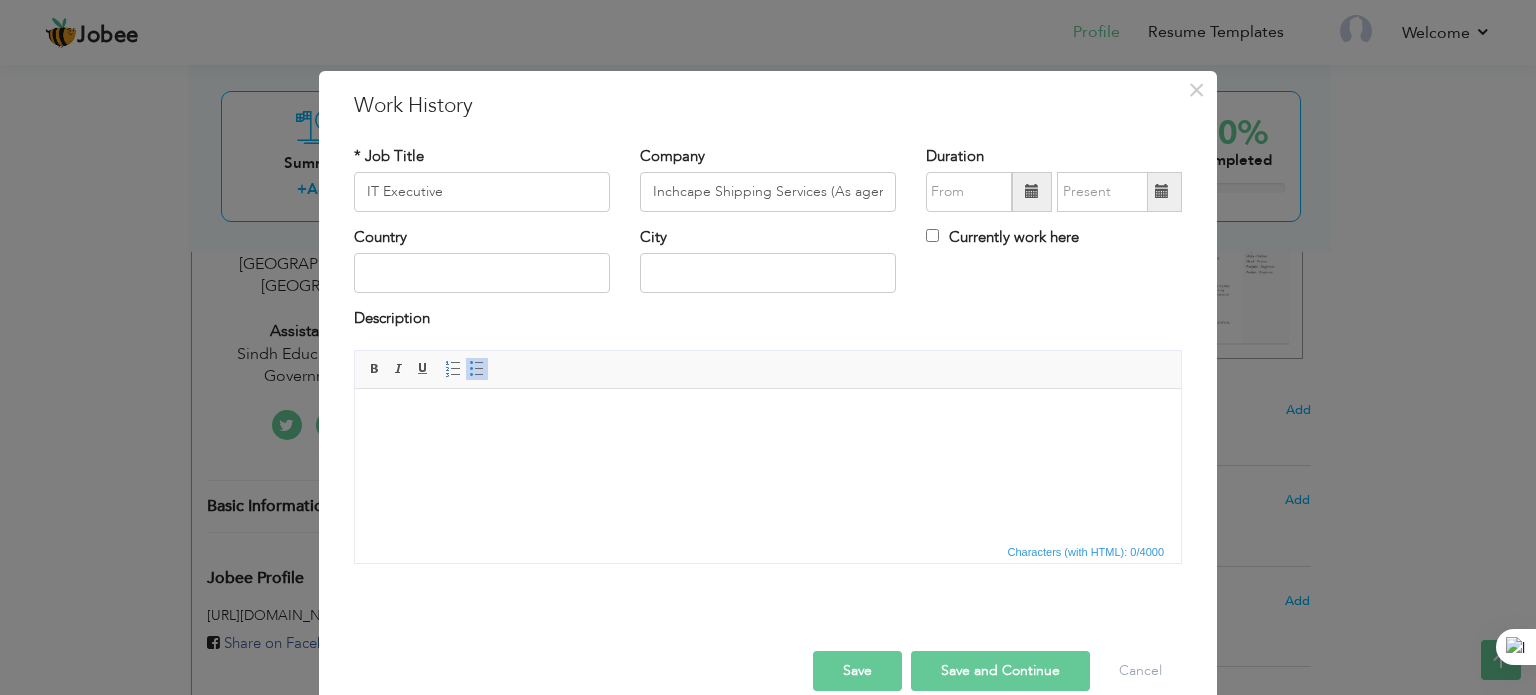 click at bounding box center (1032, 191) 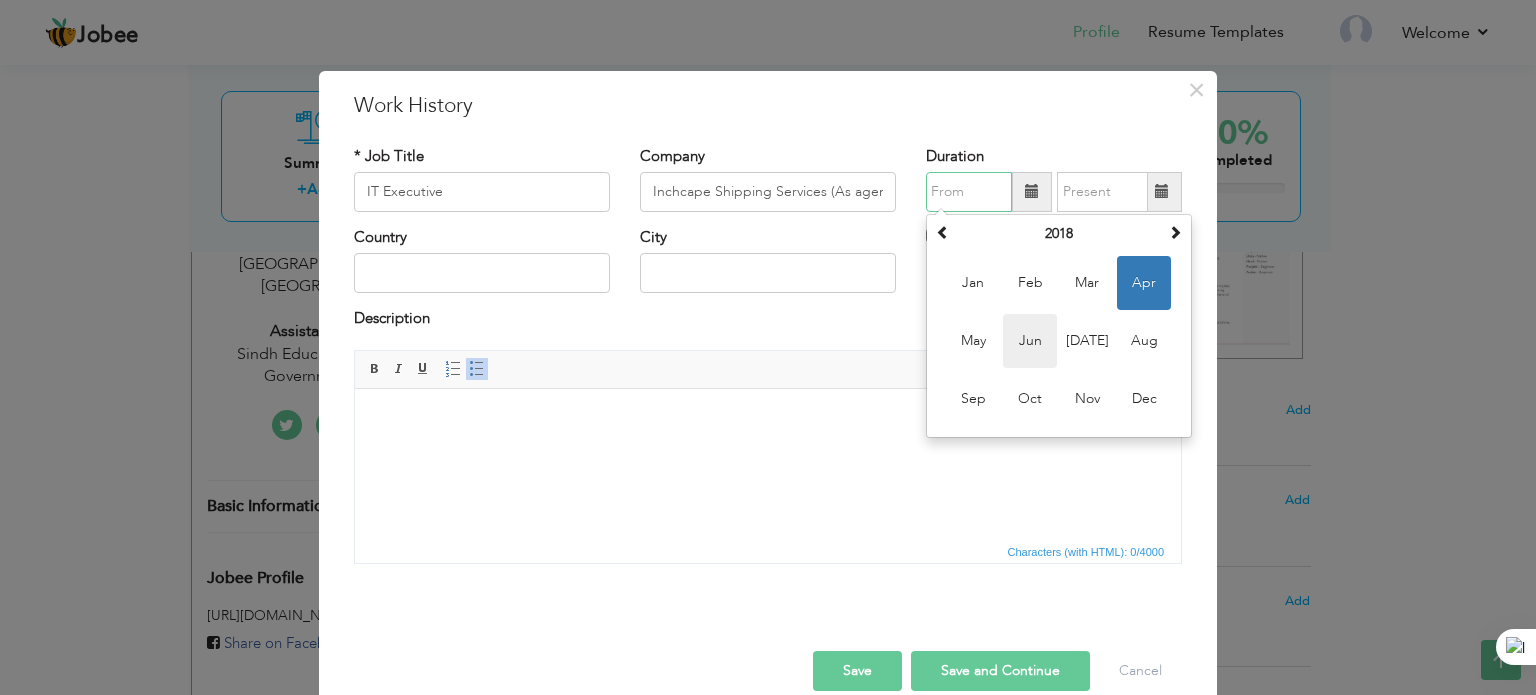 click on "Jun" at bounding box center (1030, 341) 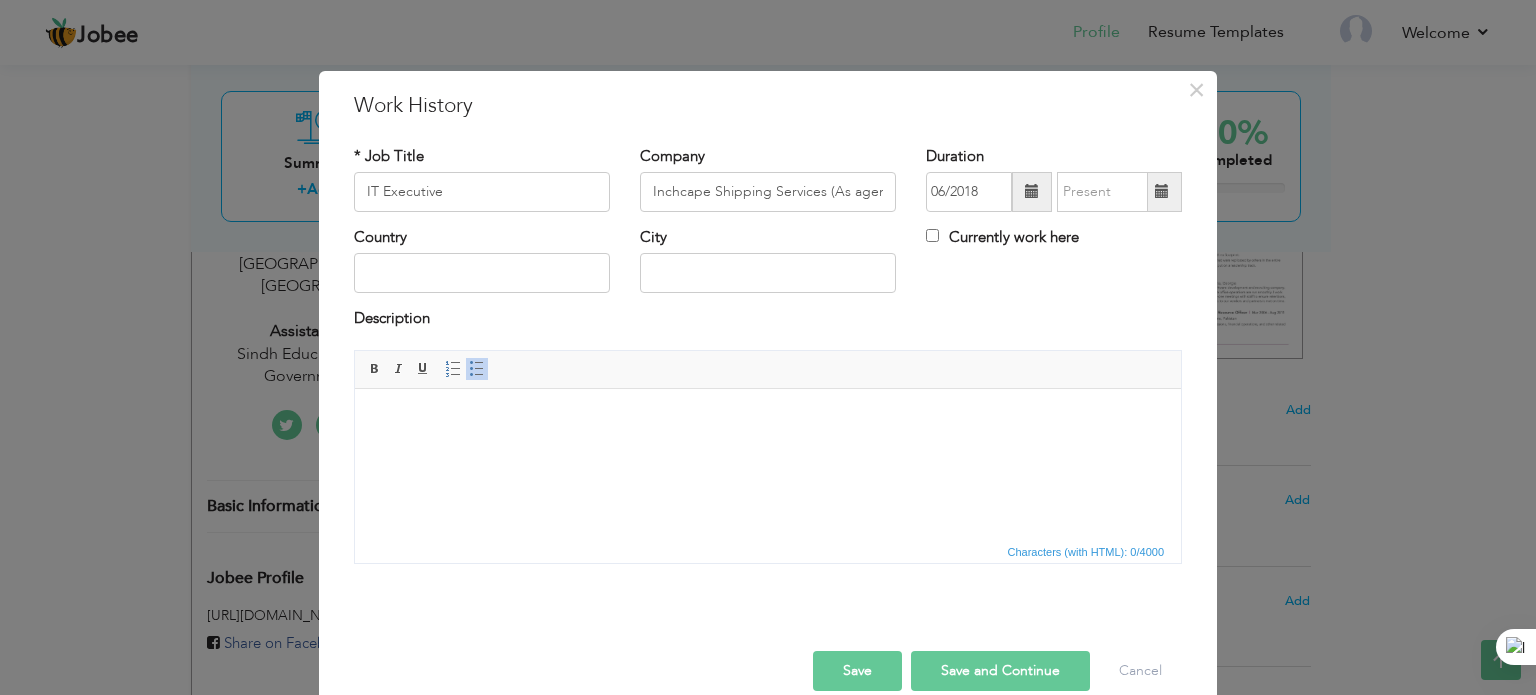 click at bounding box center [1032, 191] 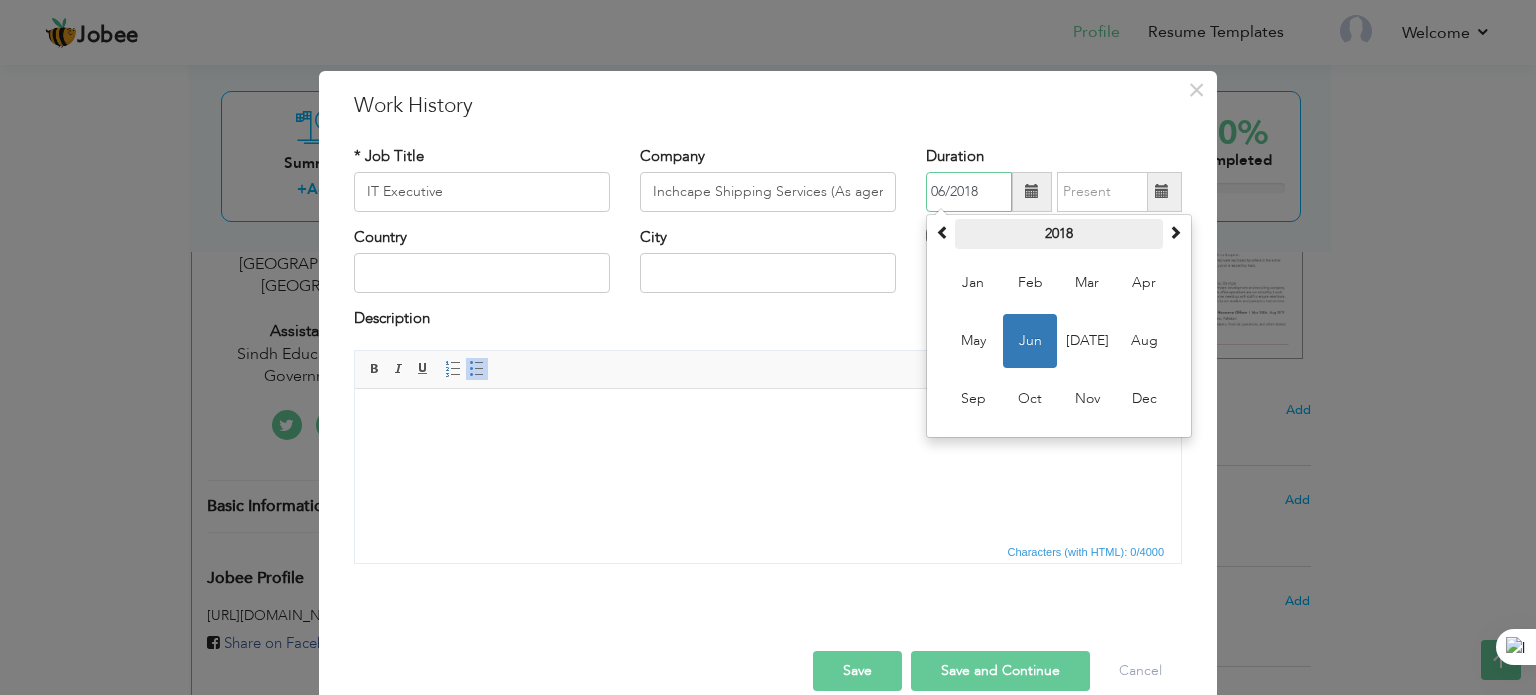 click on "2018" at bounding box center [1059, 234] 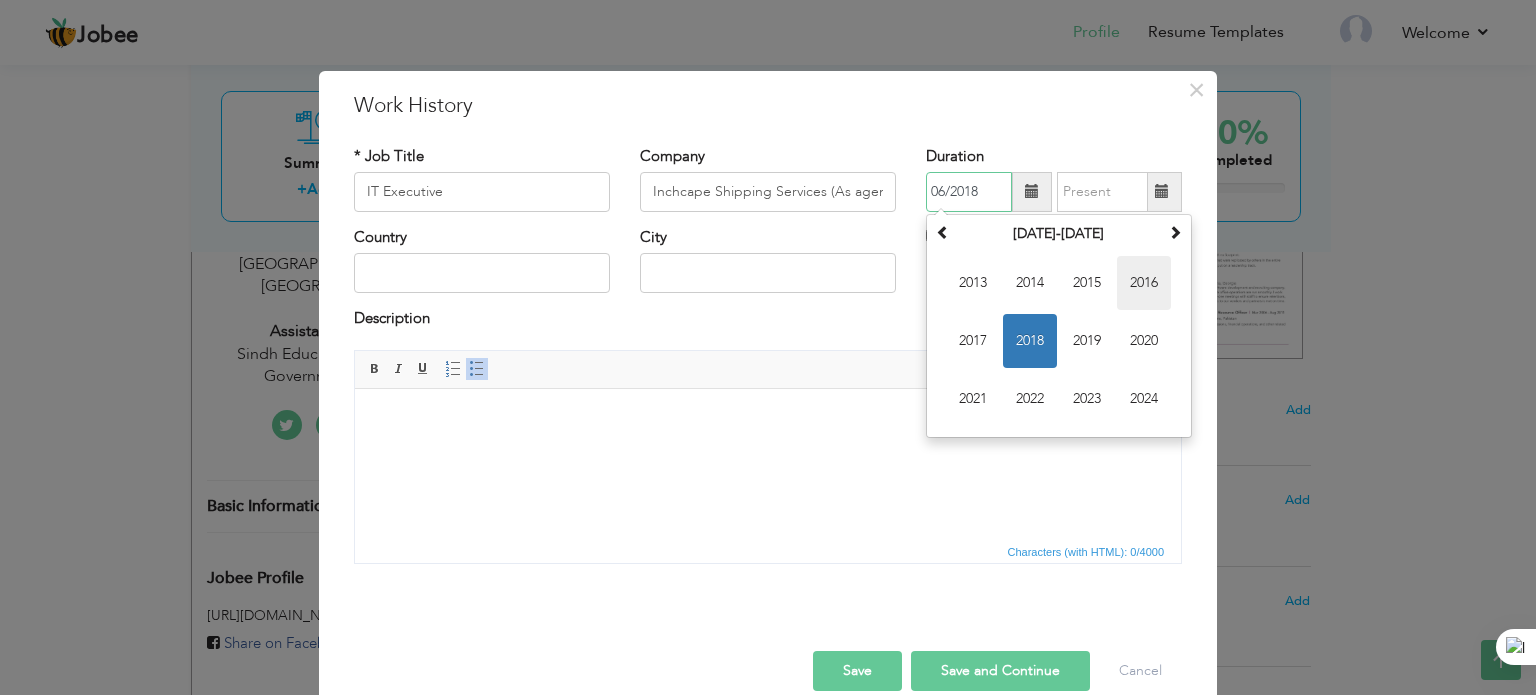 click on "2016" at bounding box center [1144, 283] 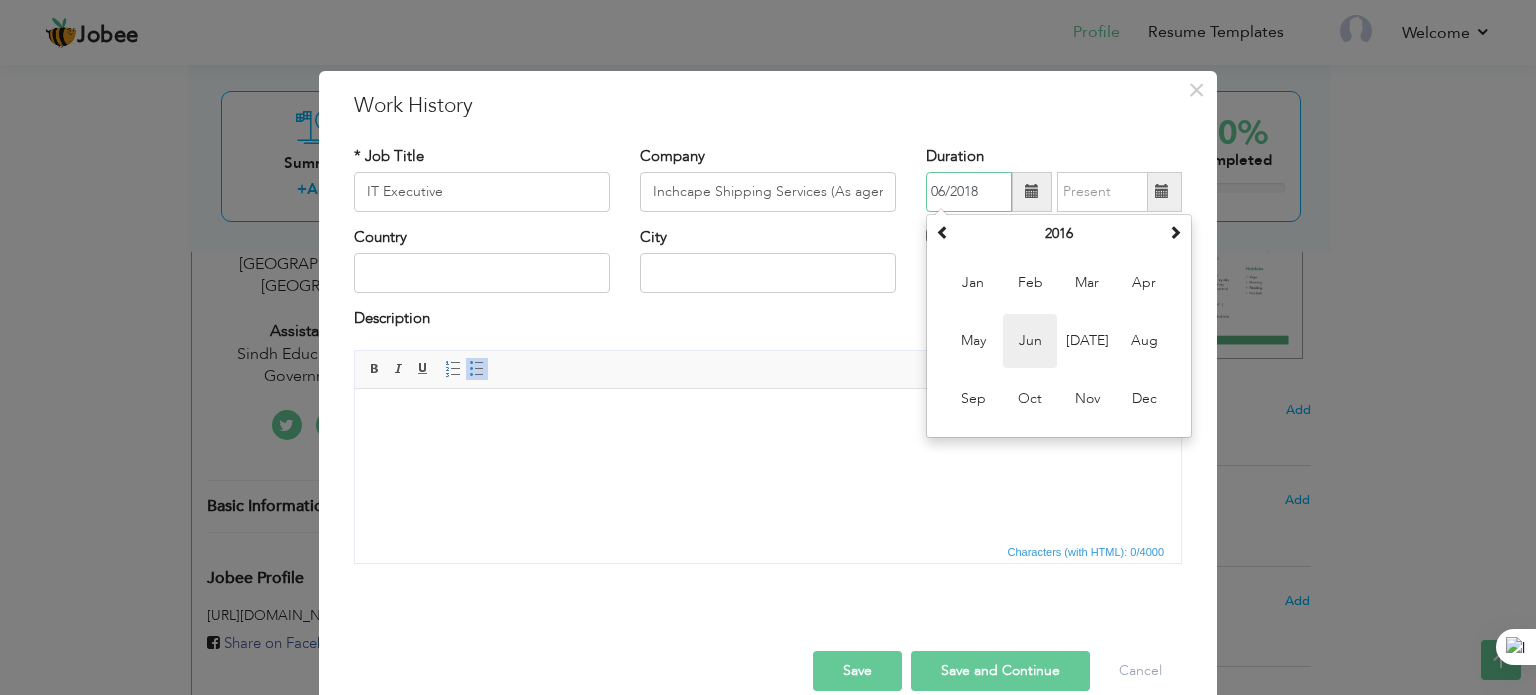click on "Jun" at bounding box center (1030, 341) 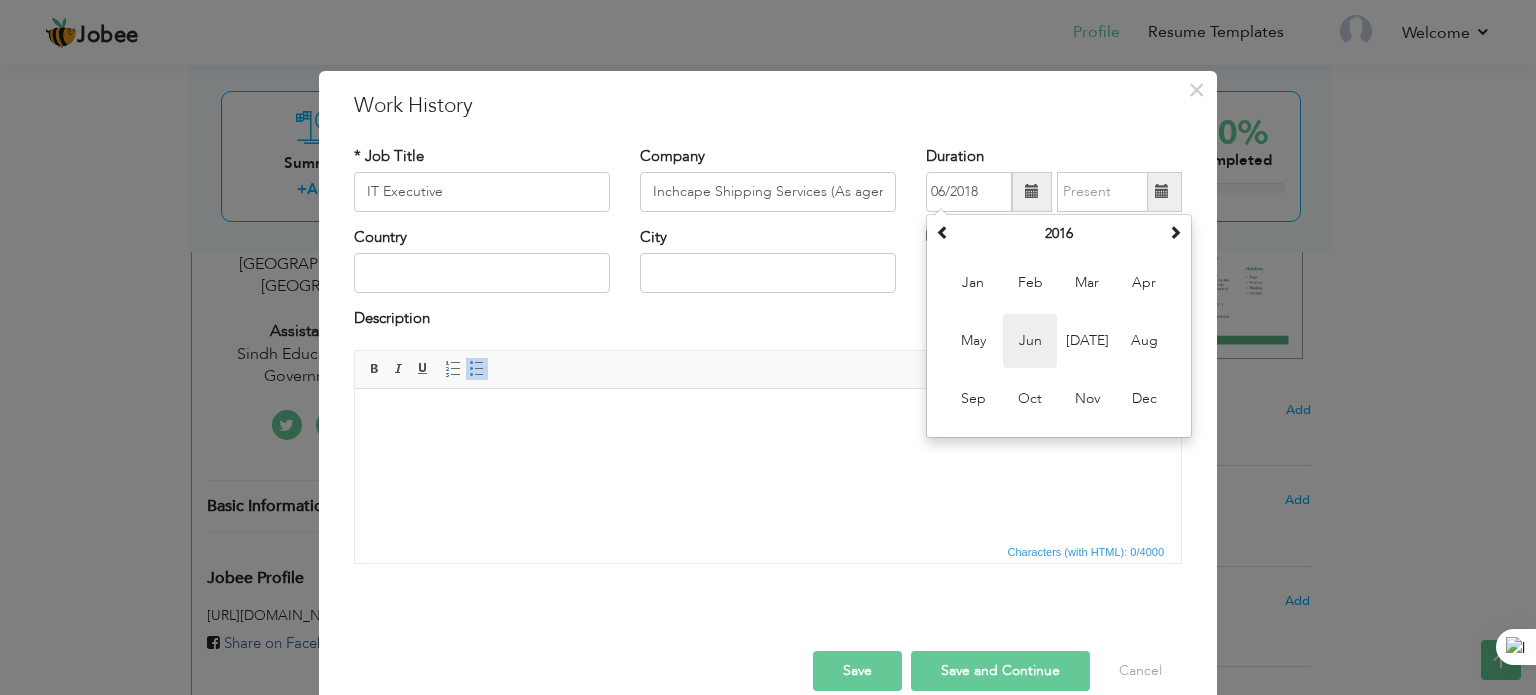 type on "06/2016" 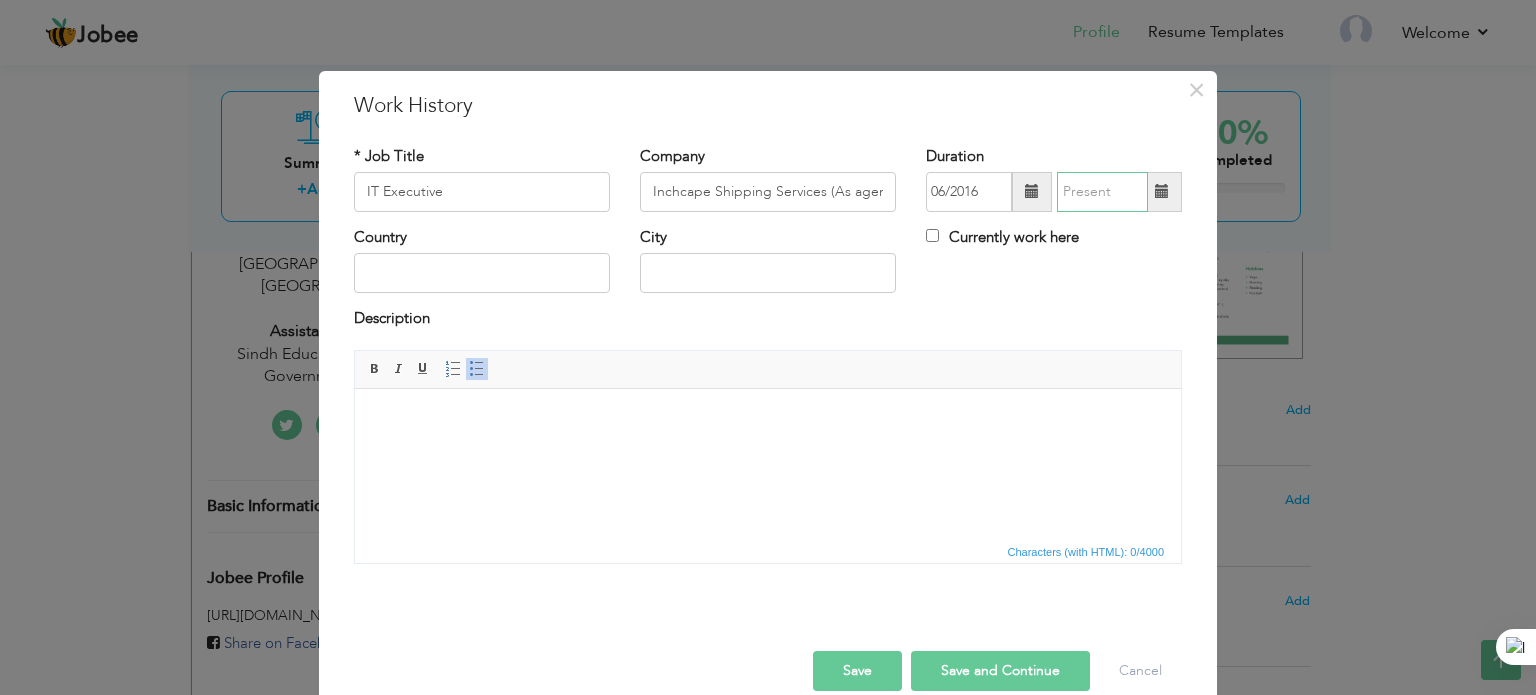 click at bounding box center (1102, 192) 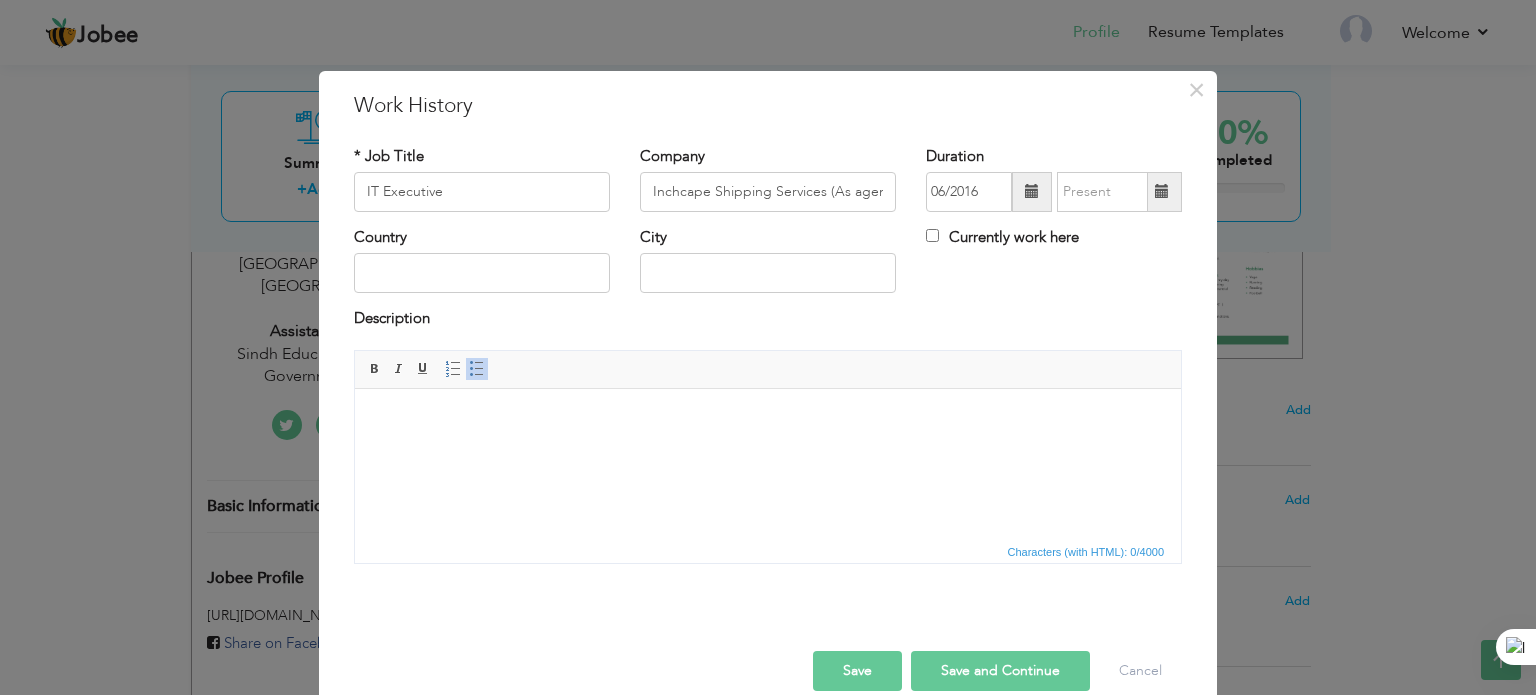 click at bounding box center (1162, 191) 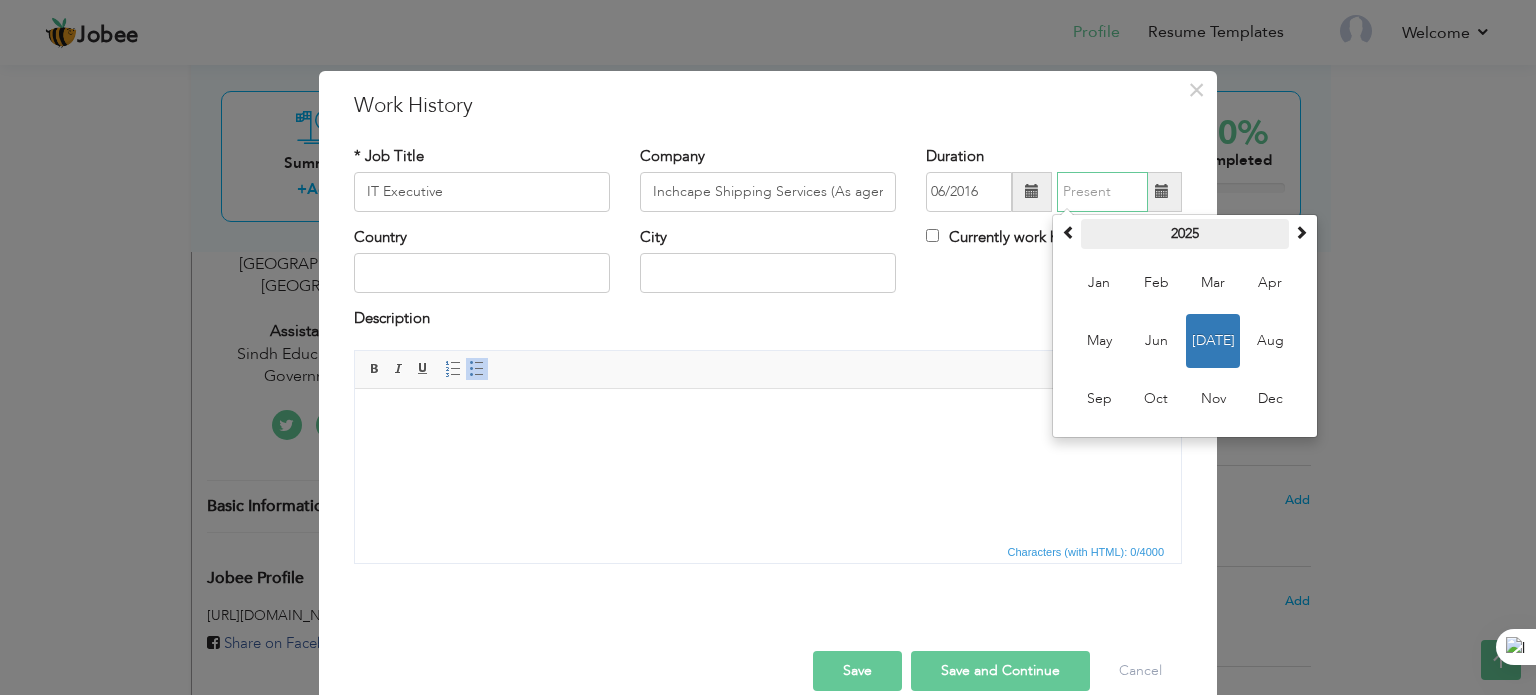 click on "2025" at bounding box center (1185, 234) 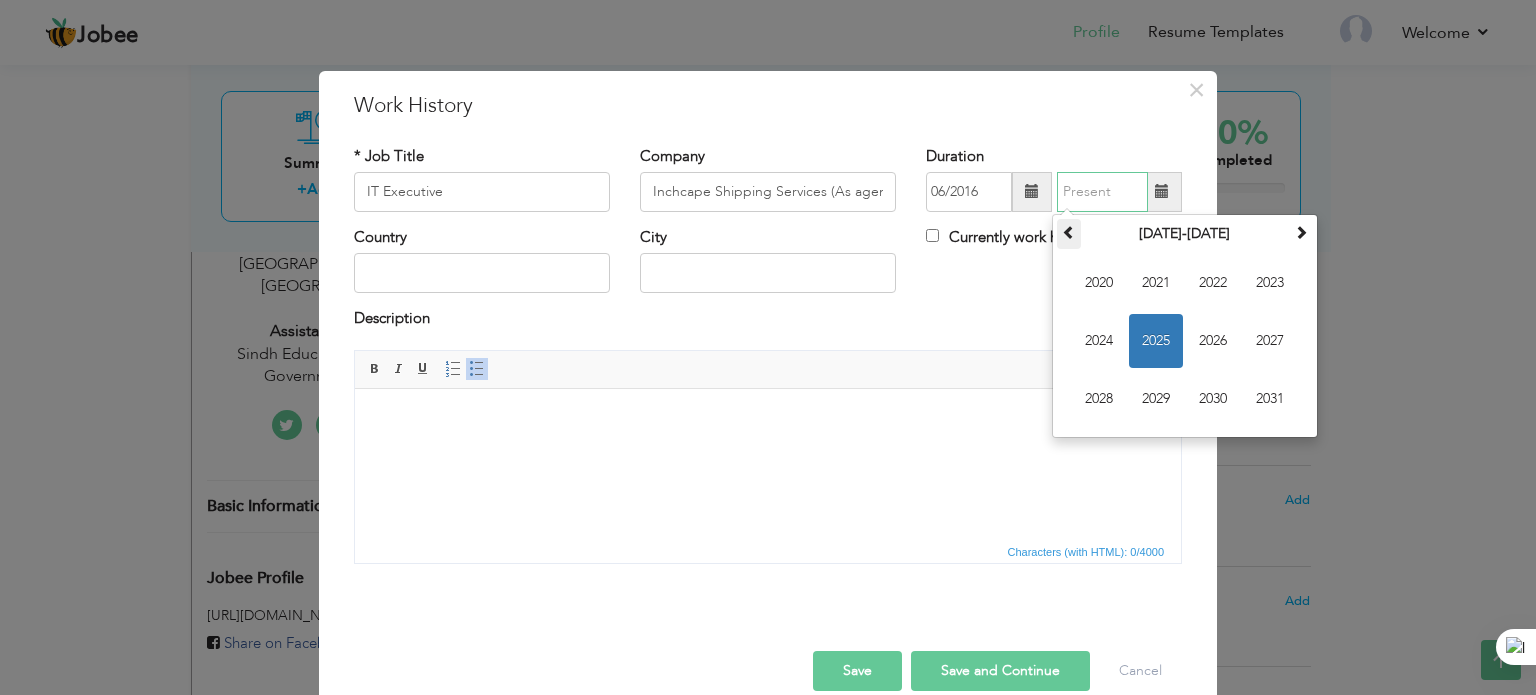 click at bounding box center (1069, 232) 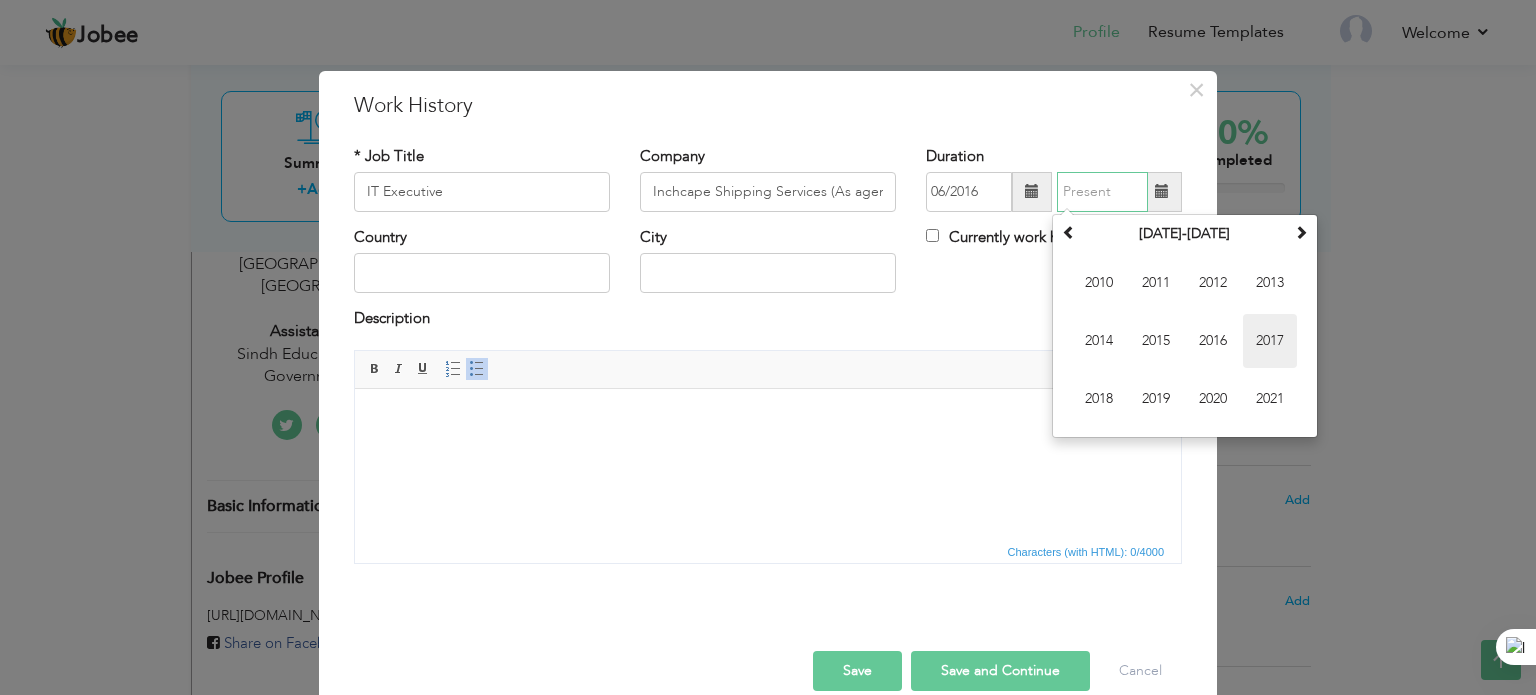click on "2017" at bounding box center [1270, 341] 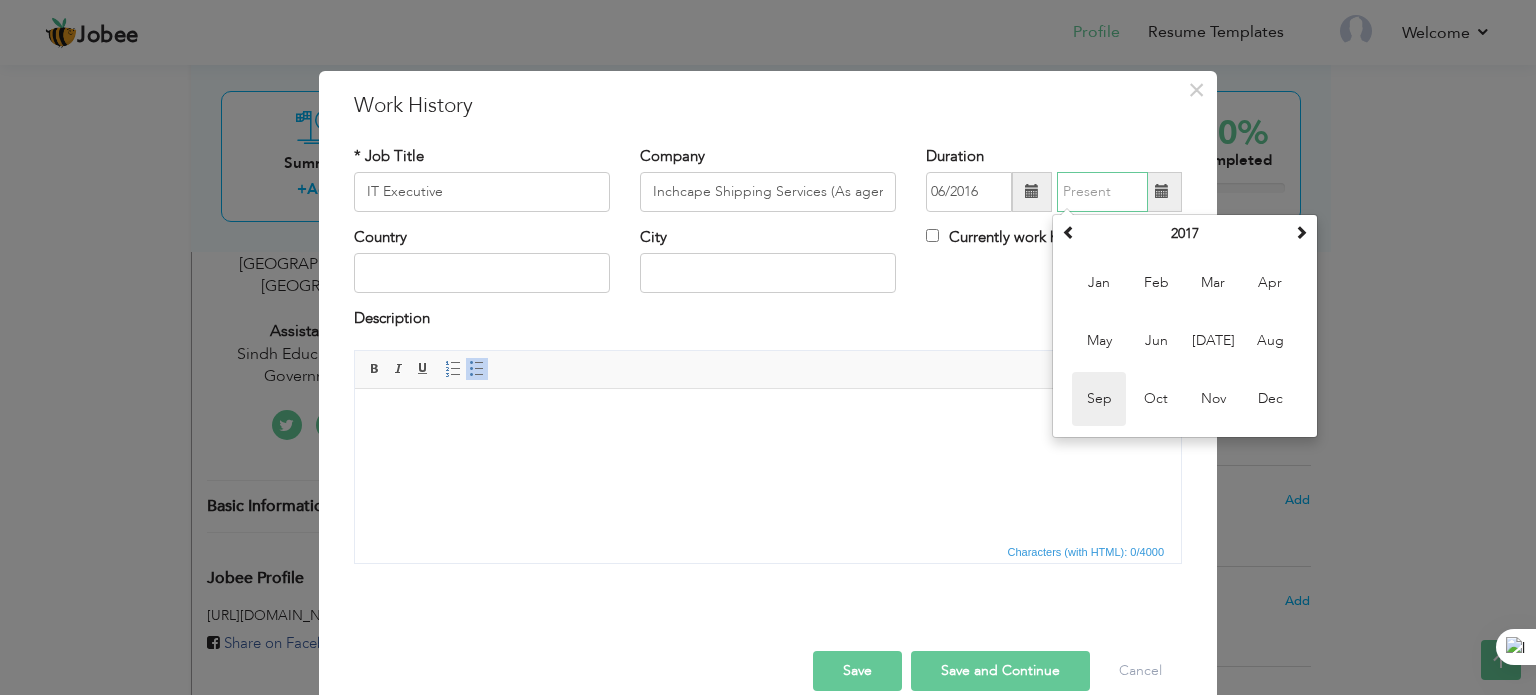 click on "Sep" at bounding box center (1099, 399) 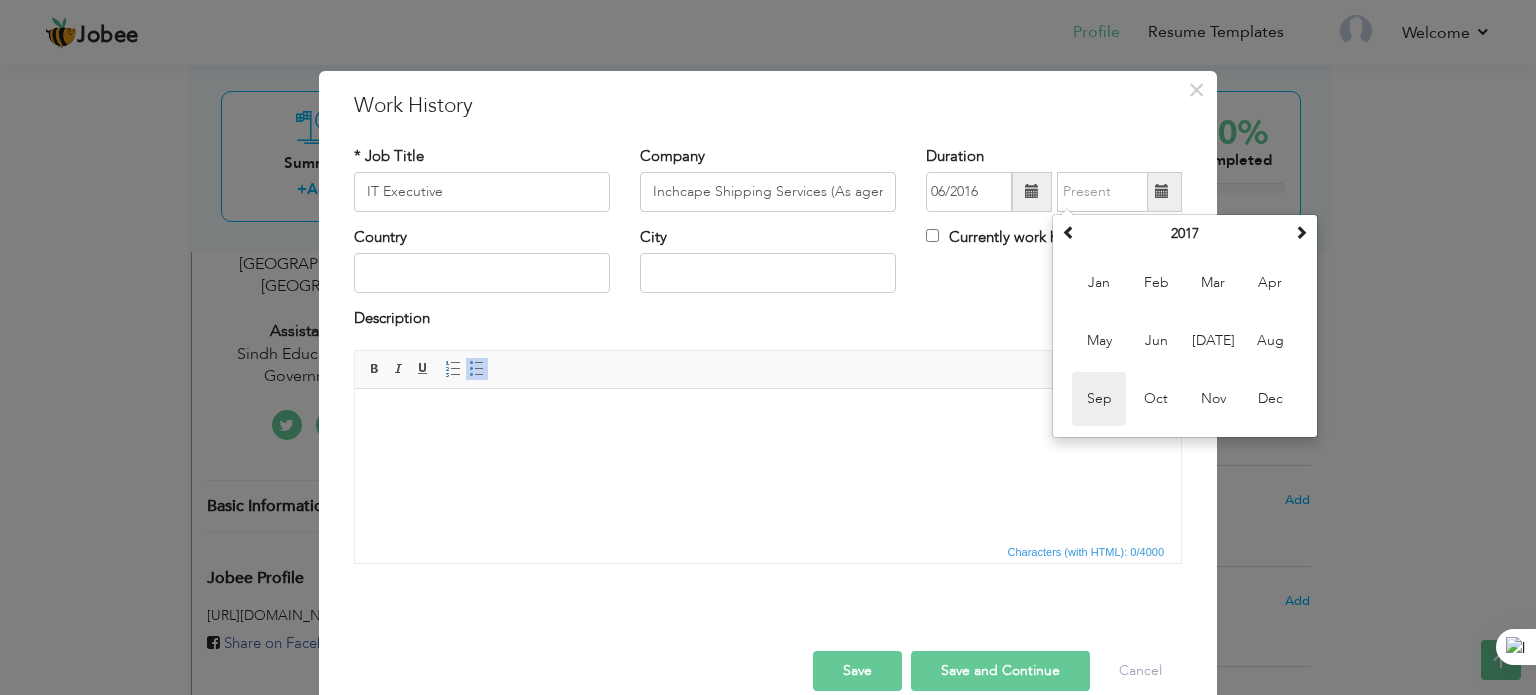 type on "09/2017" 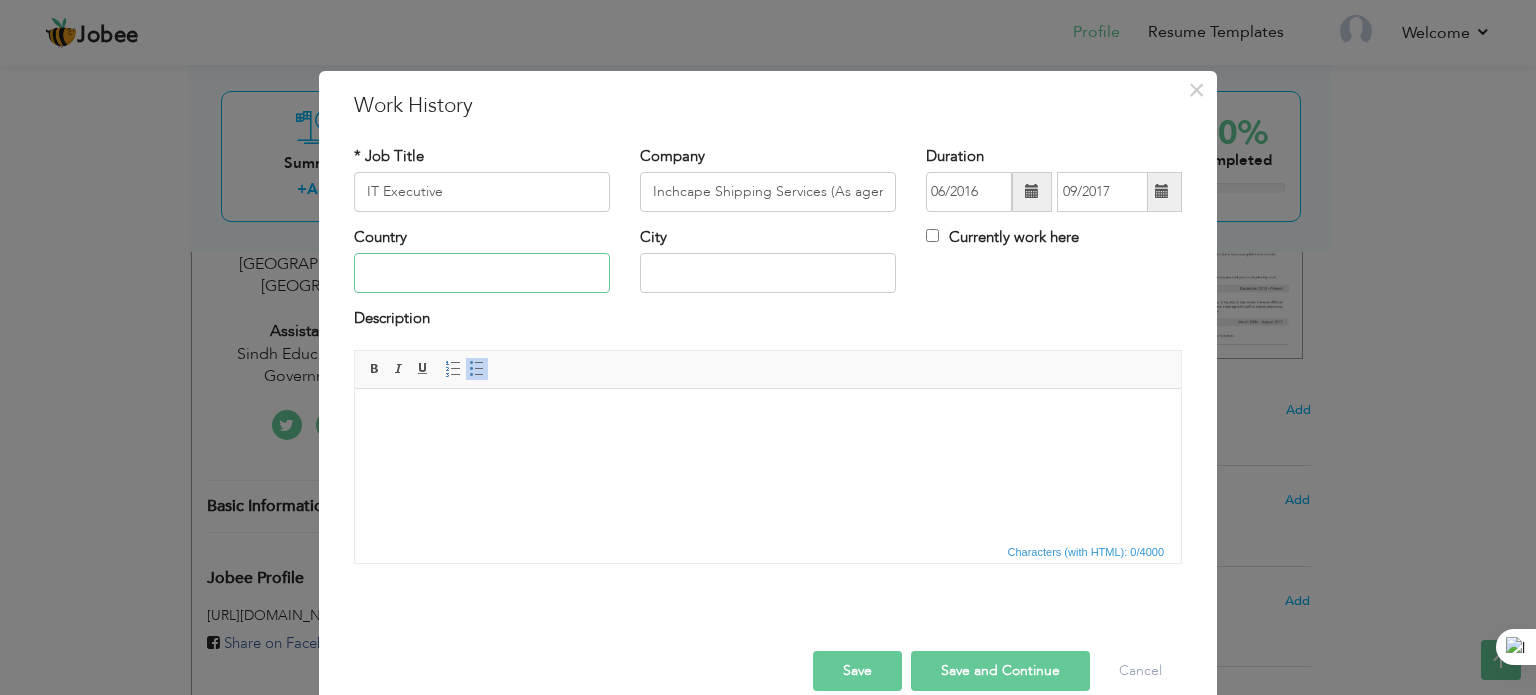click at bounding box center [482, 273] 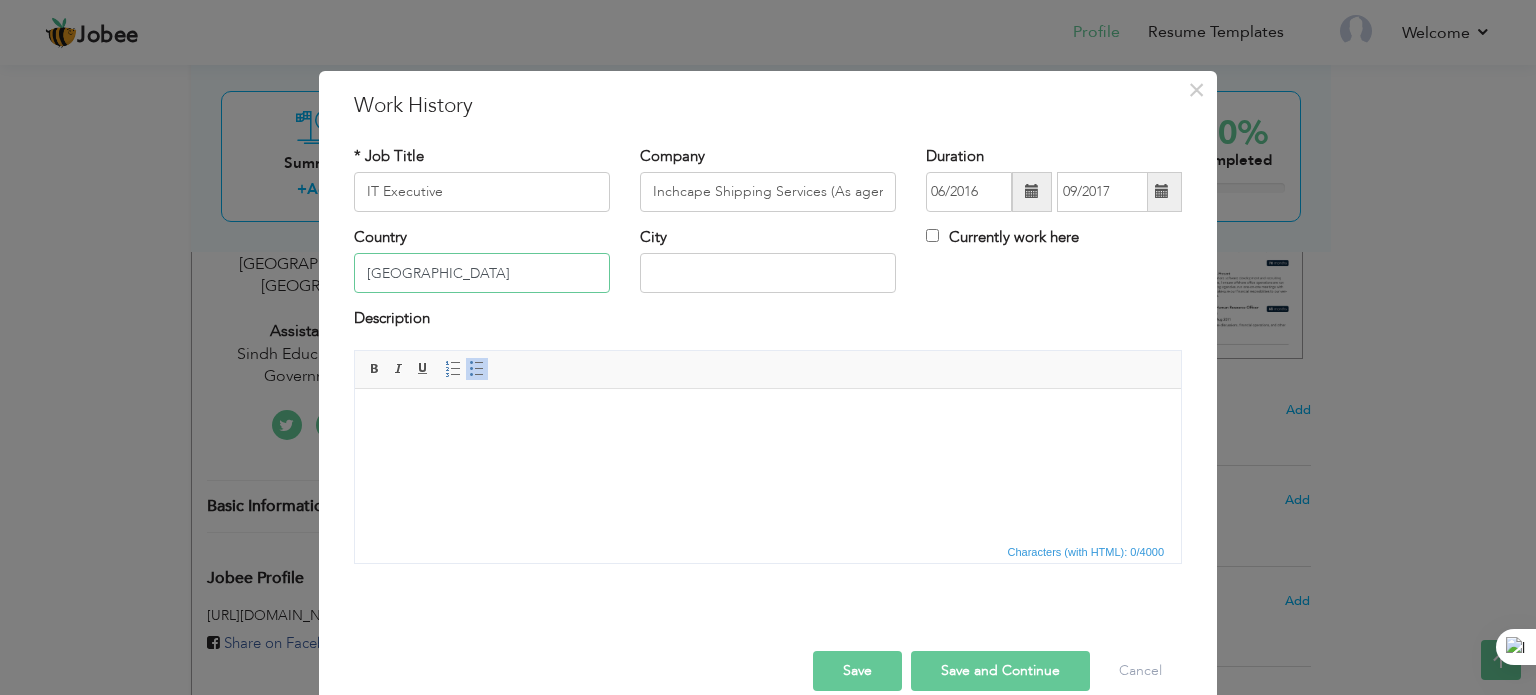 type on "[GEOGRAPHIC_DATA]" 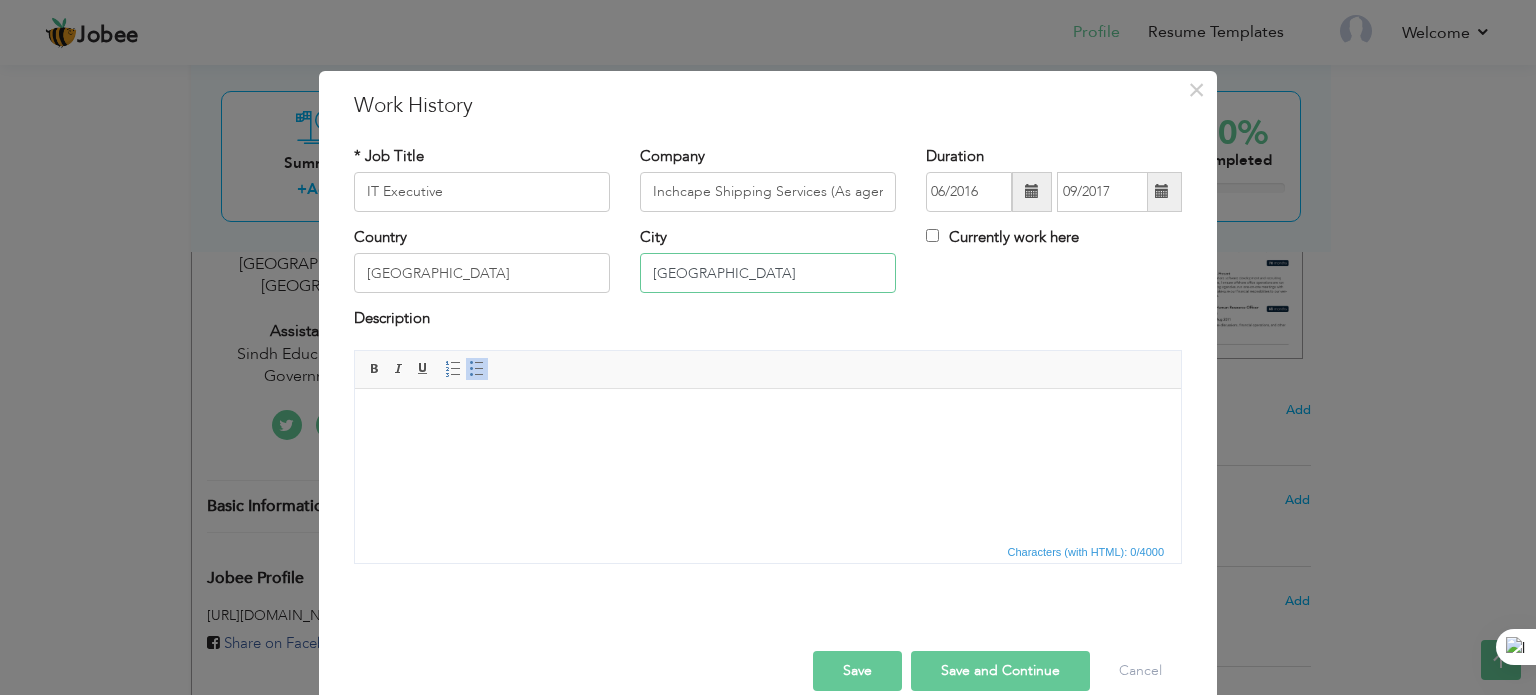 type on "[GEOGRAPHIC_DATA]" 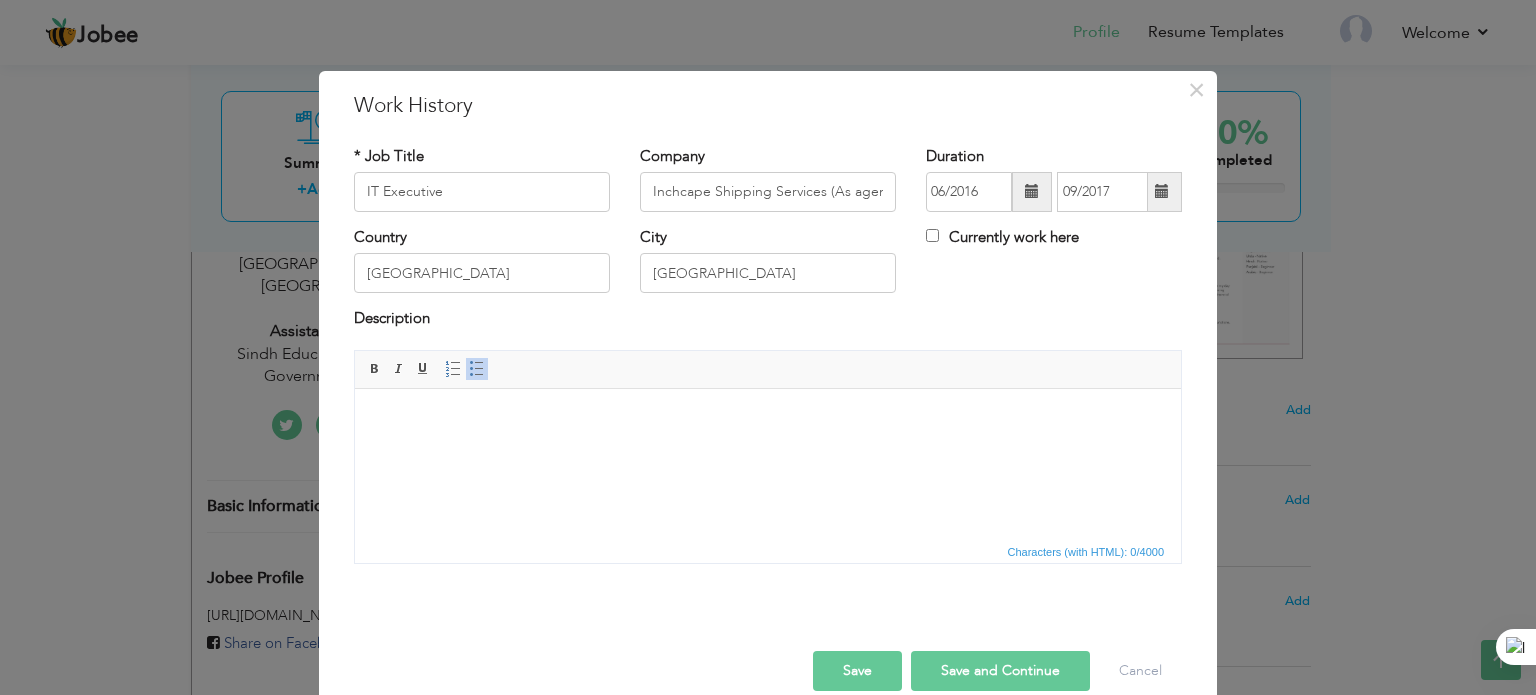 click at bounding box center [768, 418] 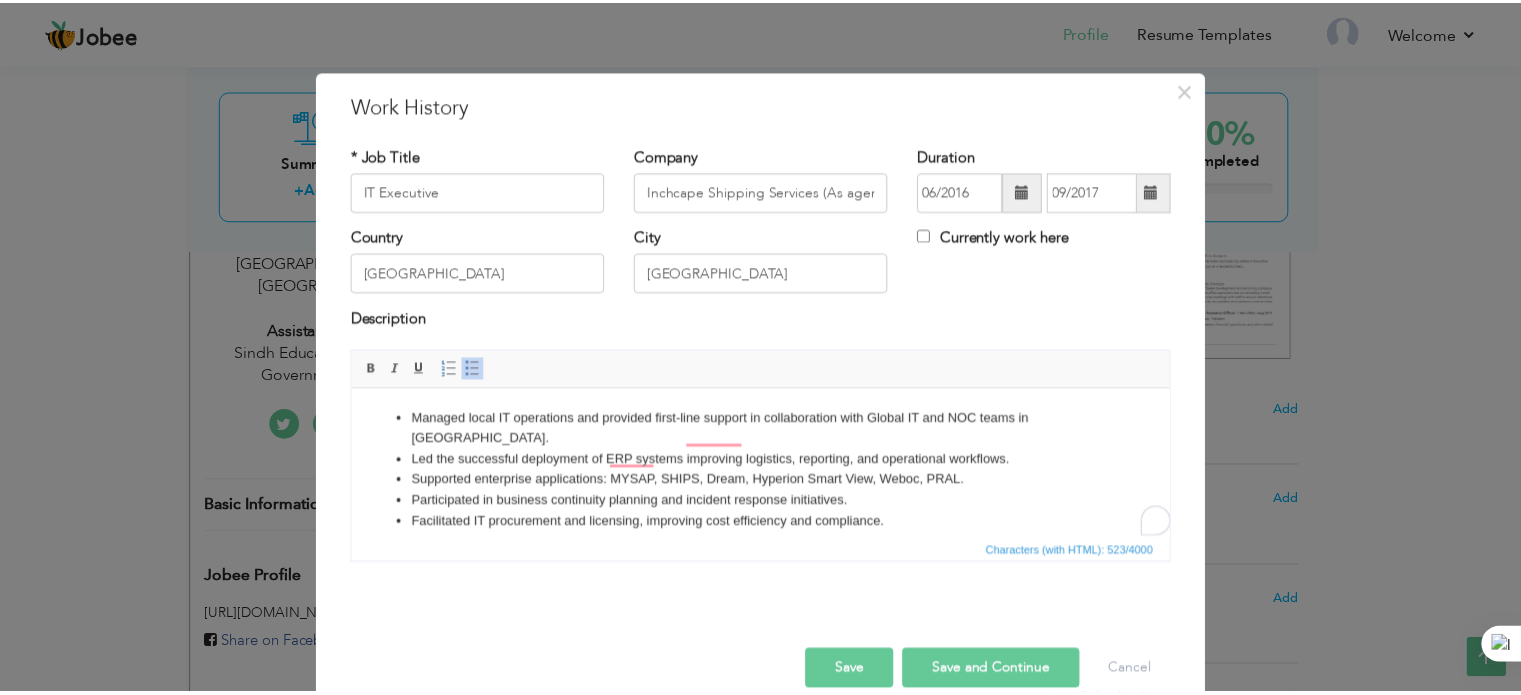 scroll, scrollTop: 29, scrollLeft: 0, axis: vertical 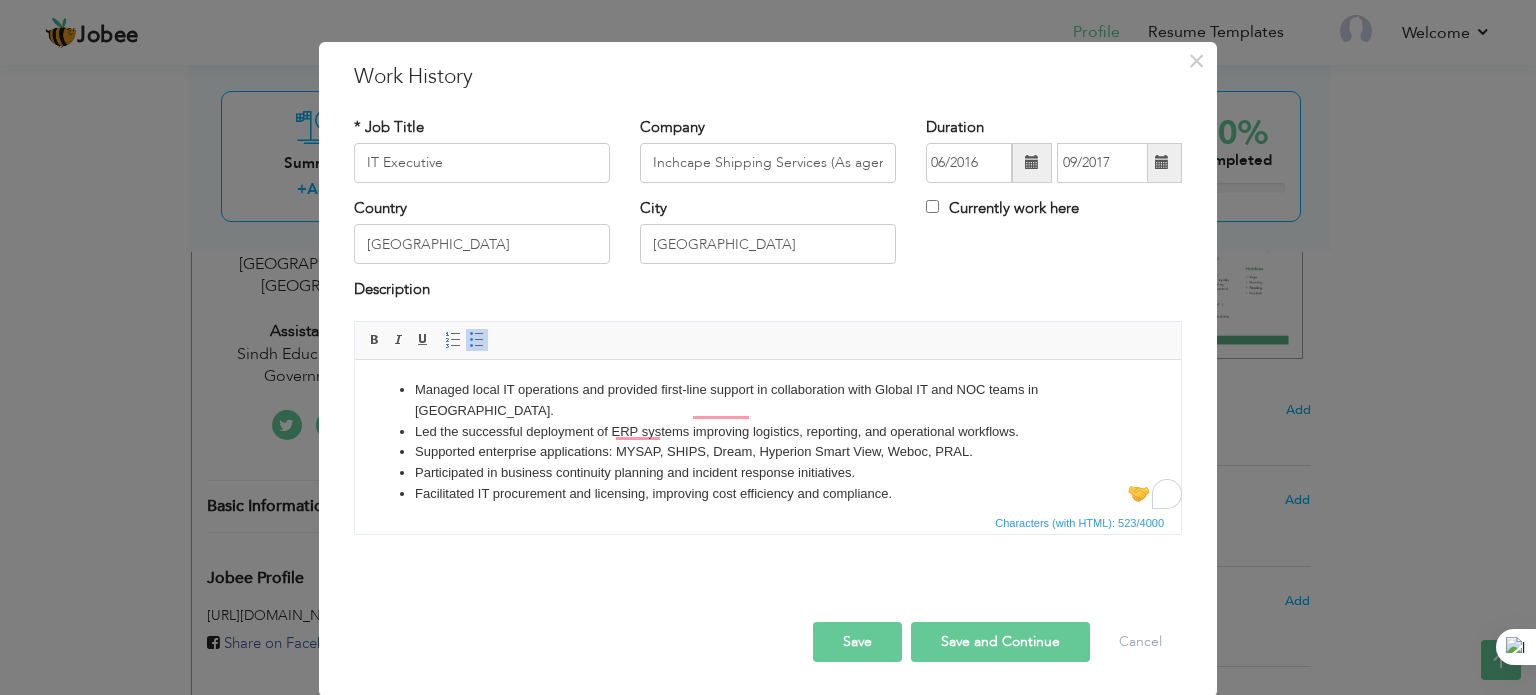 click on "Save" at bounding box center (857, 642) 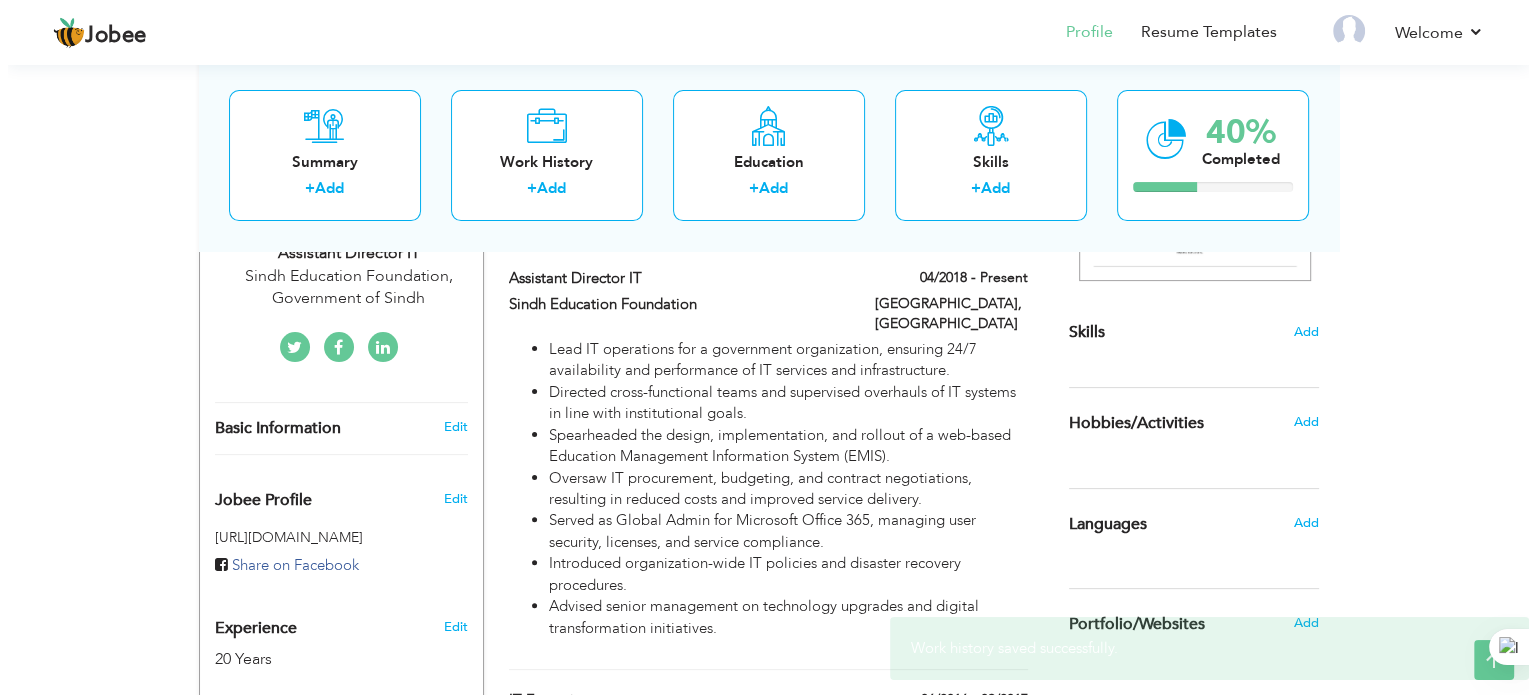 scroll, scrollTop: 412, scrollLeft: 0, axis: vertical 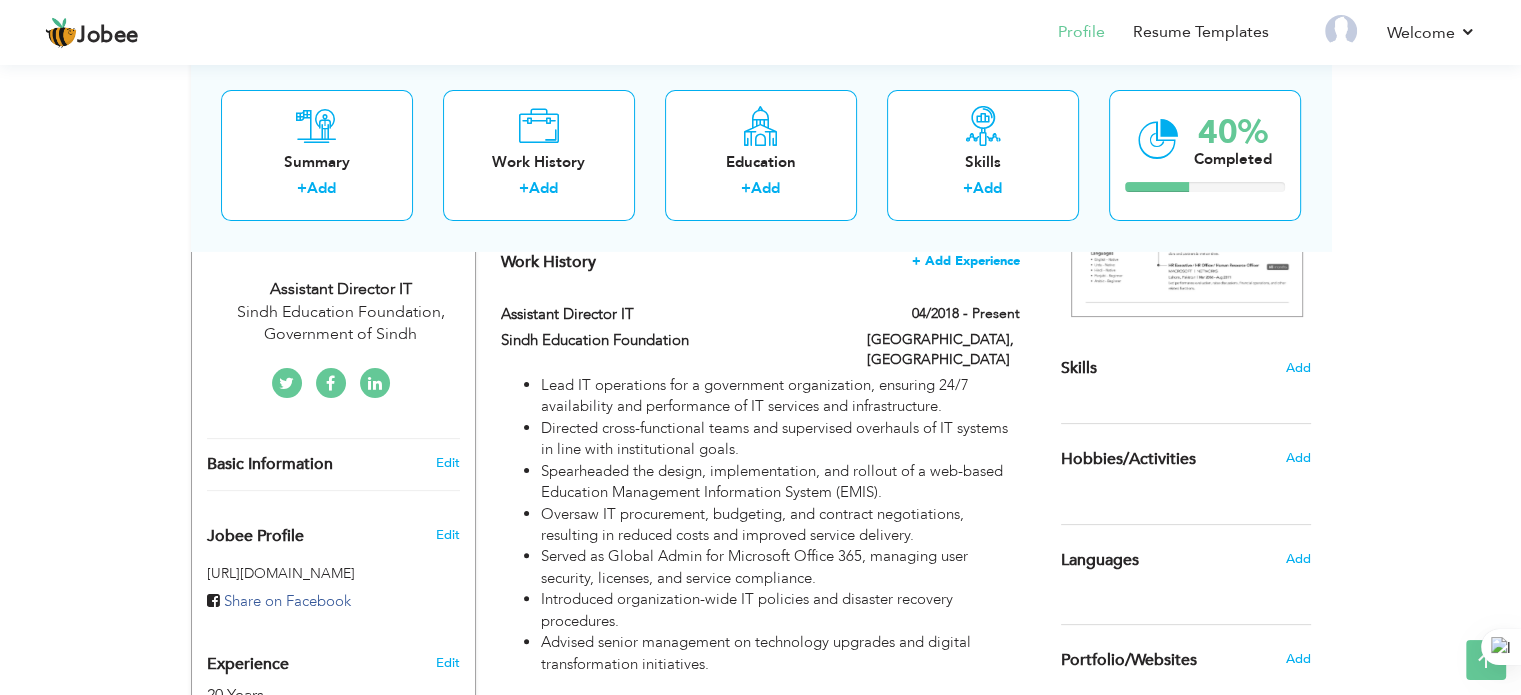 click on "+ Add Experience" at bounding box center [966, 261] 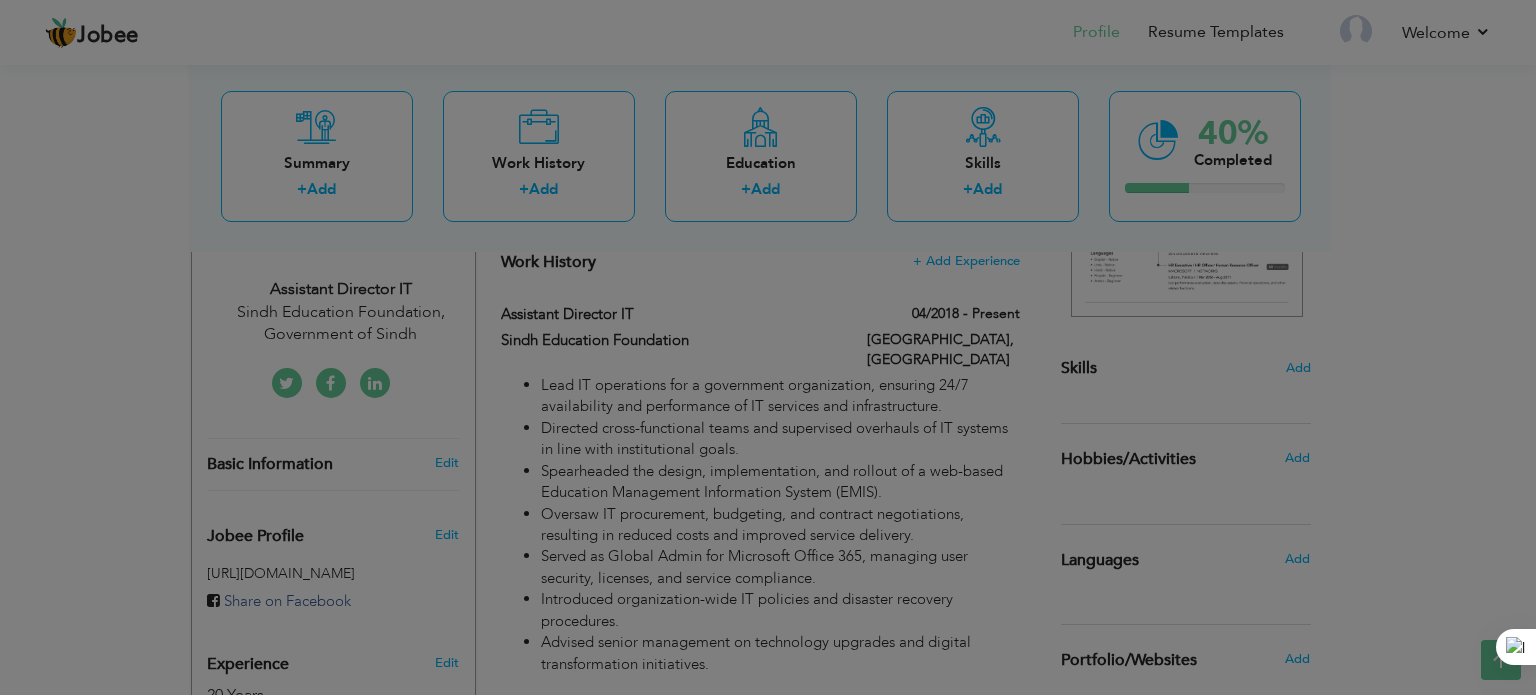 scroll, scrollTop: 0, scrollLeft: 0, axis: both 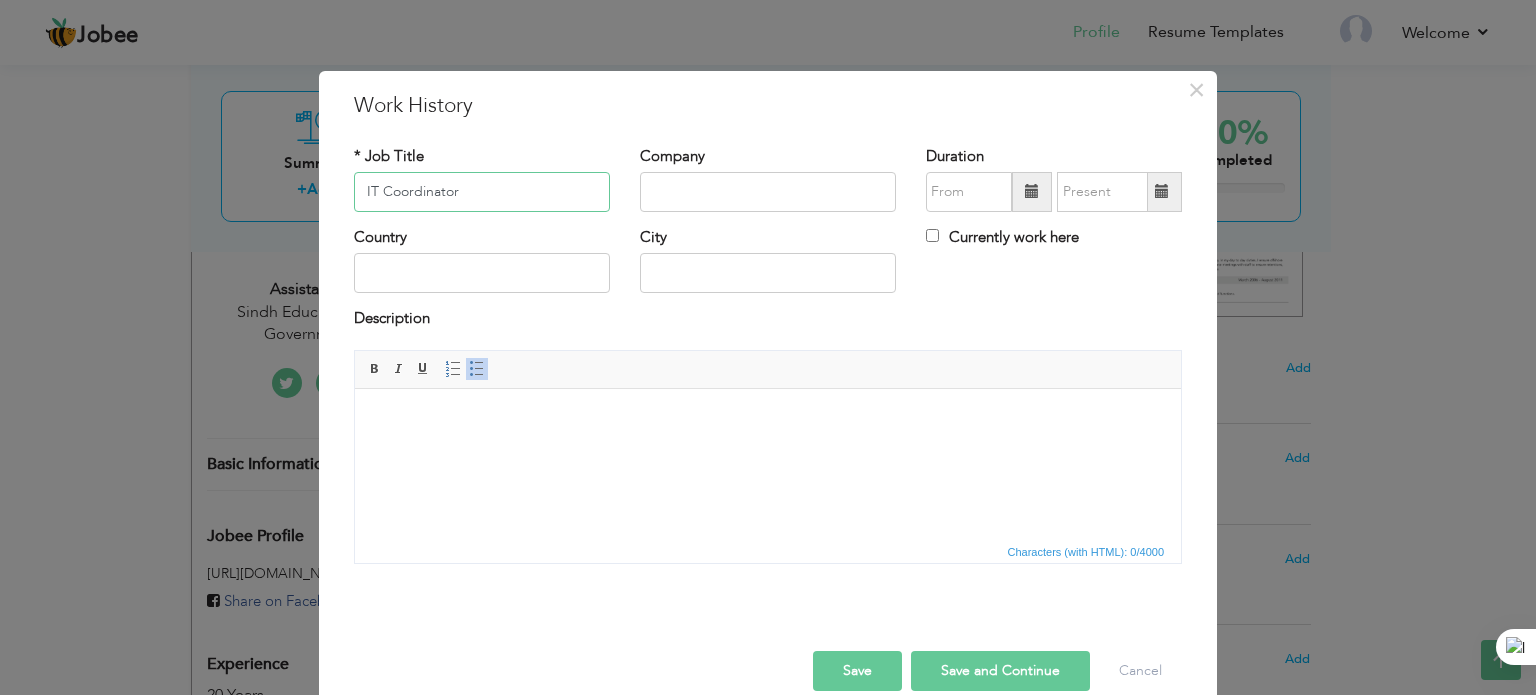 type on "IT Coordinator" 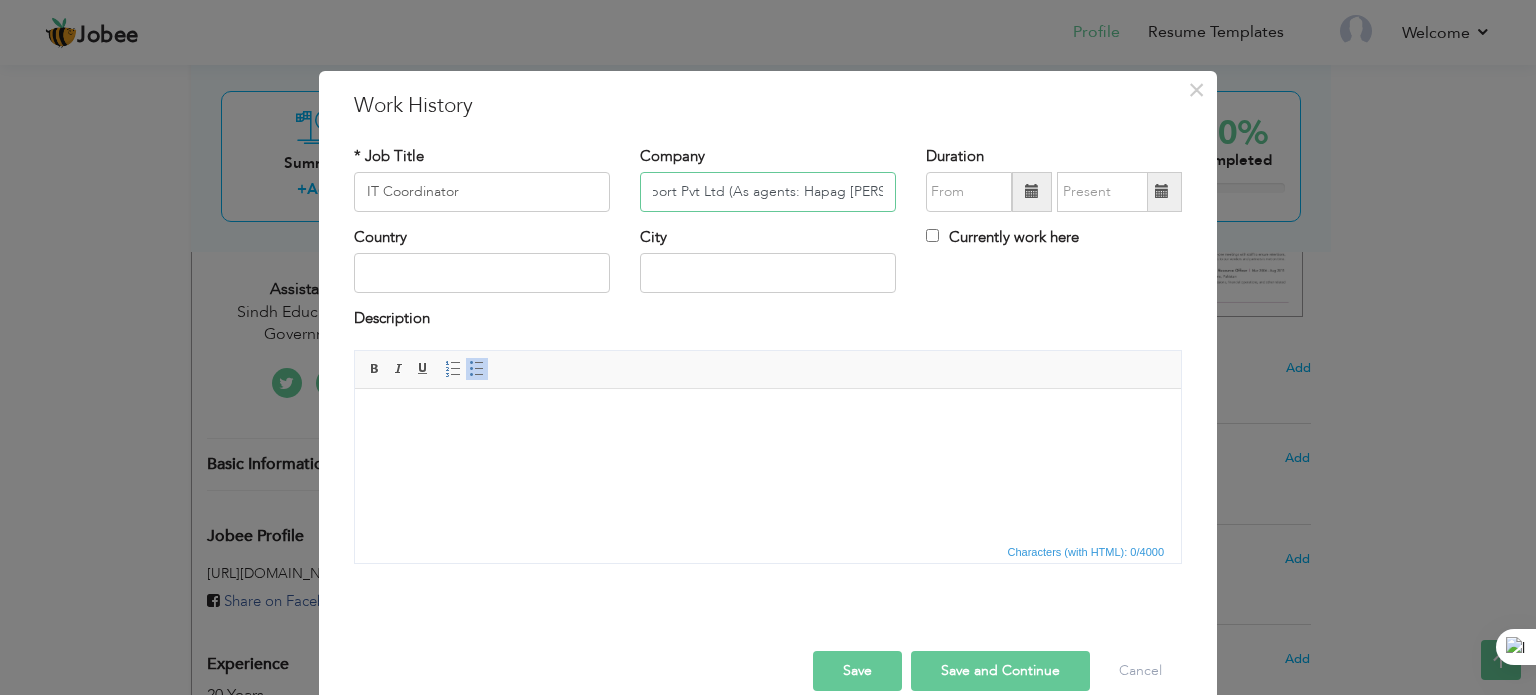 scroll, scrollTop: 0, scrollLeft: 67, axis: horizontal 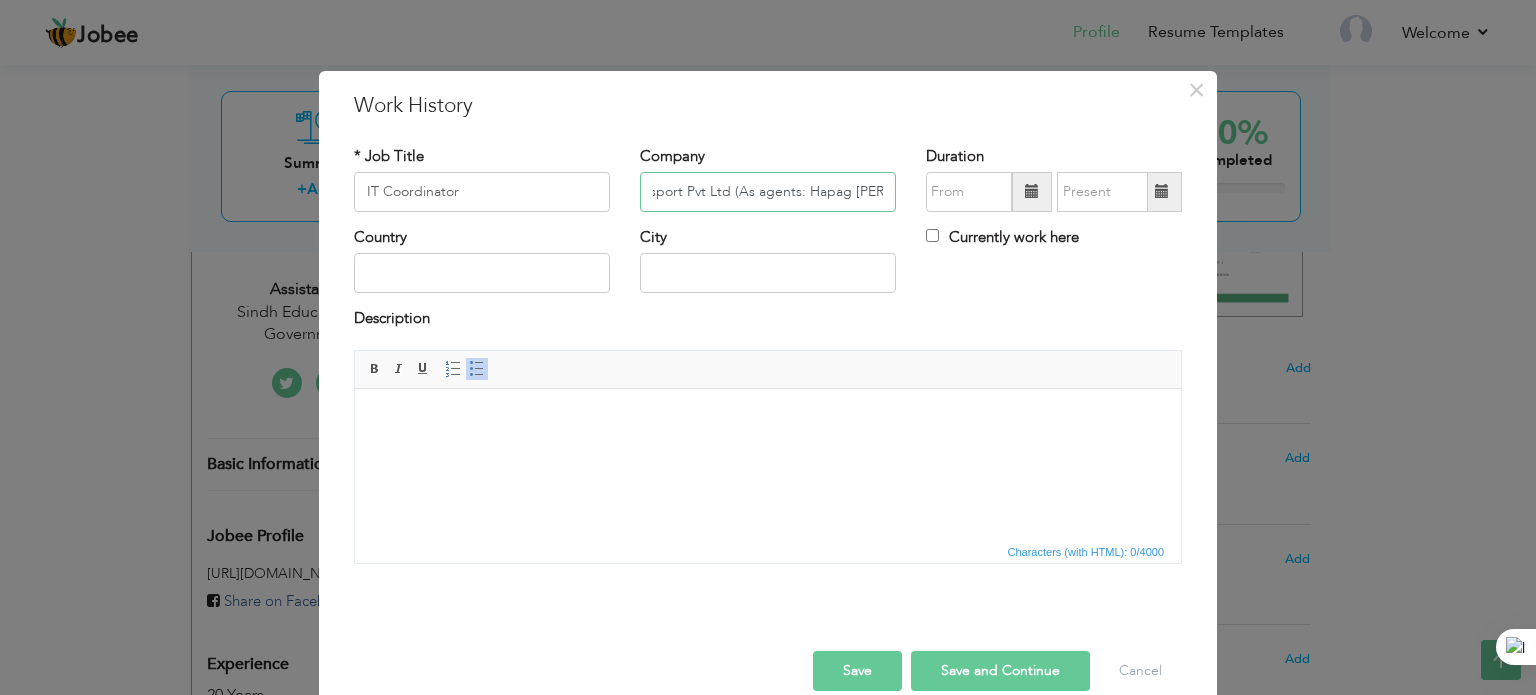 type on "Delta Transport Pvt Ltd (As agents: Hapag [PERSON_NAME])" 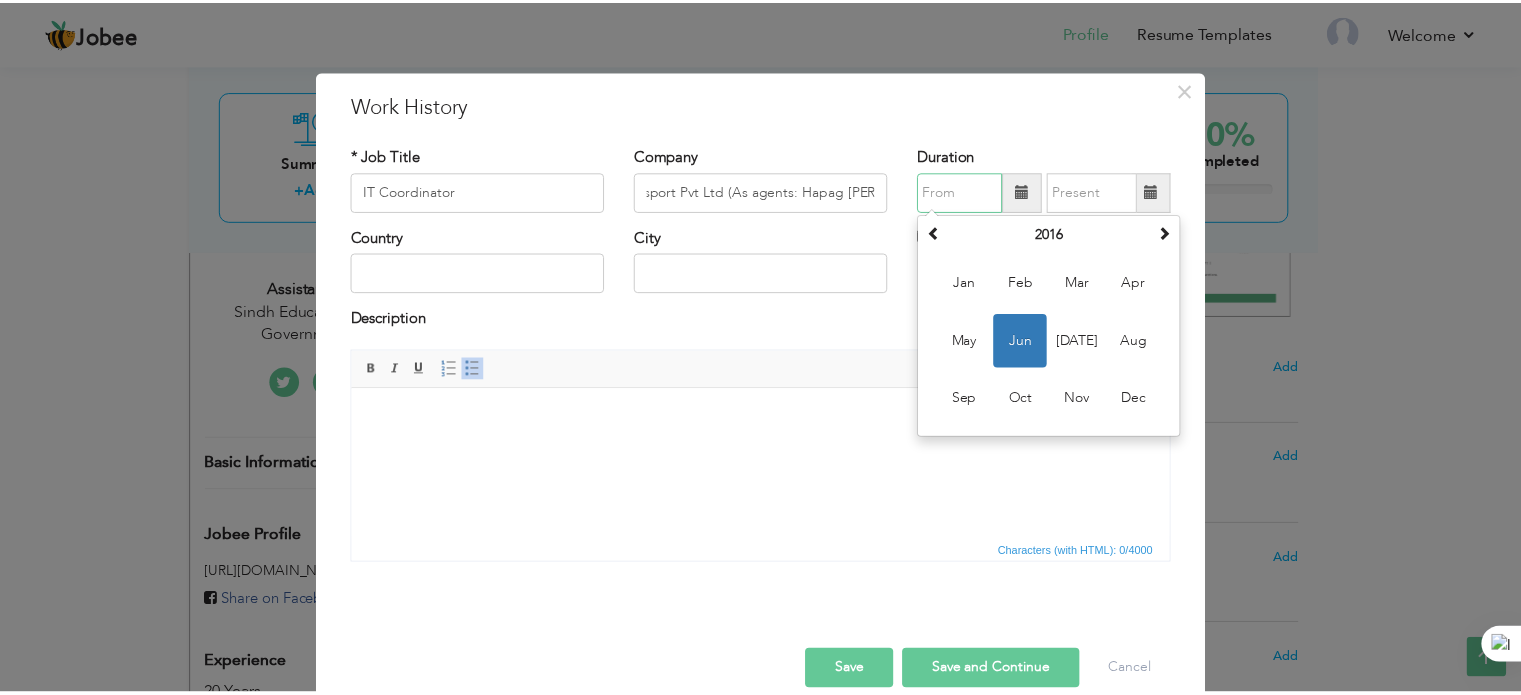 scroll, scrollTop: 0, scrollLeft: 0, axis: both 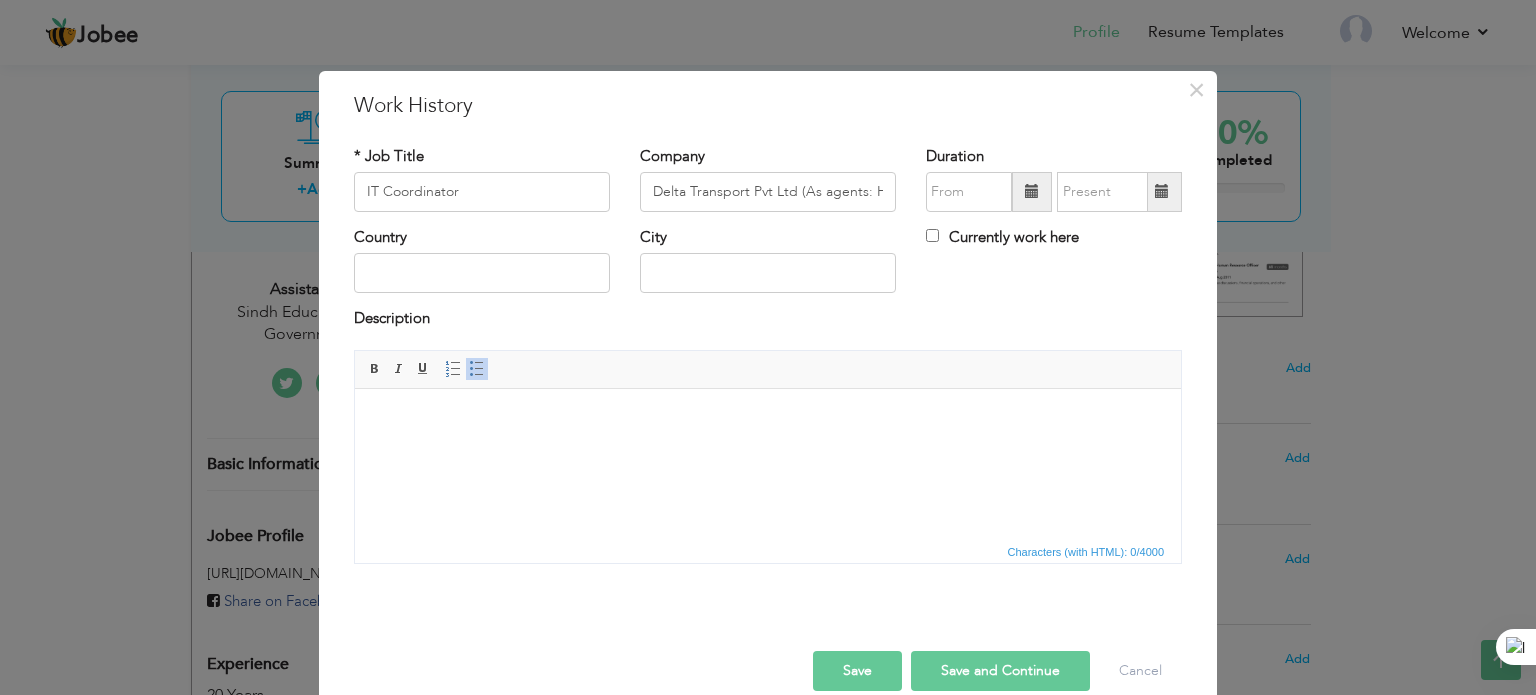 click at bounding box center (1032, 191) 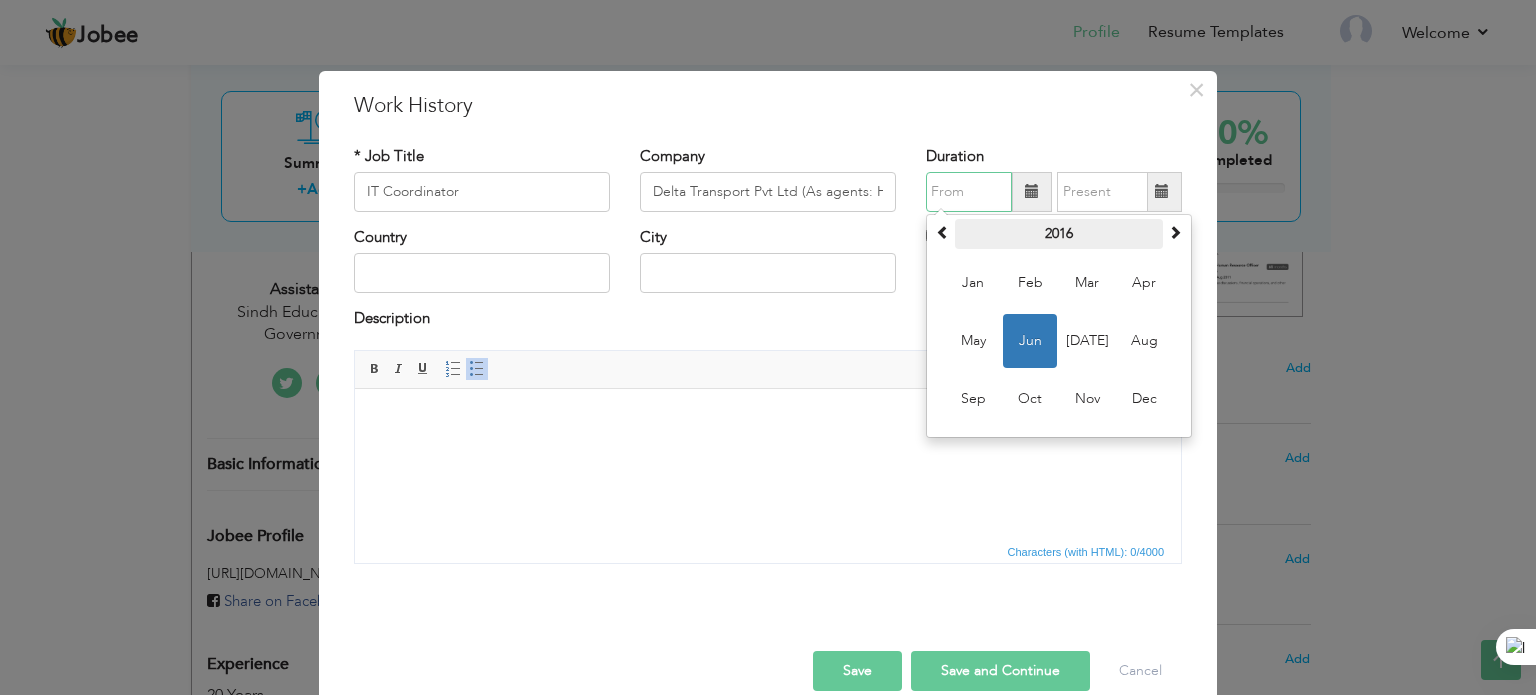 click on "2016" at bounding box center (1059, 234) 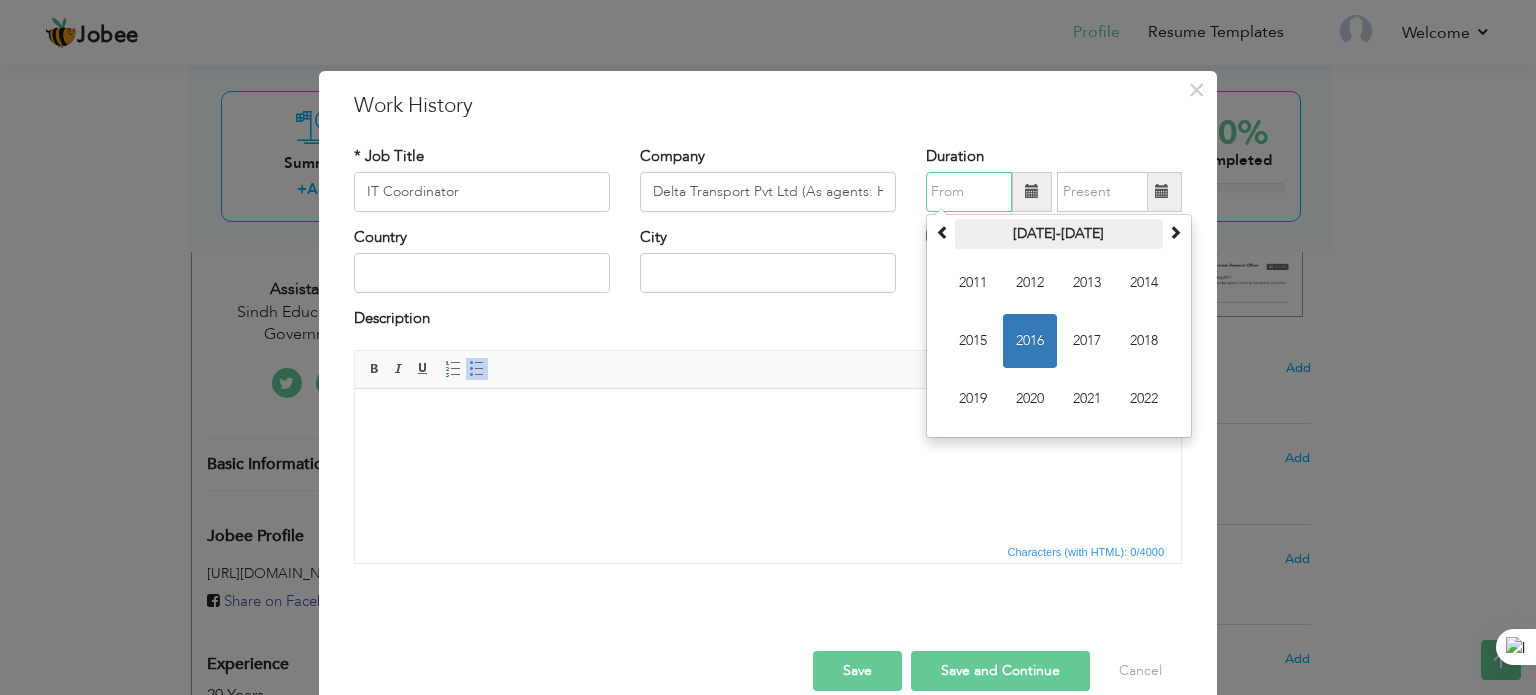 click on "[DATE]-[DATE]" at bounding box center (1059, 234) 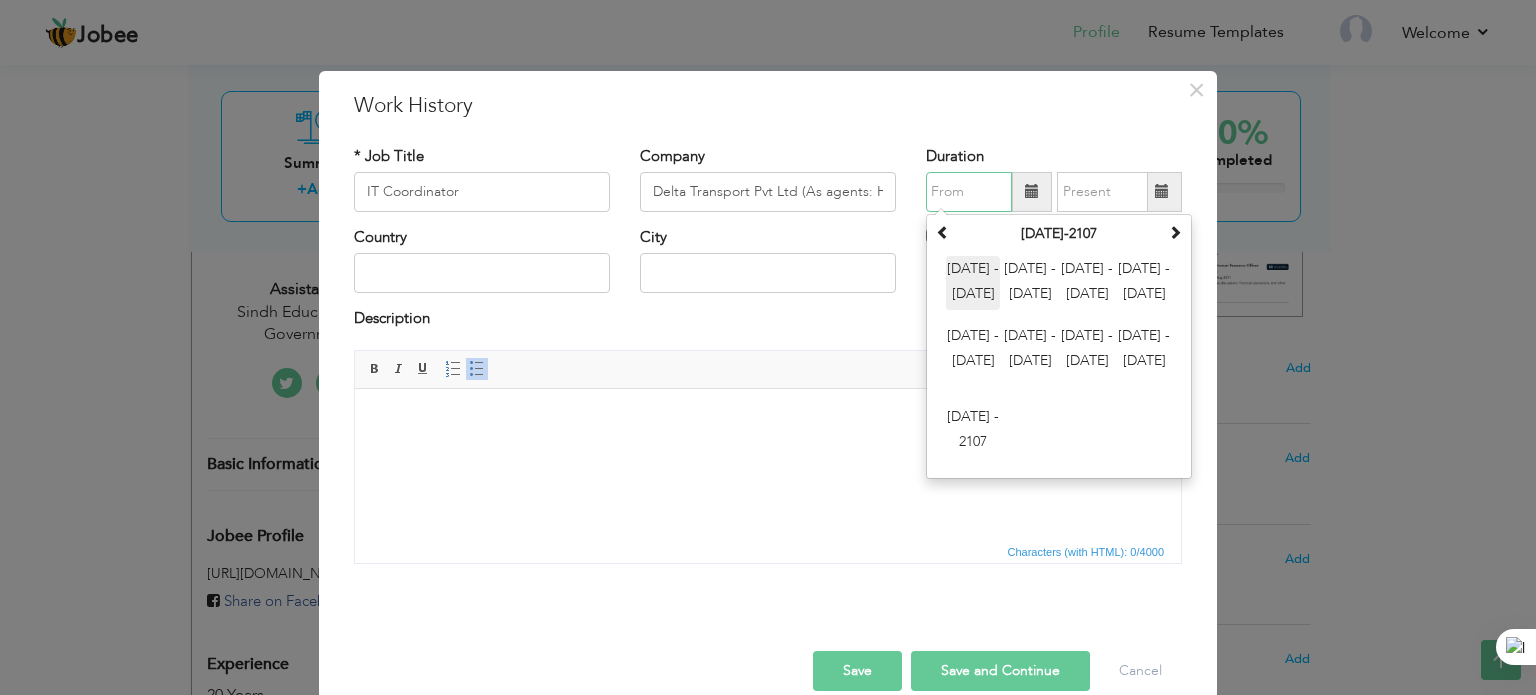 click on "[DATE] - [DATE]" at bounding box center (973, 283) 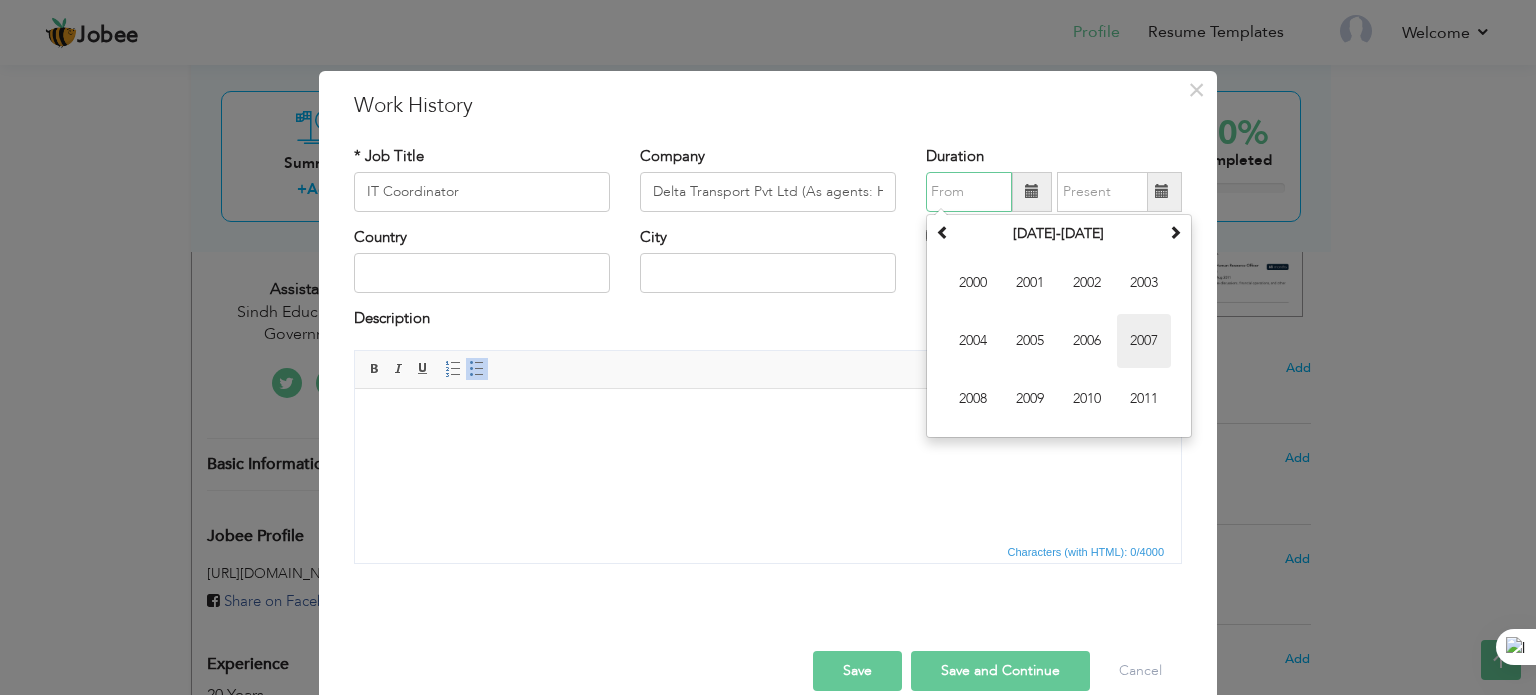 click on "2007" at bounding box center (1144, 341) 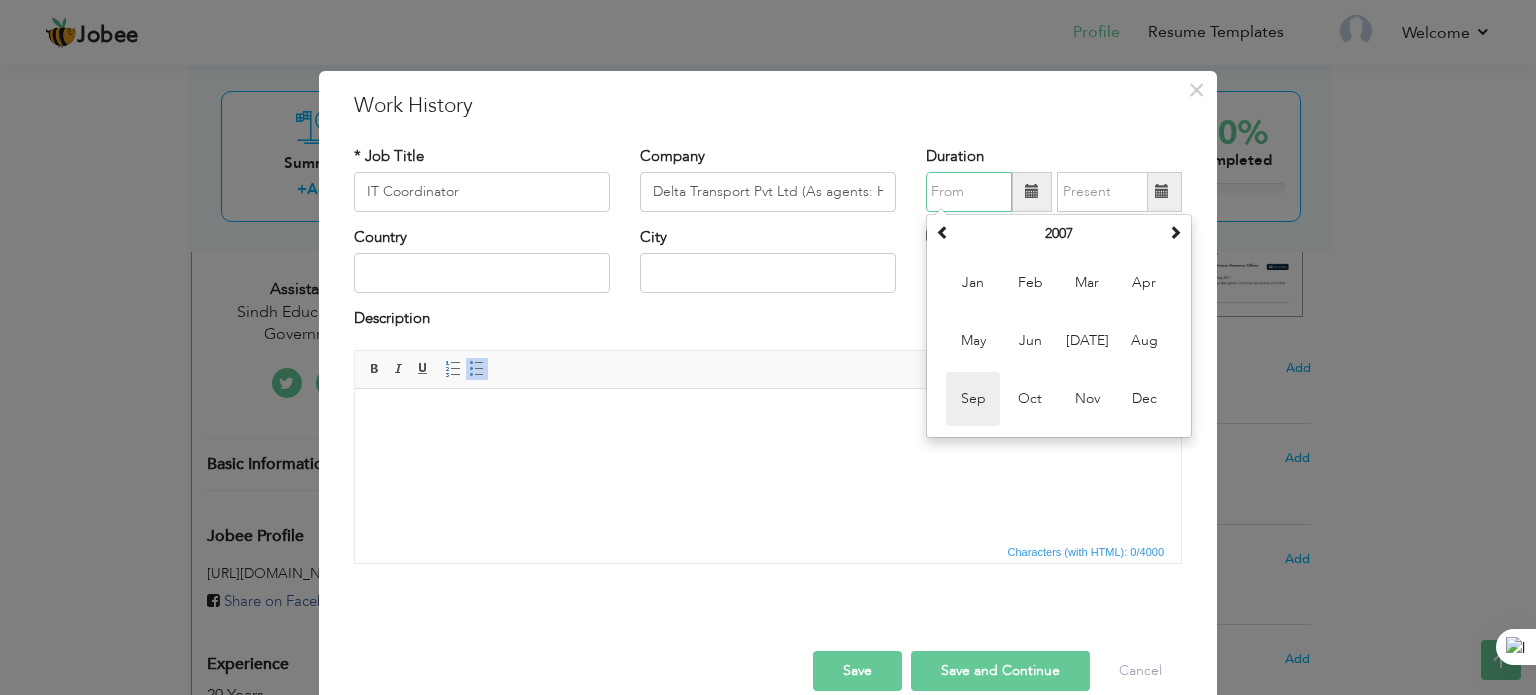 click on "Sep" at bounding box center (973, 399) 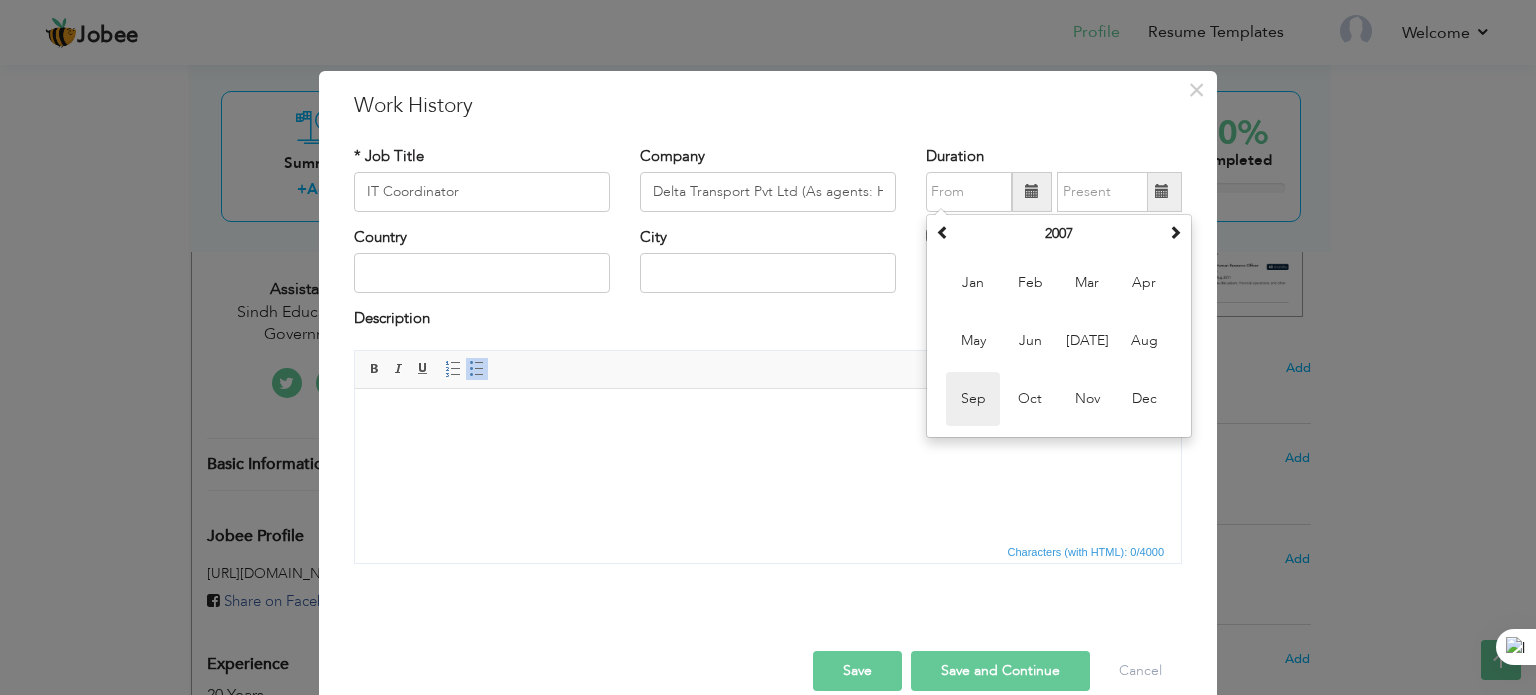 type on "09/2007" 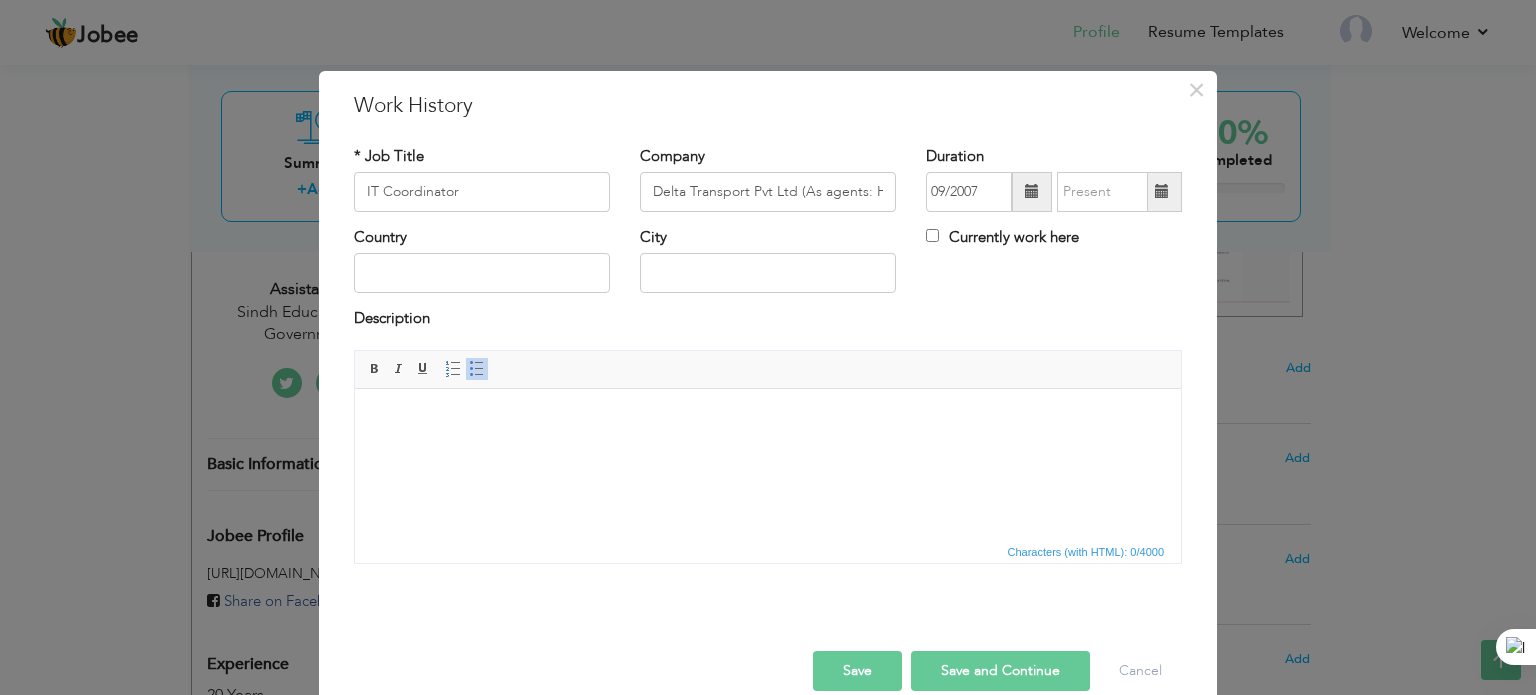 click at bounding box center (1162, 191) 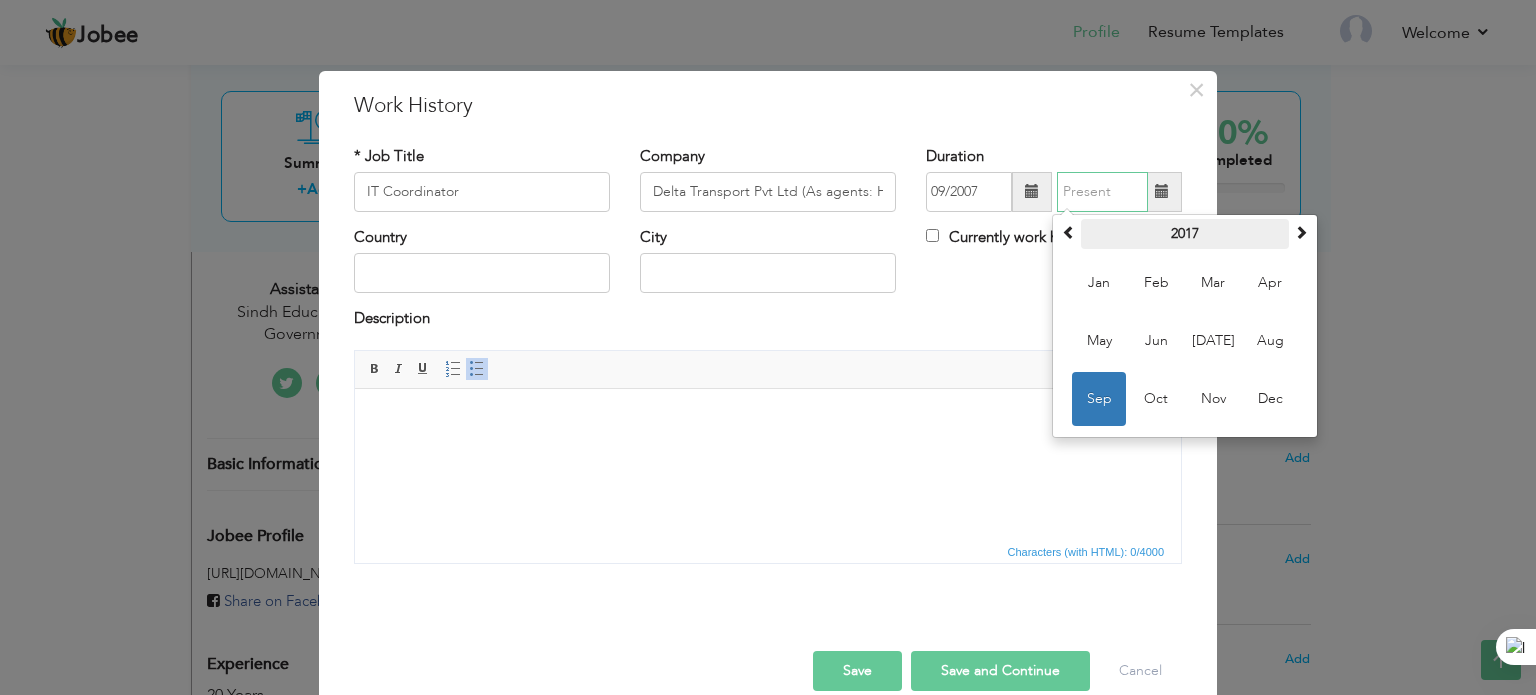 click on "2017" at bounding box center (1185, 234) 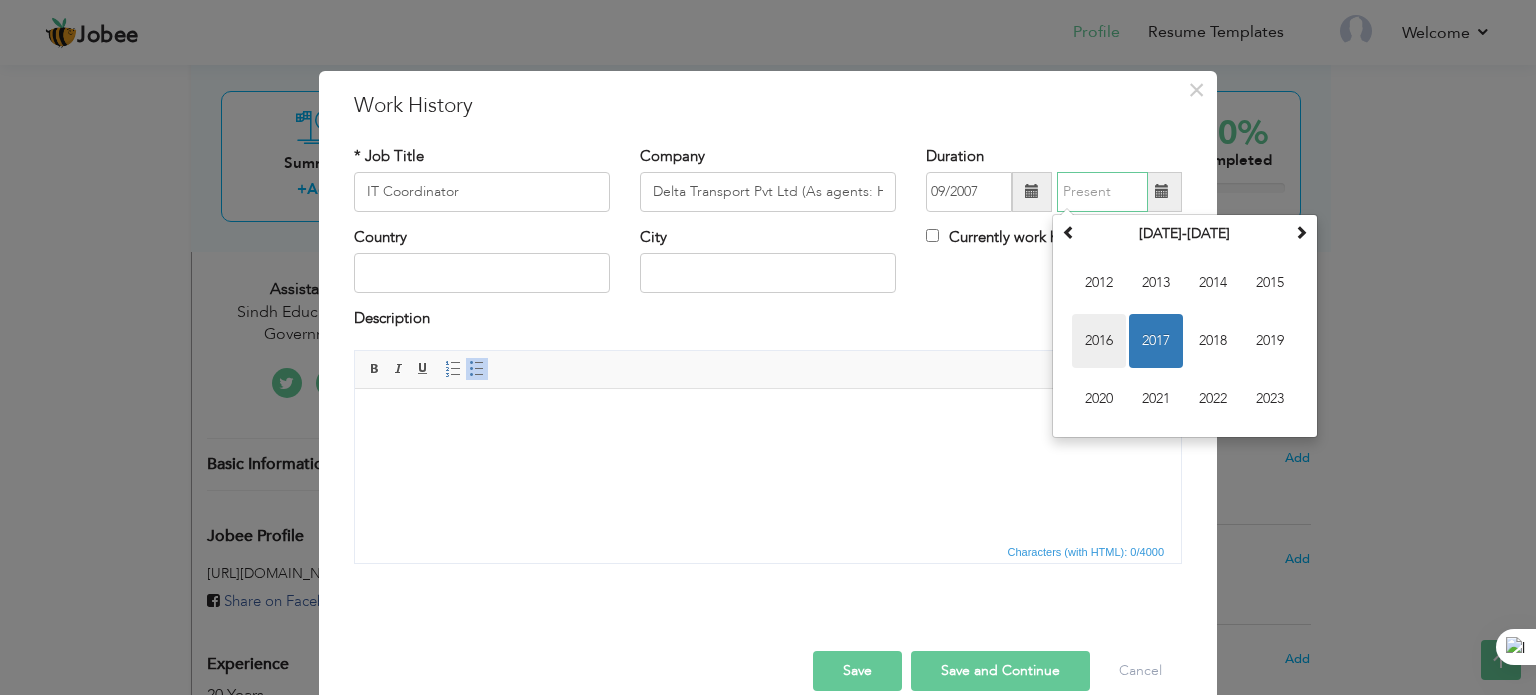 click on "2016" at bounding box center (1099, 341) 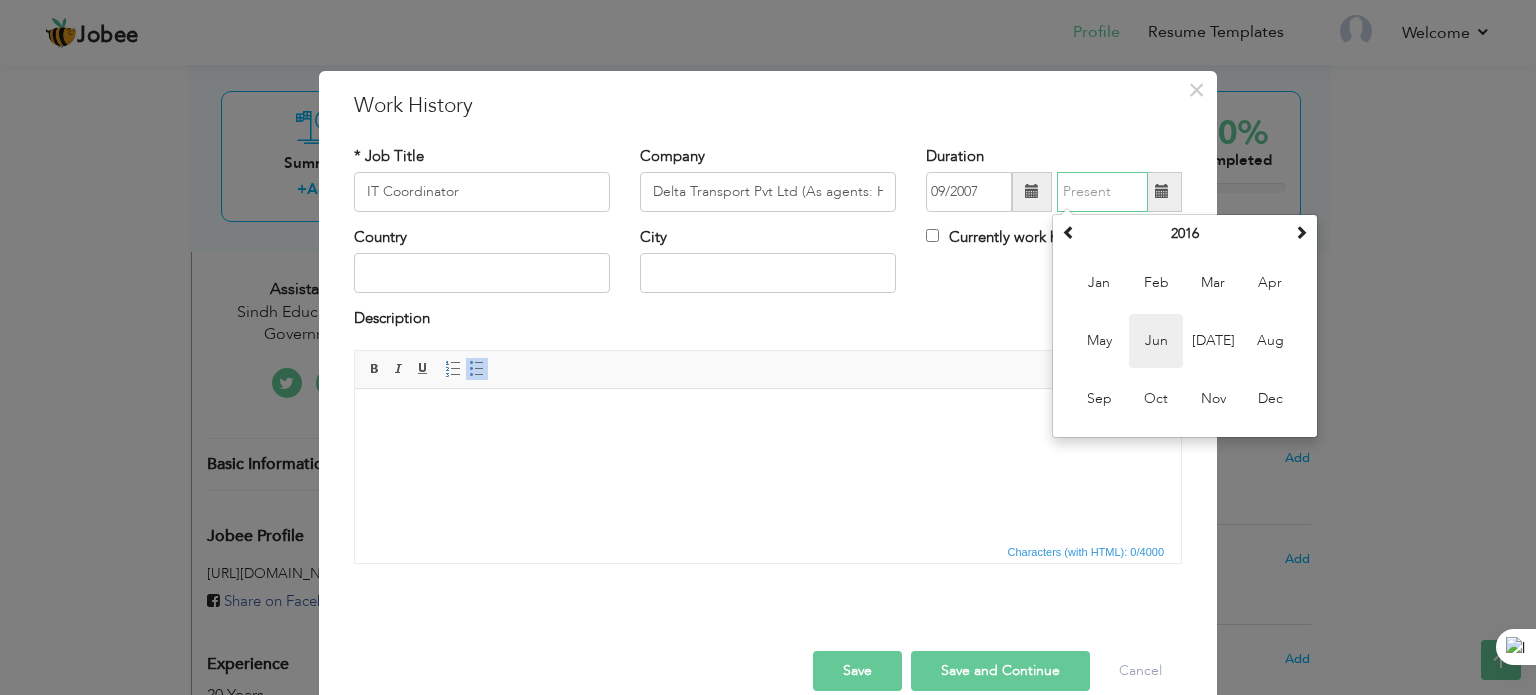 click on "Jun" at bounding box center [1156, 341] 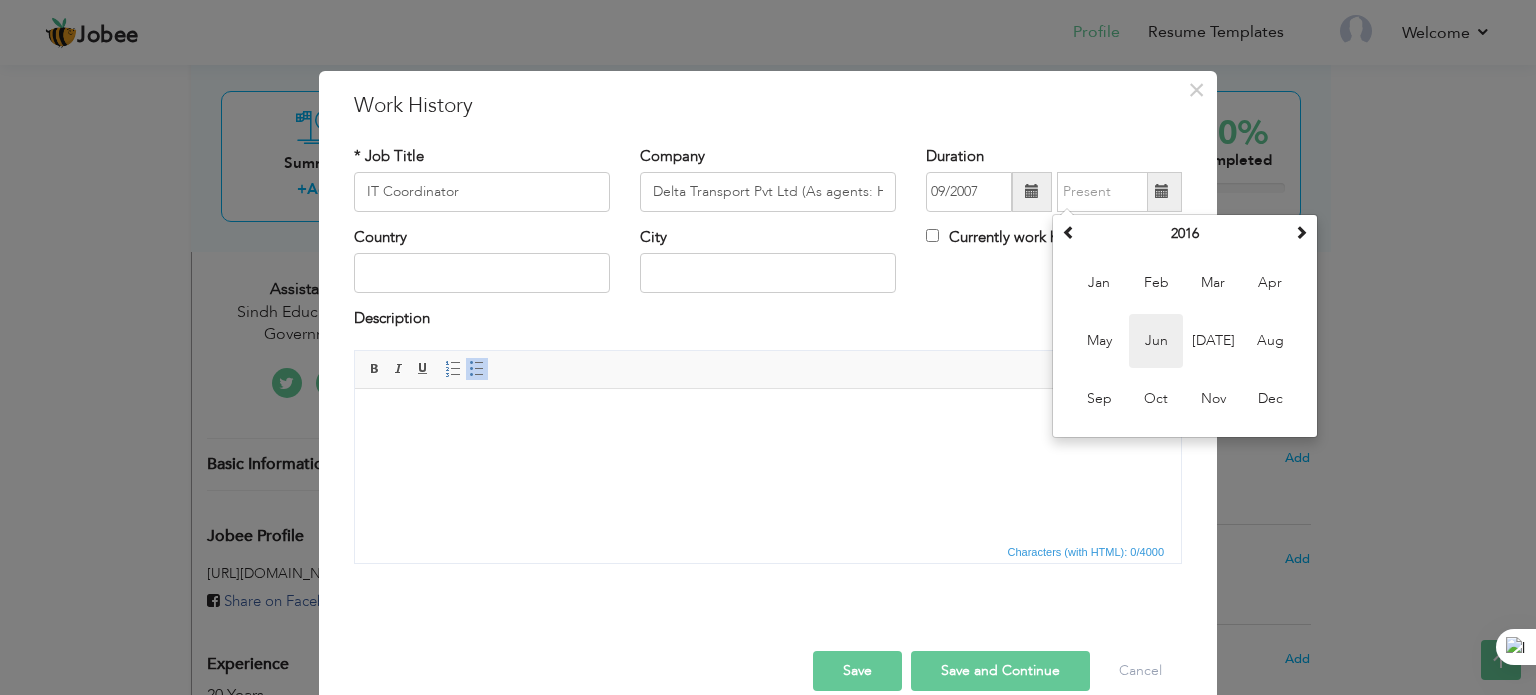 type on "06/2016" 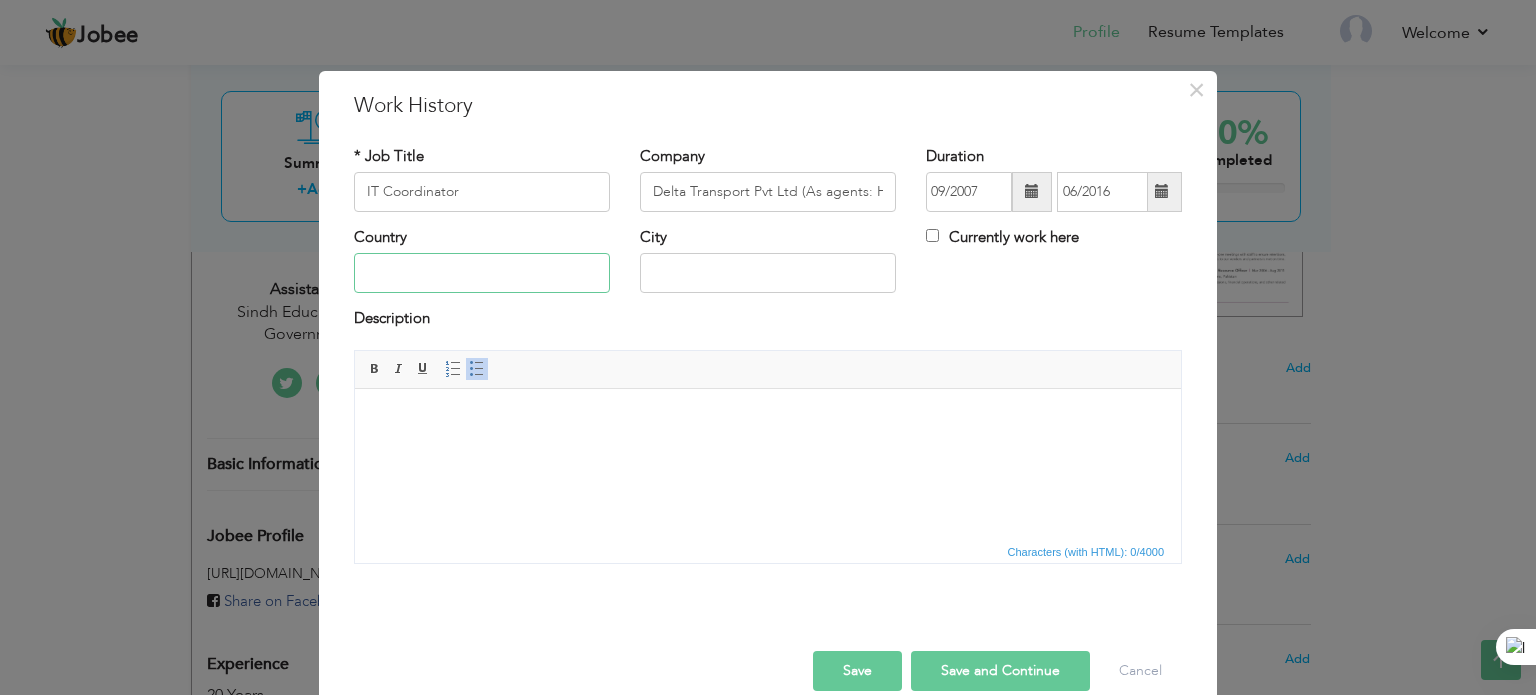 click at bounding box center [482, 273] 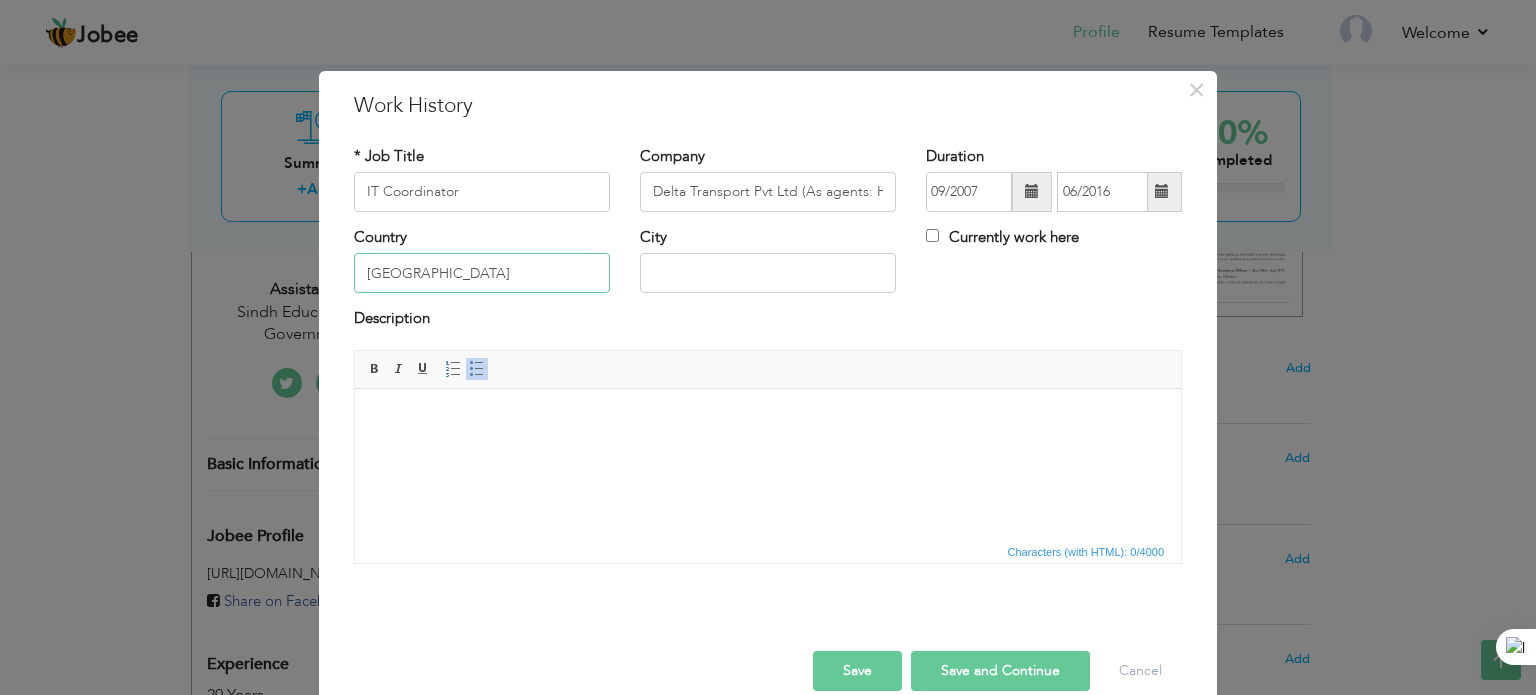 type on "[GEOGRAPHIC_DATA]" 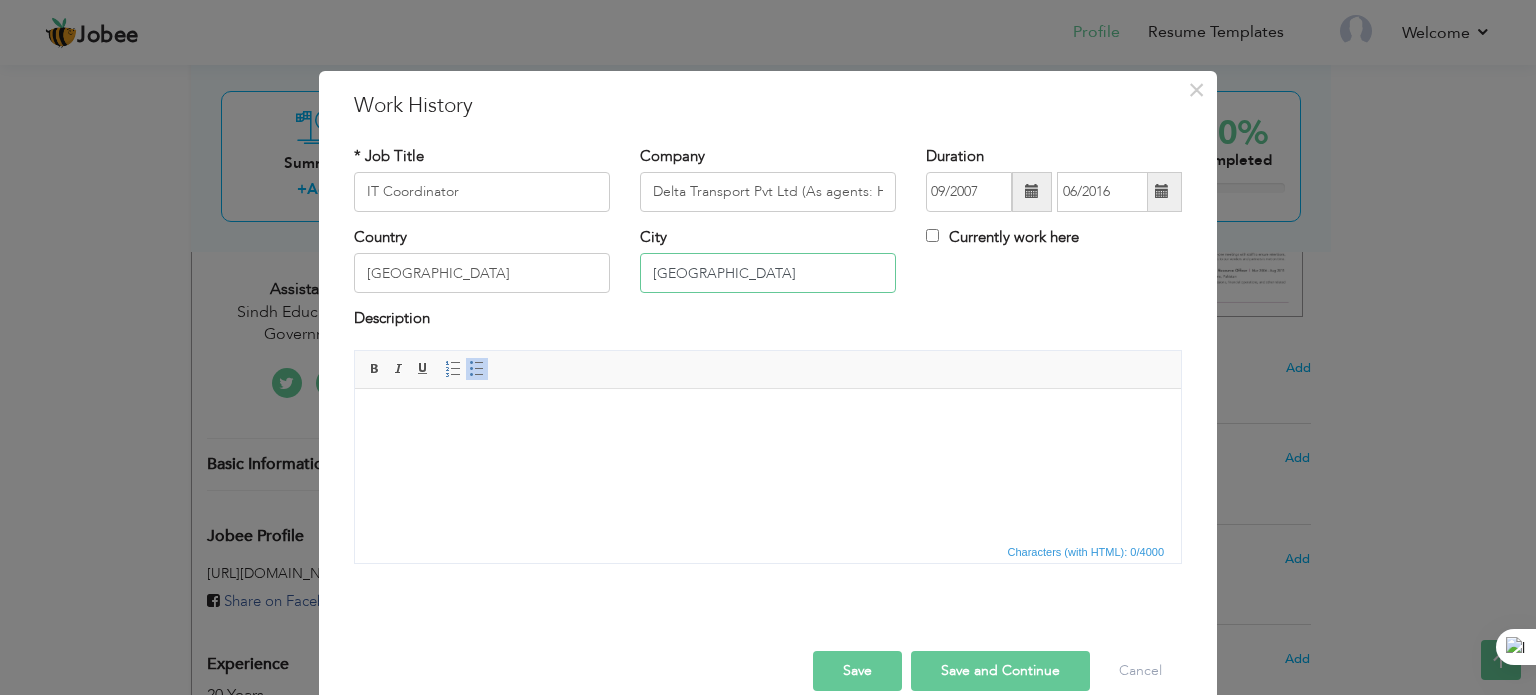 type on "[GEOGRAPHIC_DATA]" 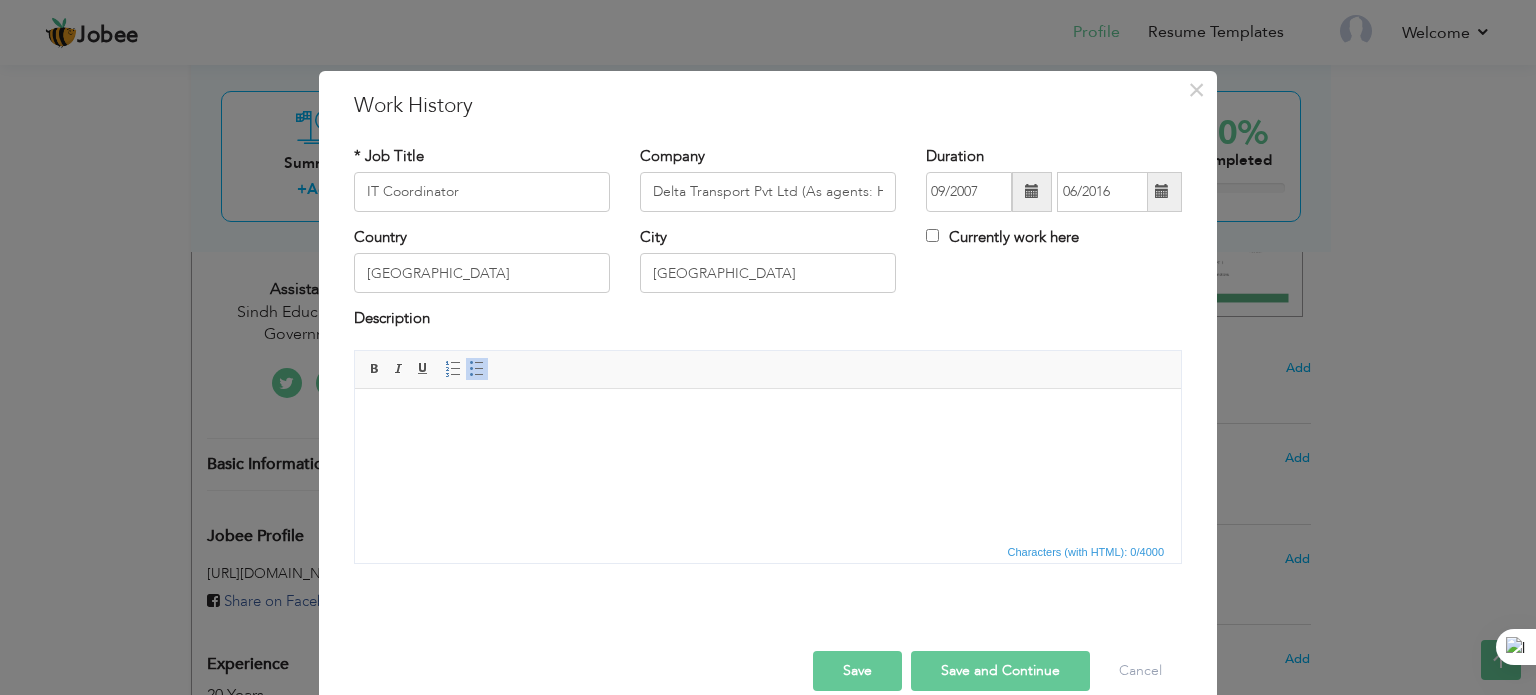 click at bounding box center [768, 418] 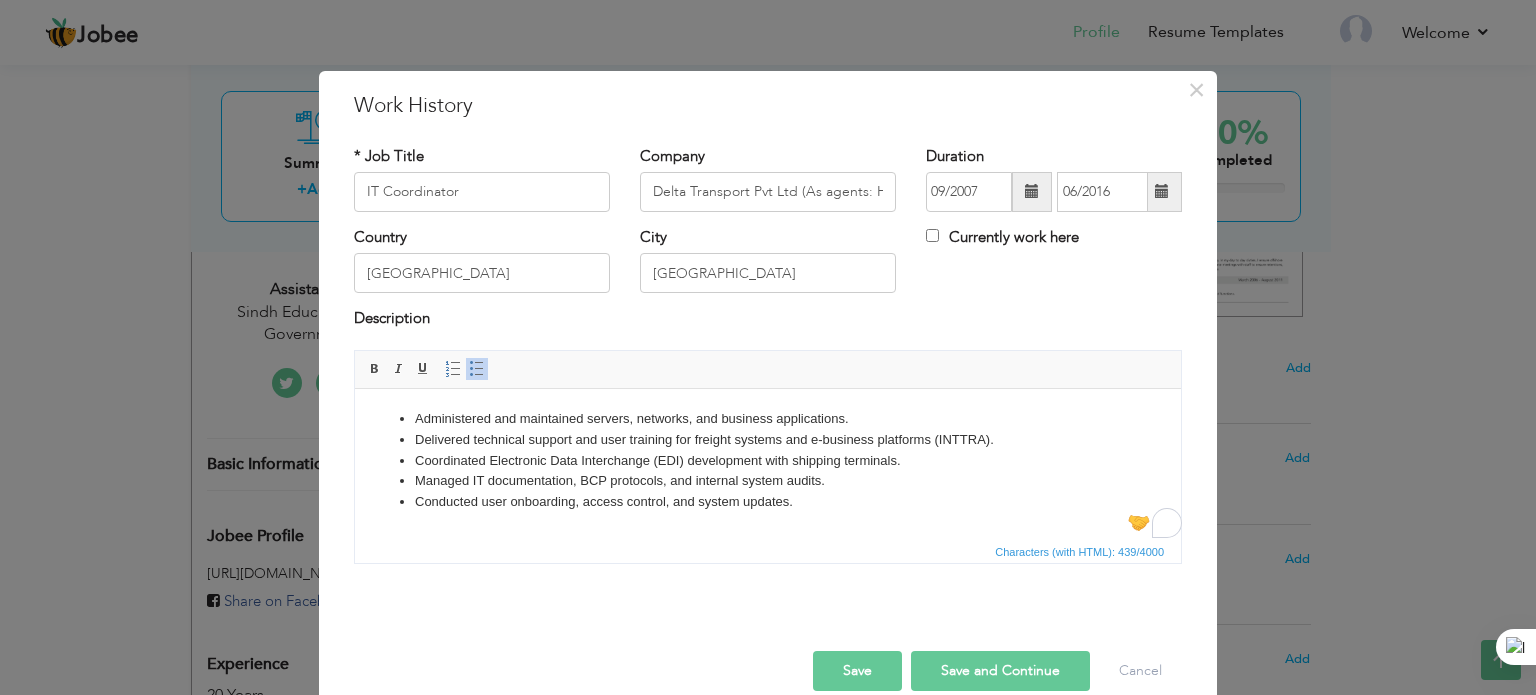 click on "Save" at bounding box center [857, 671] 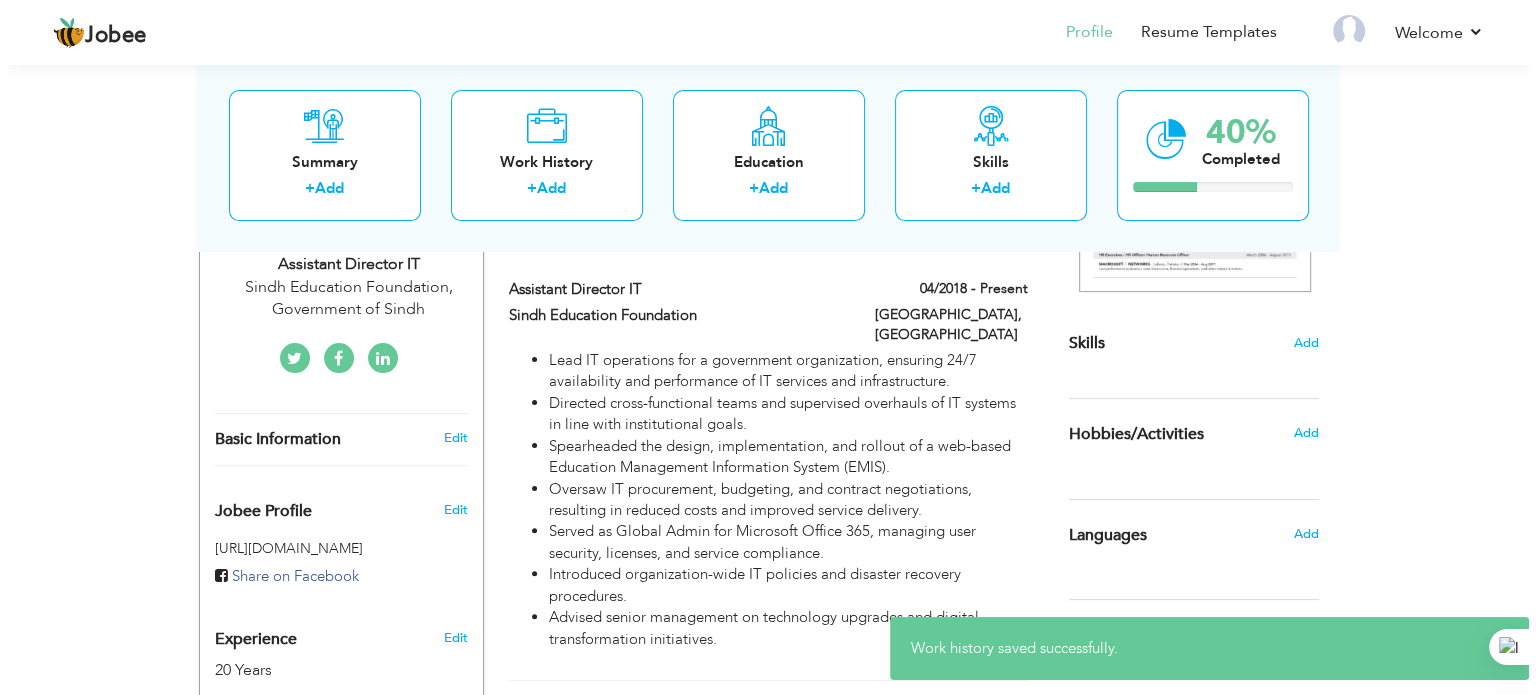 scroll, scrollTop: 386, scrollLeft: 0, axis: vertical 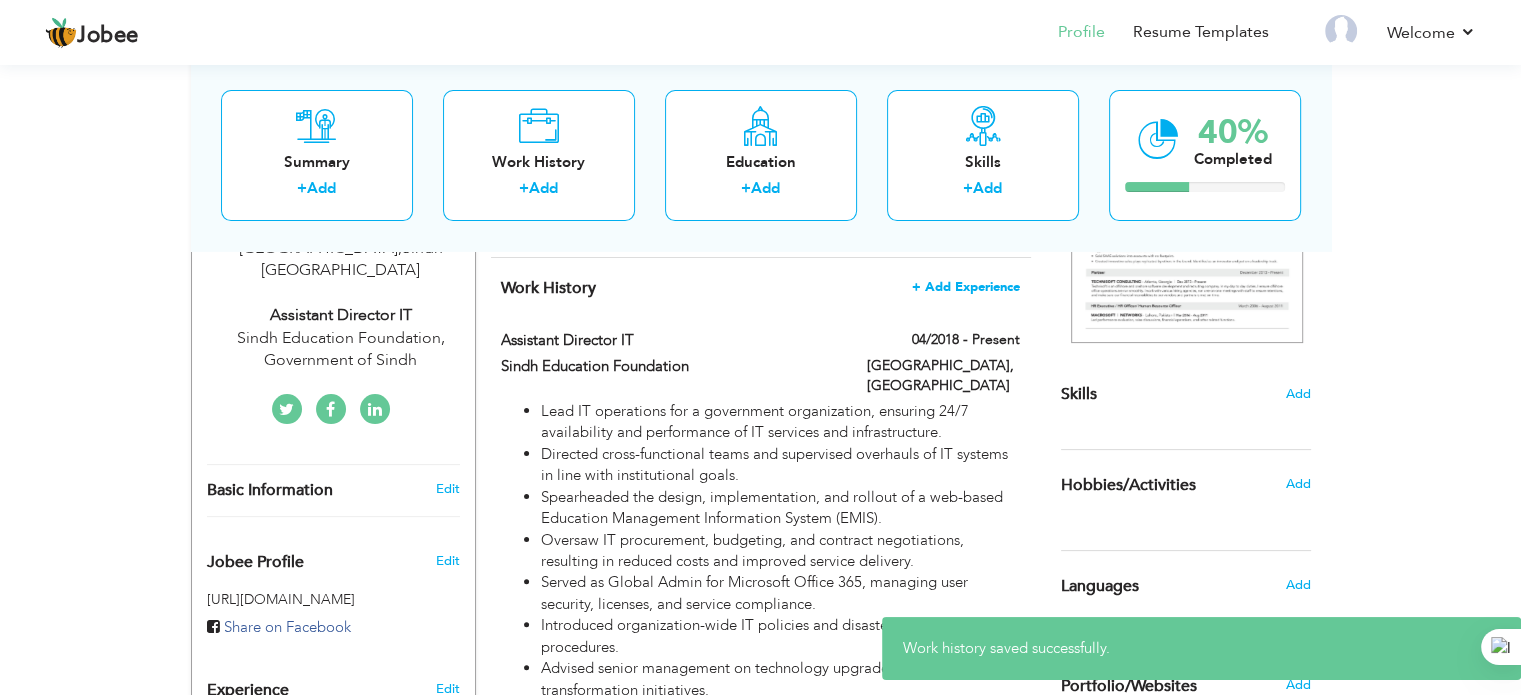 click on "+ Add Experience" at bounding box center [966, 287] 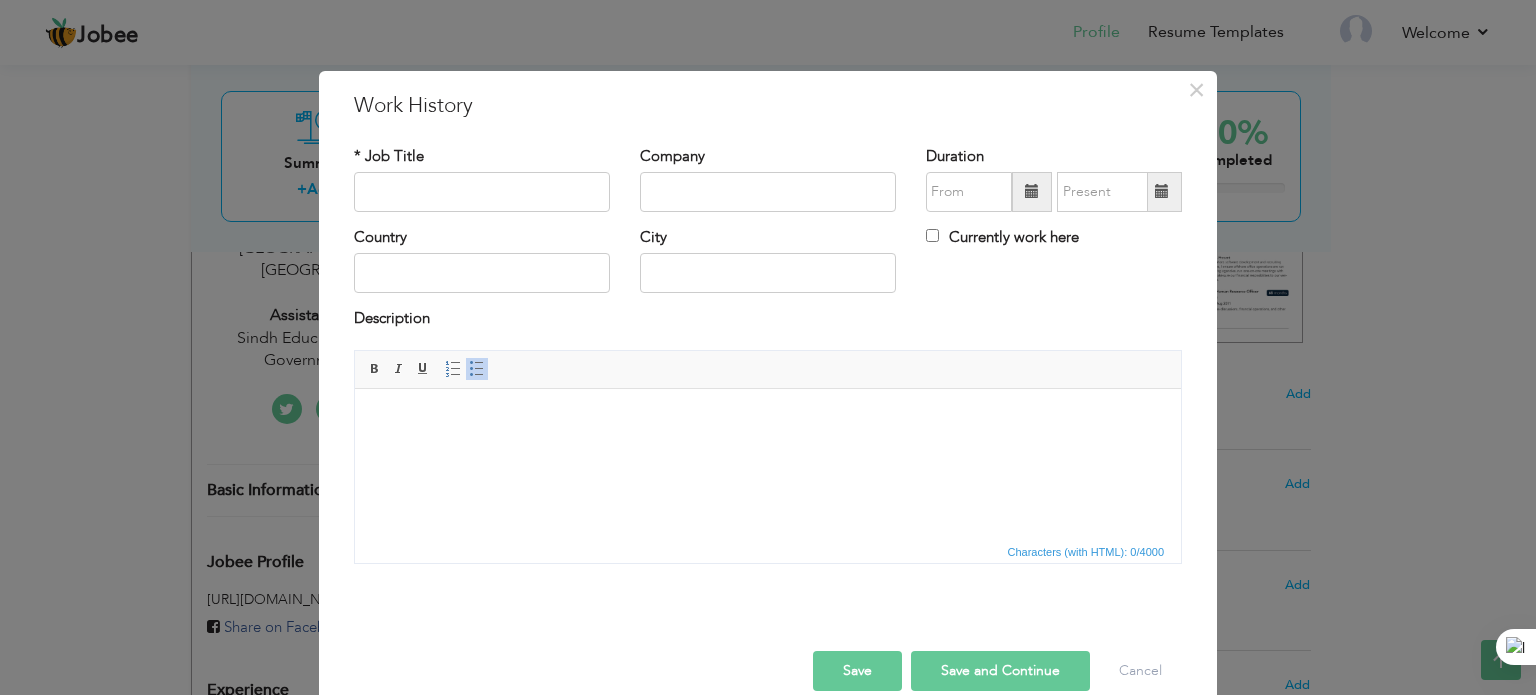 click at bounding box center (768, 418) 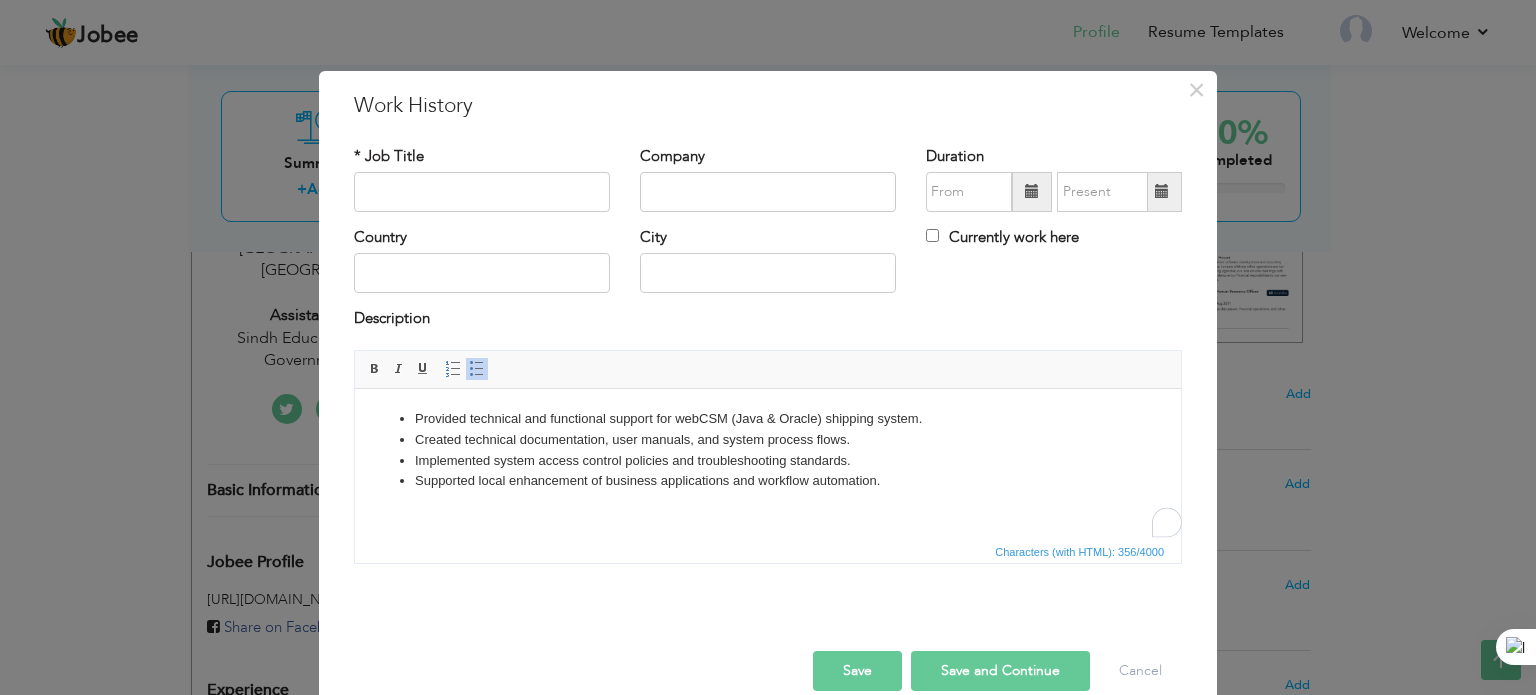 click at bounding box center [482, 192] 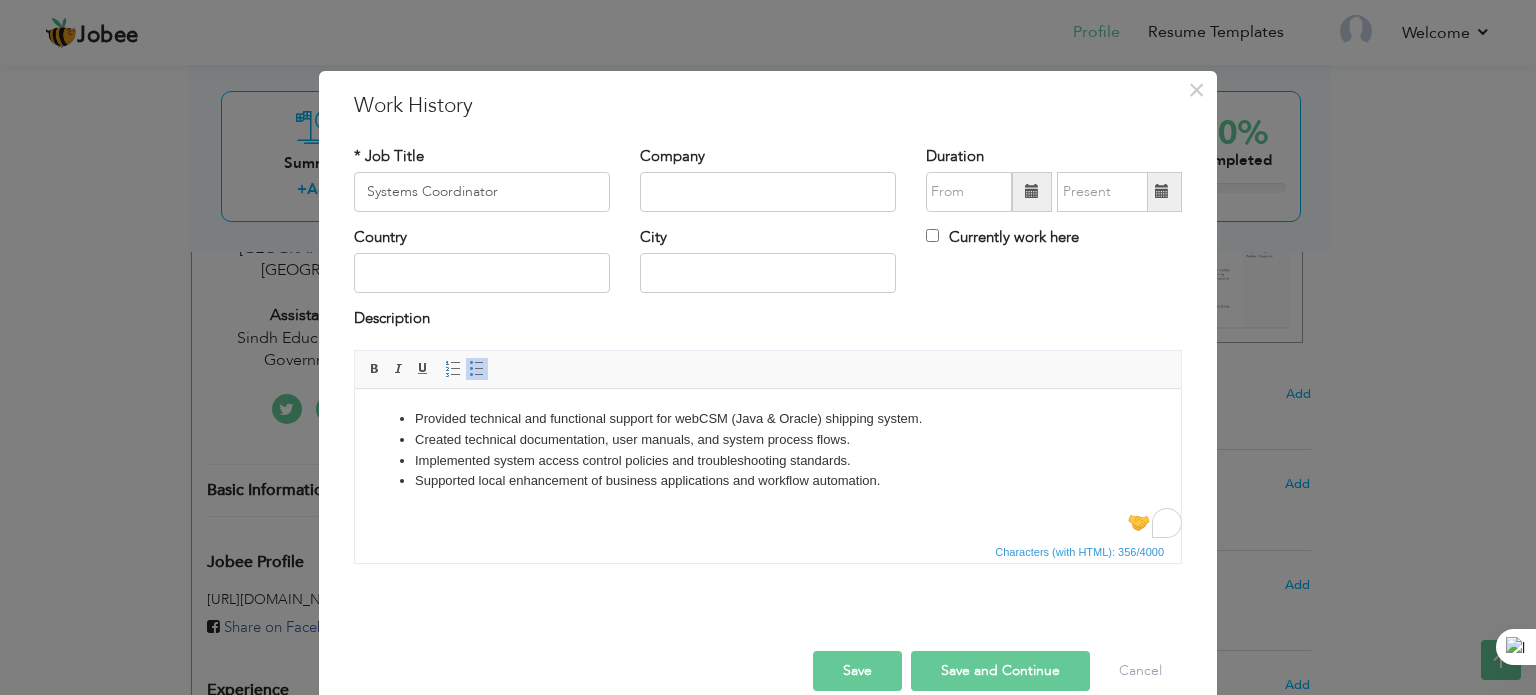 type on "Systems Coordinator" 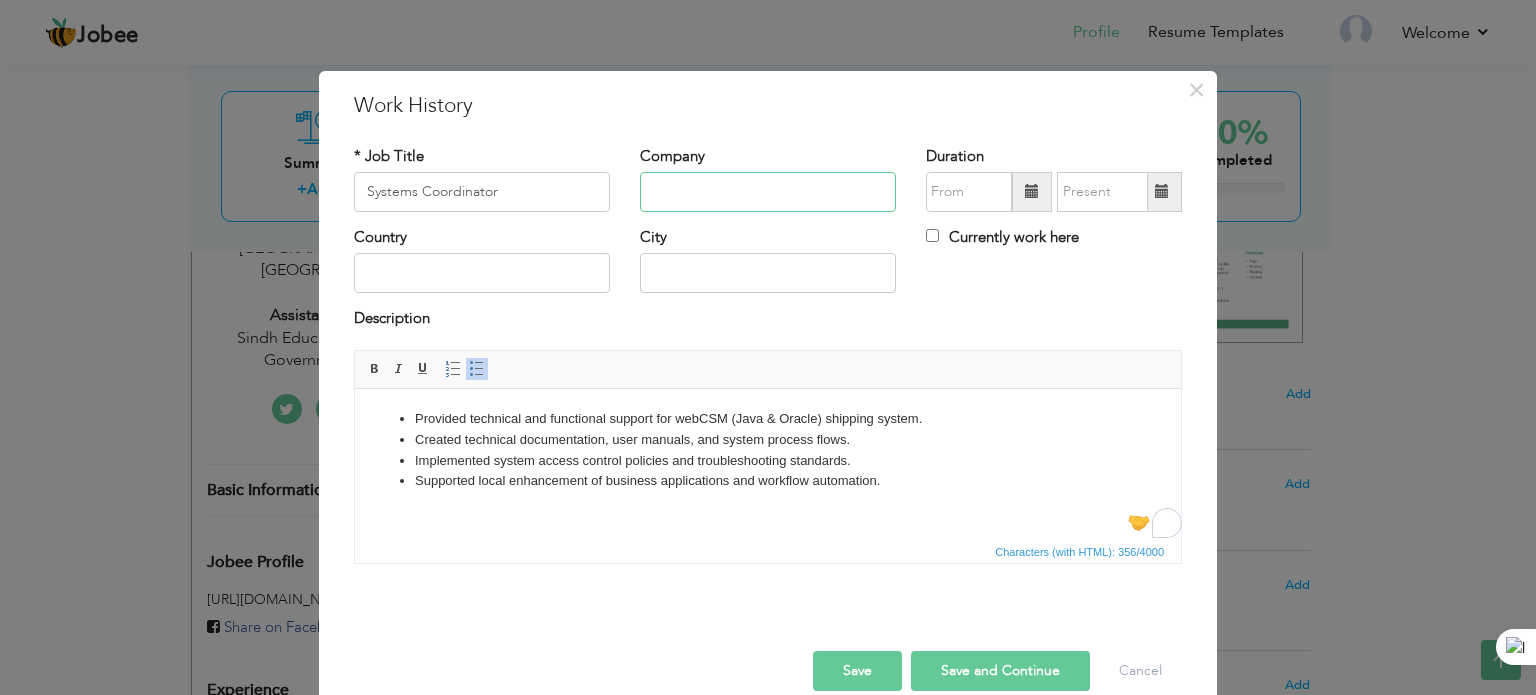 paste on "Pacific Delta Shipping Pvt Ltd" 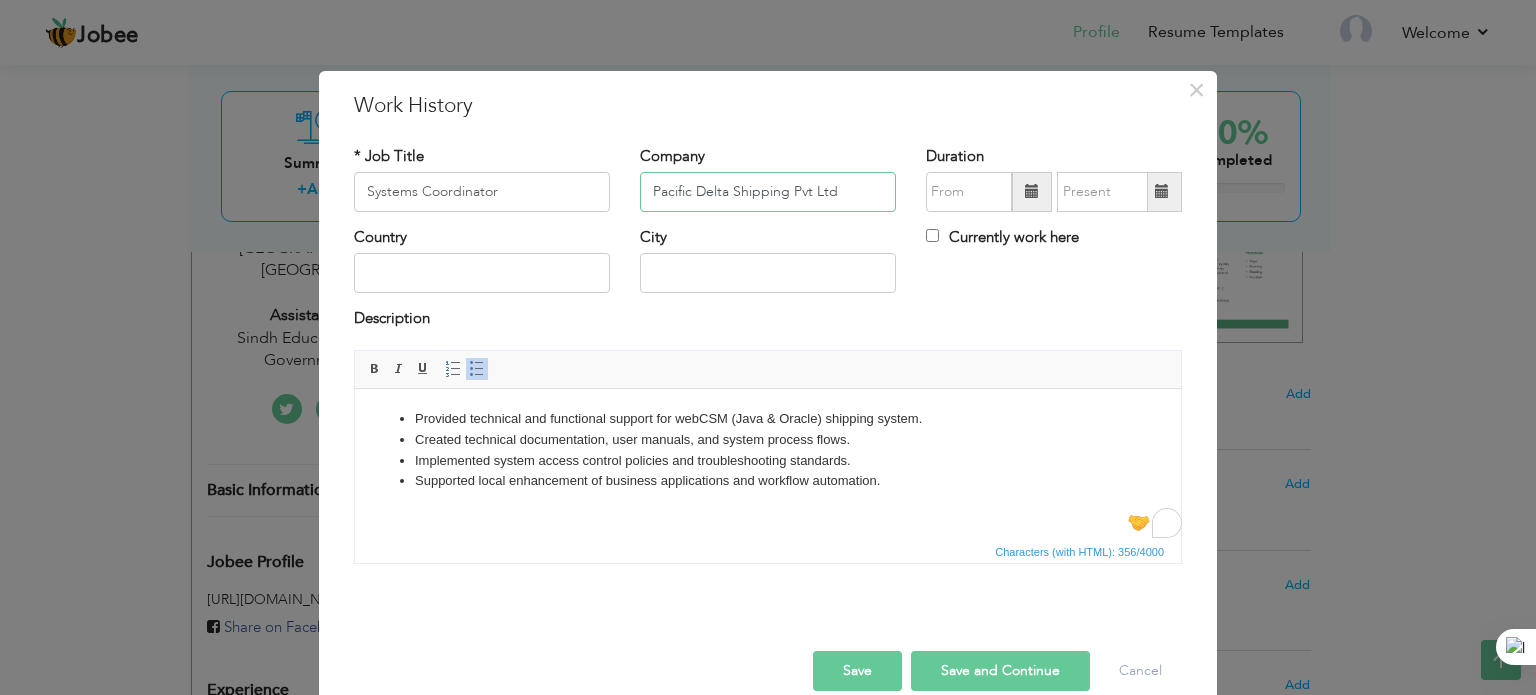type on "Pacific Delta Shipping Pvt Ltd" 